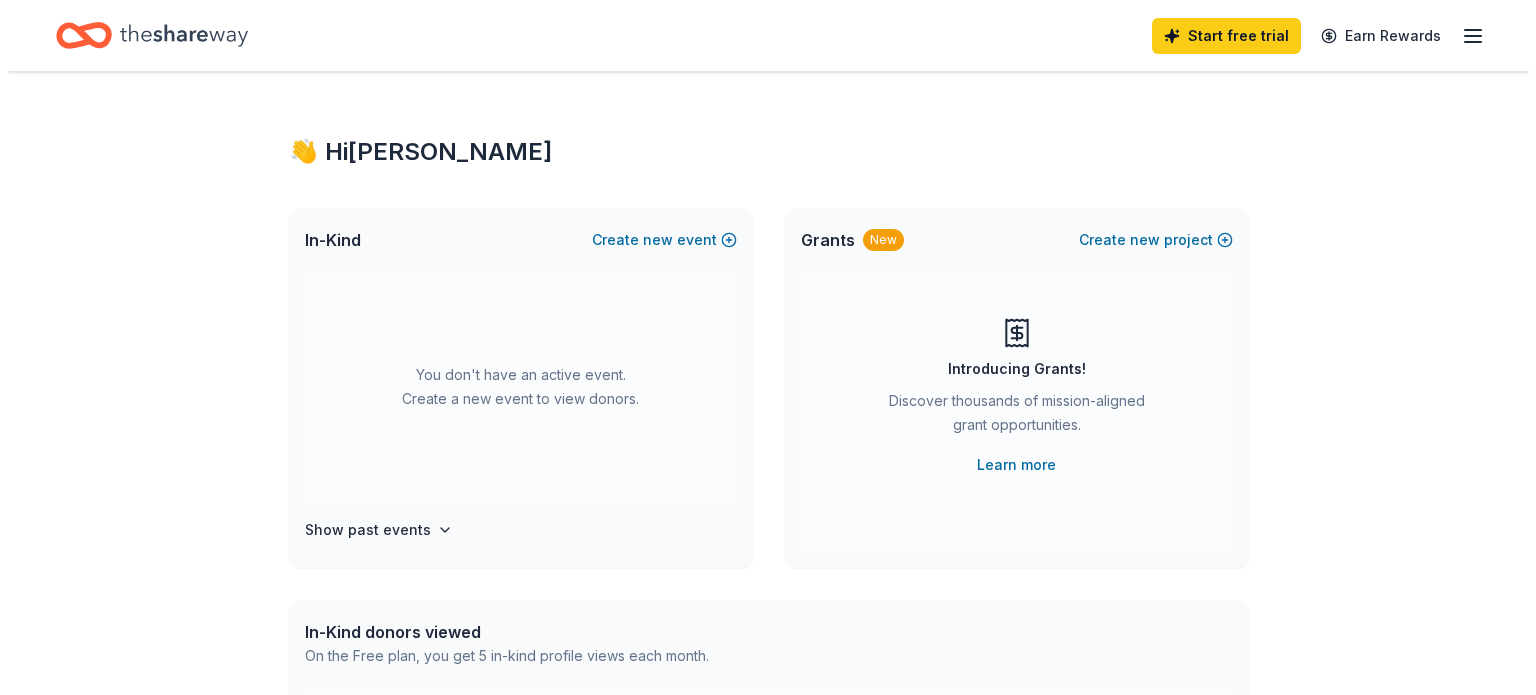 scroll, scrollTop: 0, scrollLeft: 0, axis: both 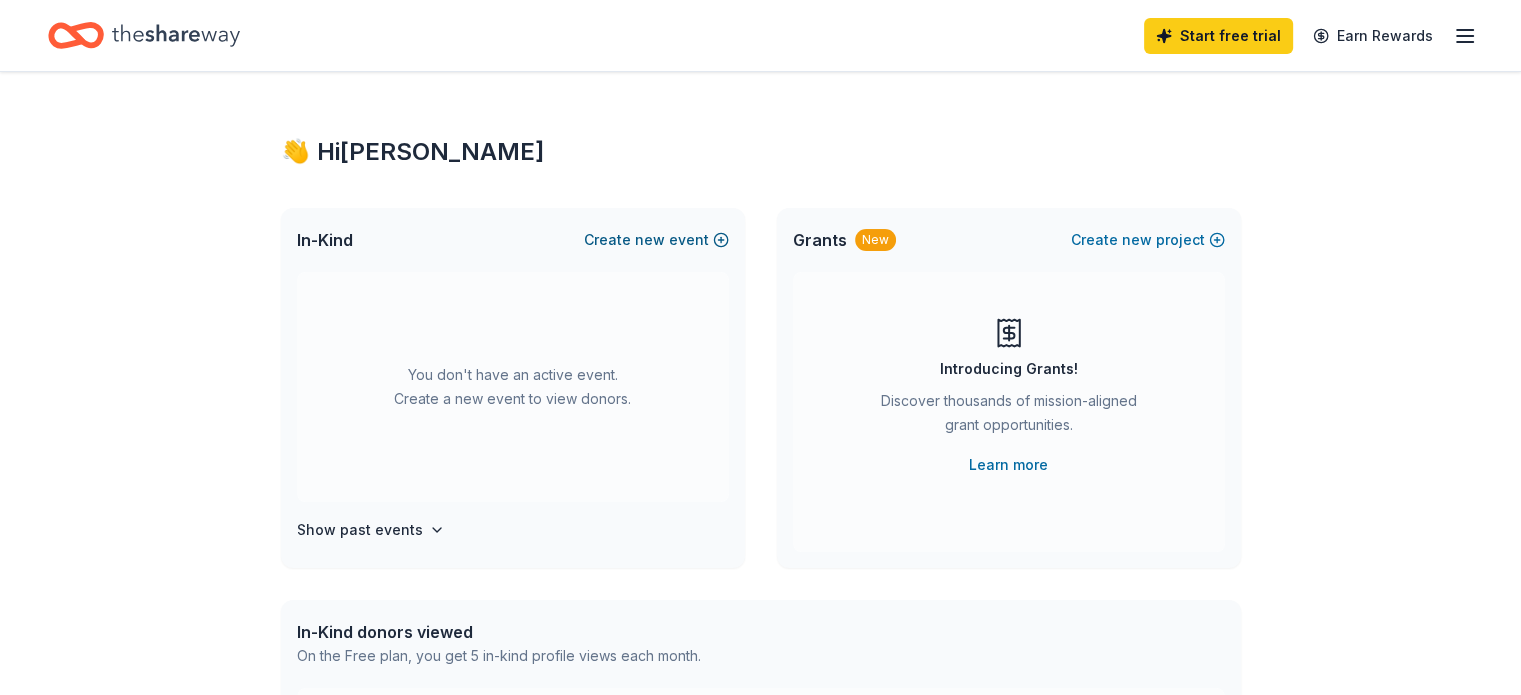 click on "new" at bounding box center (650, 240) 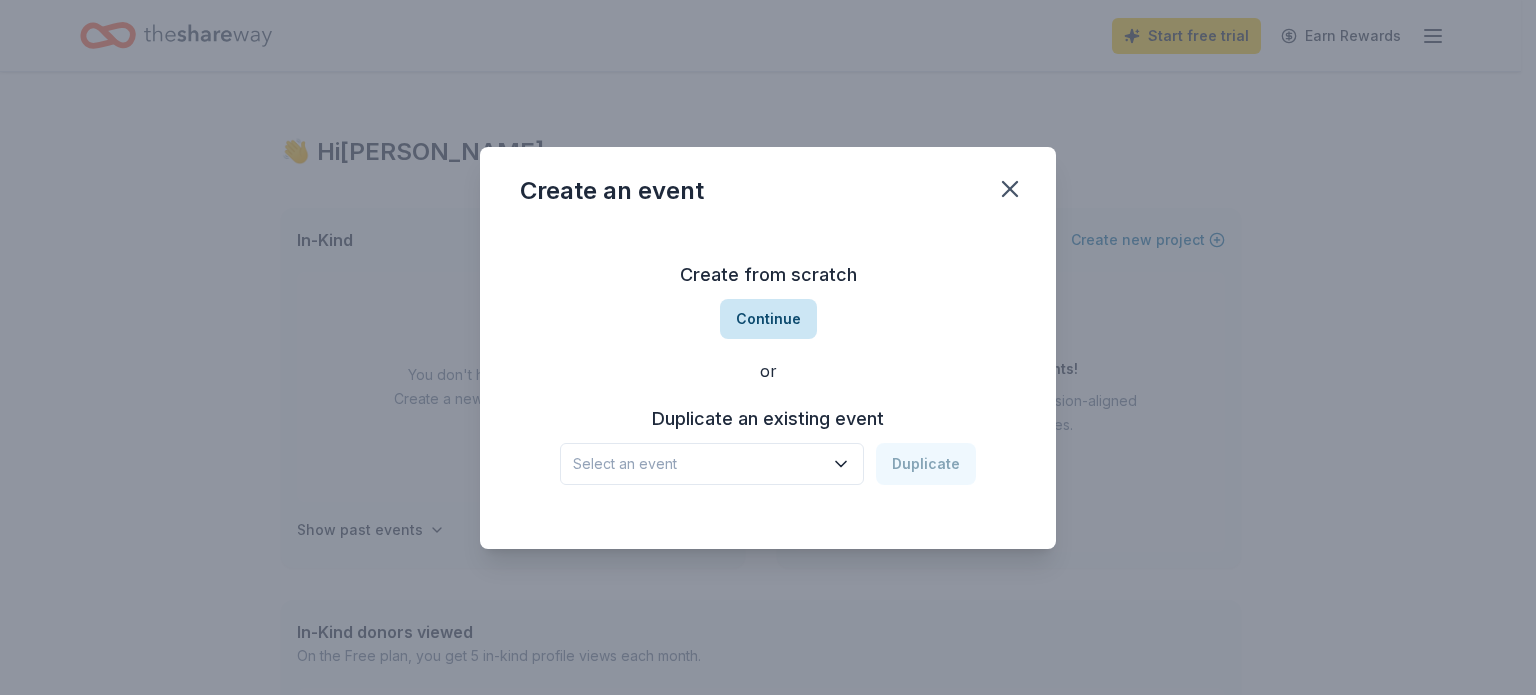click on "Continue" at bounding box center (768, 319) 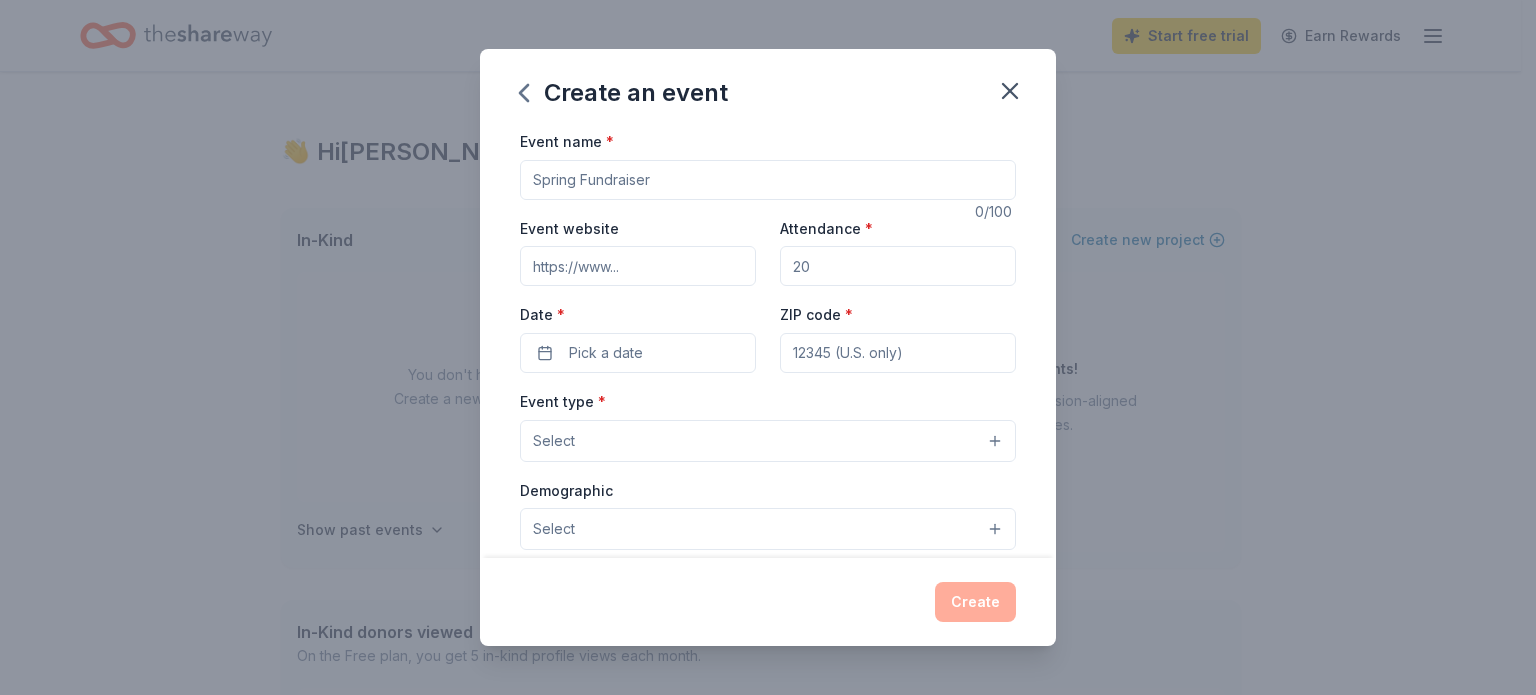 click on "Event name *" at bounding box center [768, 180] 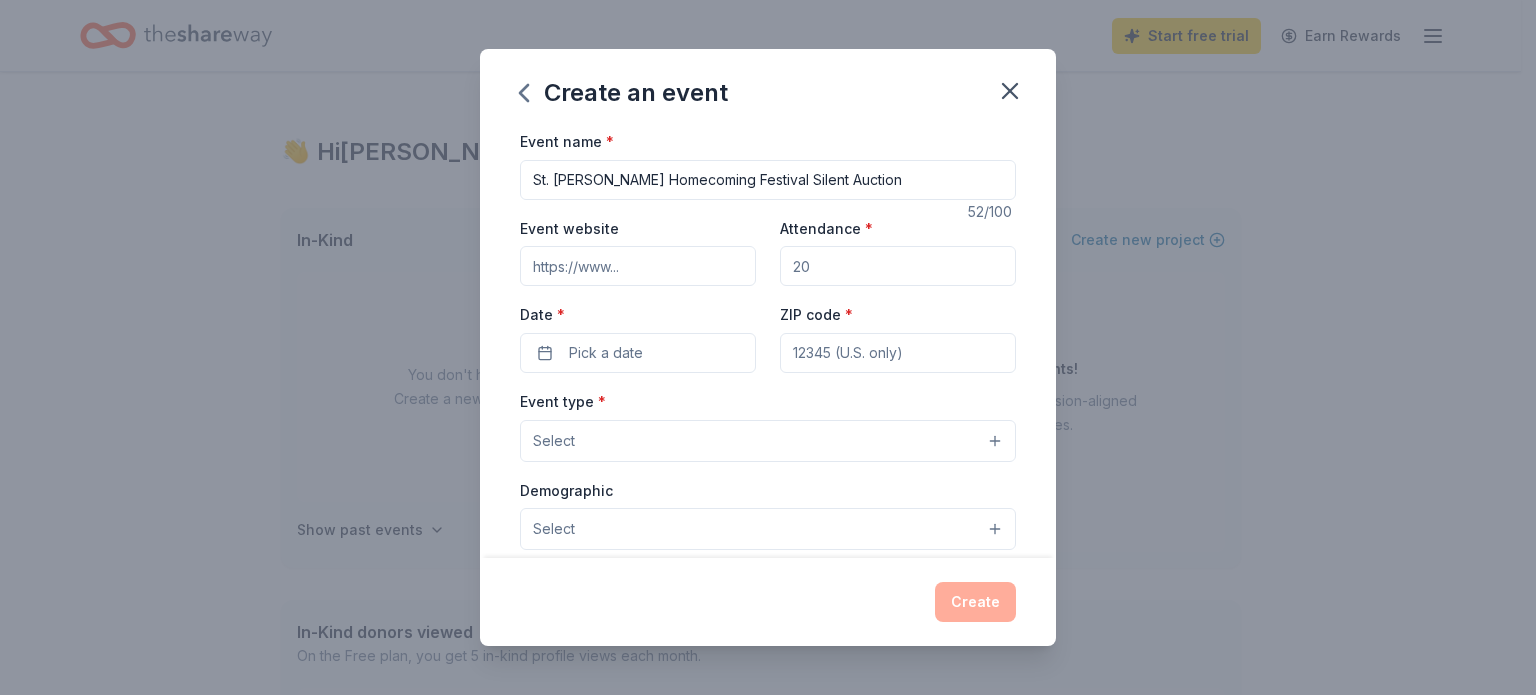 type on "St. [PERSON_NAME] Homecoming Festival Silent Auction" 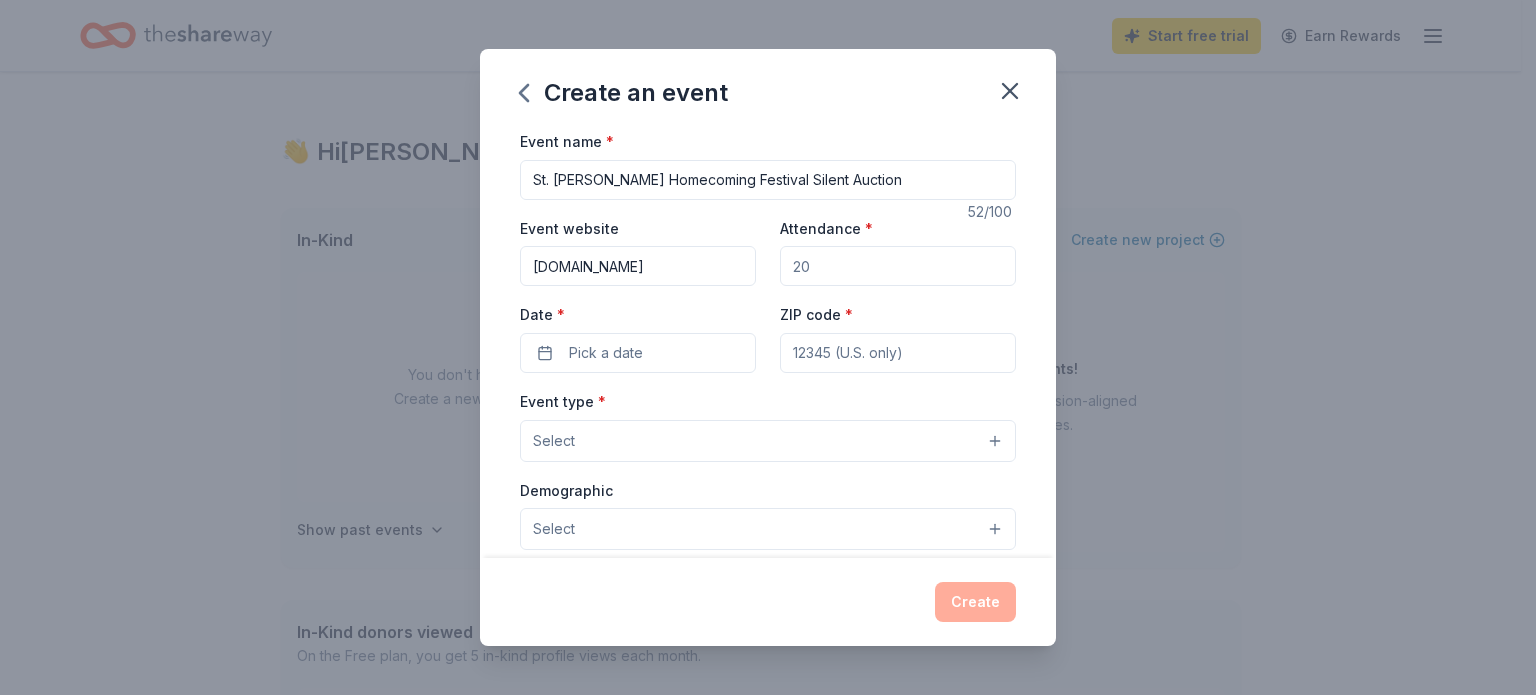 type on "www.ohiocatholic.org" 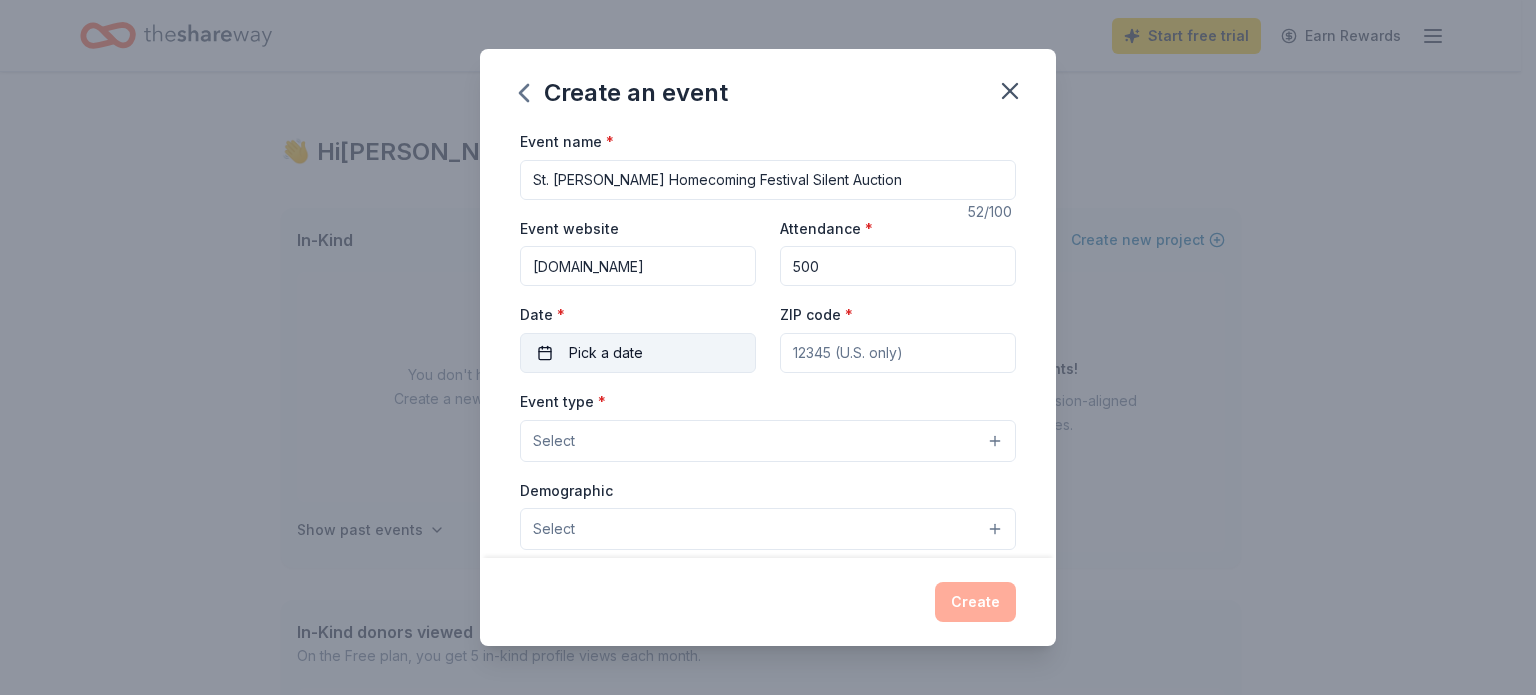 type on "500" 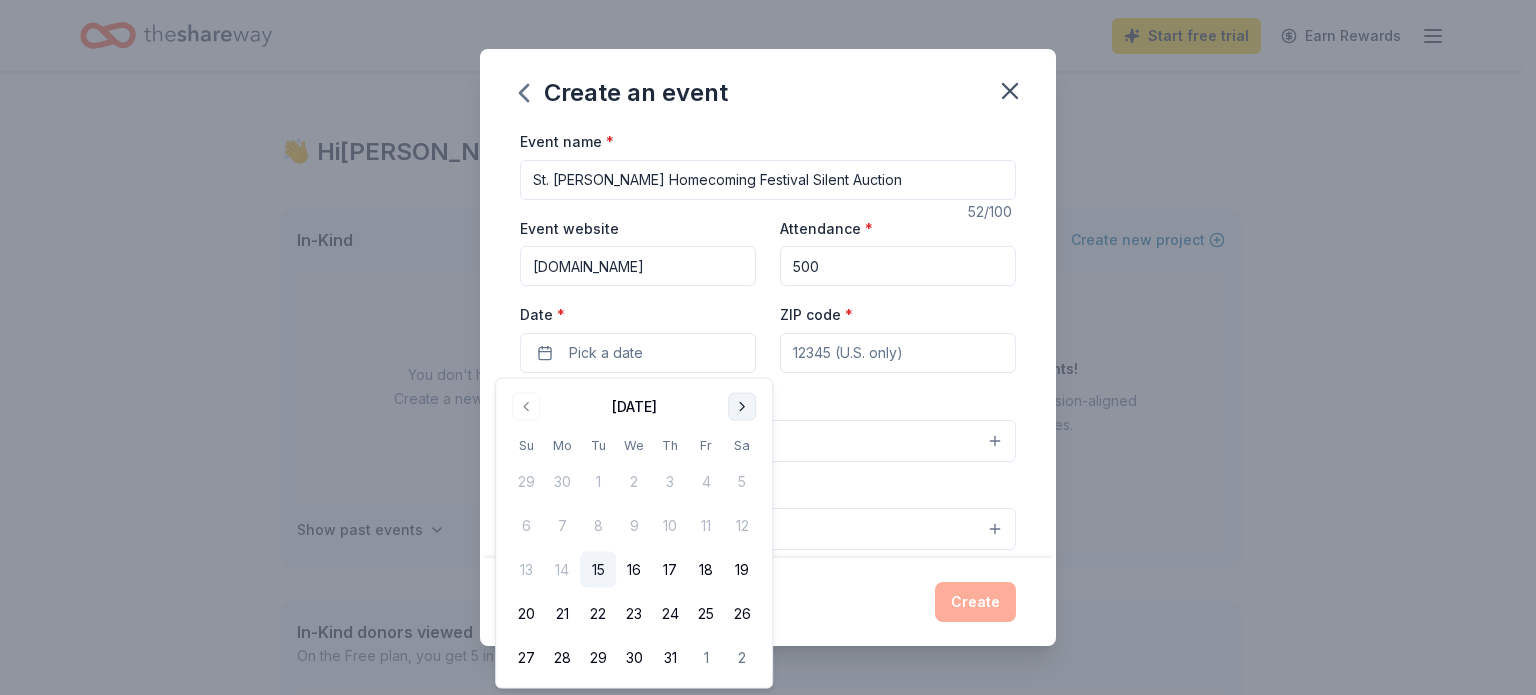 click at bounding box center [742, 407] 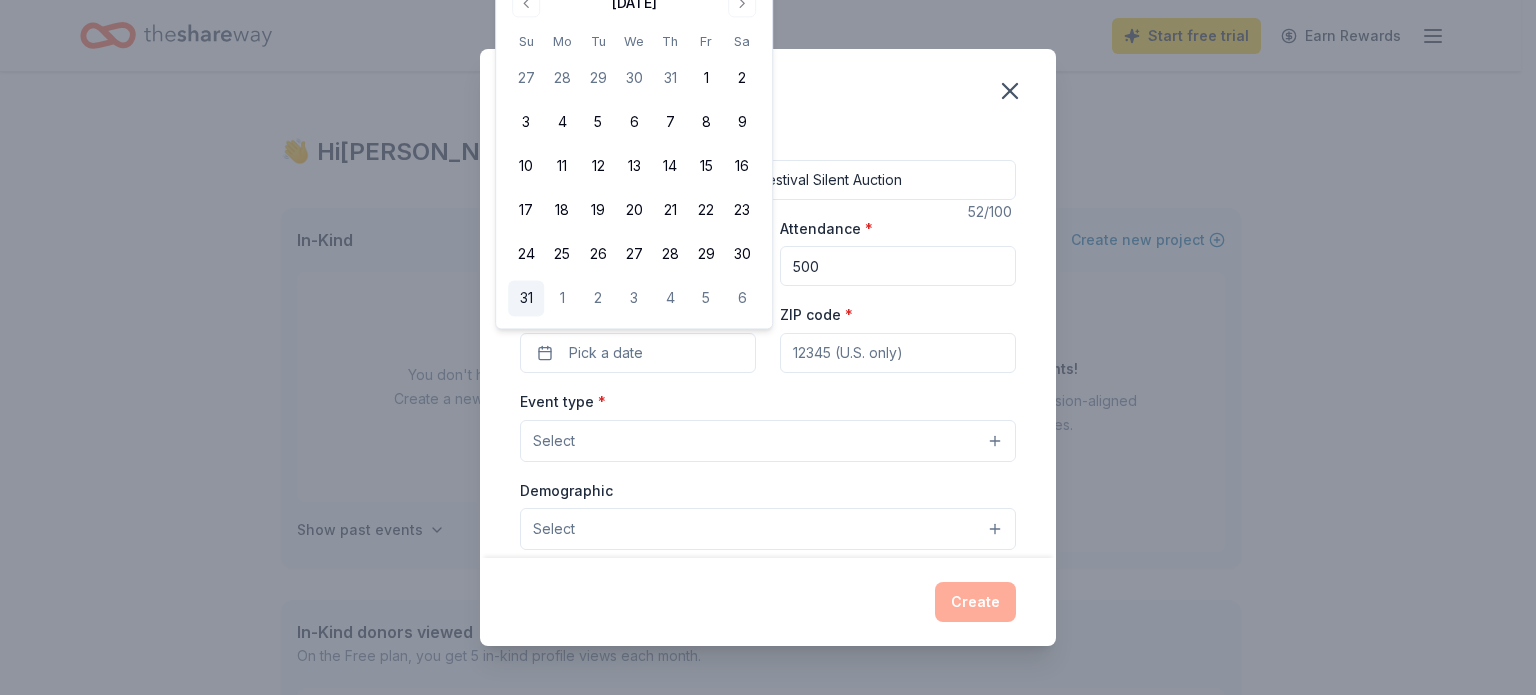 click on "31" at bounding box center [526, 299] 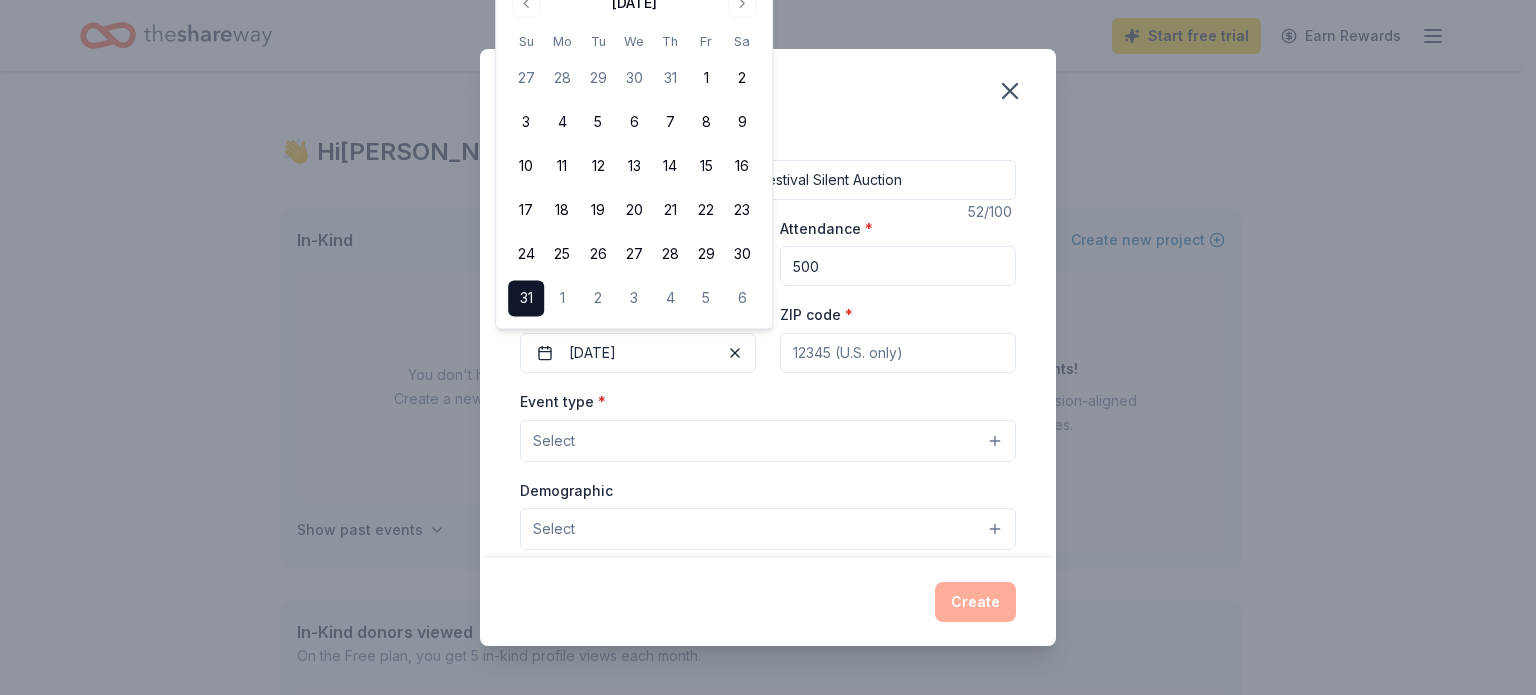 click on "Event name * St. Angela Merici Homecoming Festival Silent Auction 52 /100 Event website www.ohiocatholic.org Attendance * 500 Date * 08/31/2025 ZIP code * Event type * Select Demographic Select We use this information to help brands find events with their target demographic to sponsor their products. Mailing address Apt/unit Description What are you looking for? * Auction & raffle Meals Snacks Desserts Alcohol Beverages Send me reminders Email me reminders of donor application deadlines Recurring event" at bounding box center [768, 591] 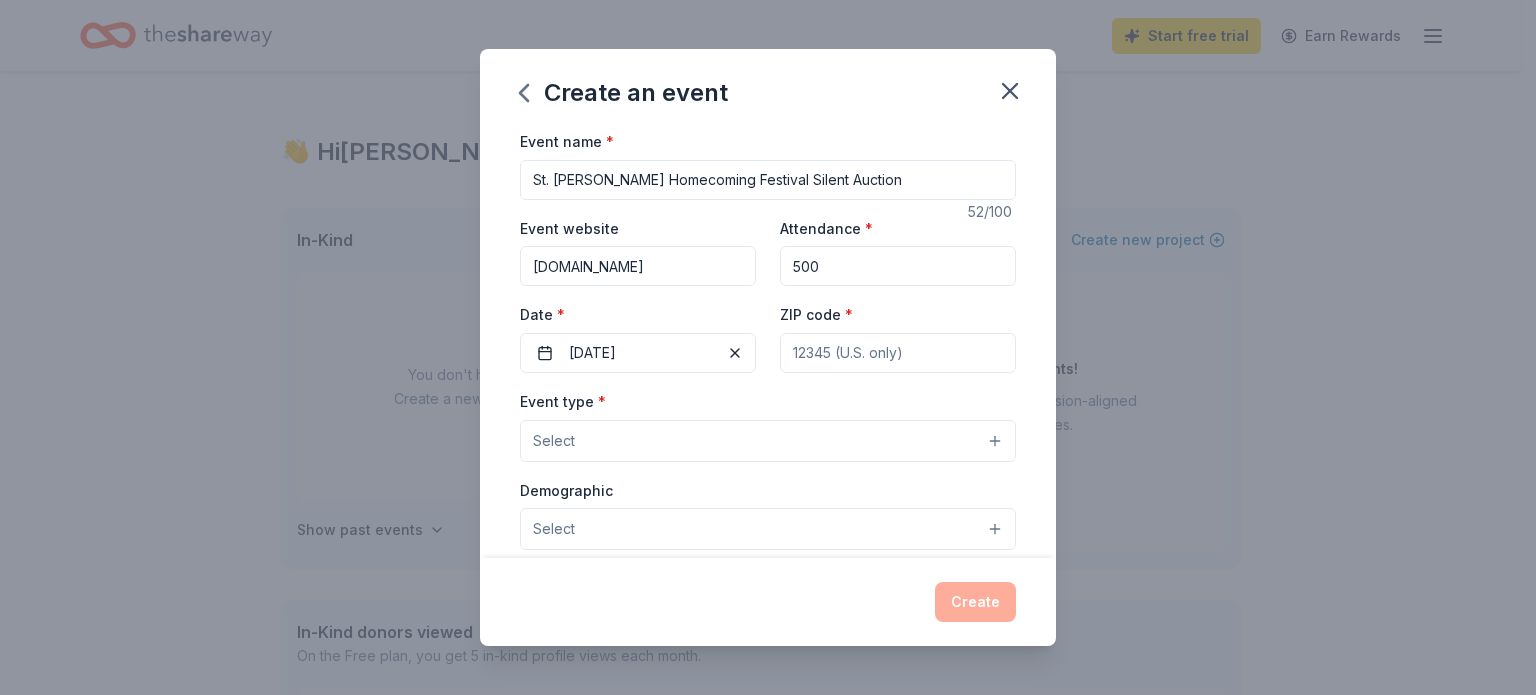 click on "ZIP code *" at bounding box center [898, 353] 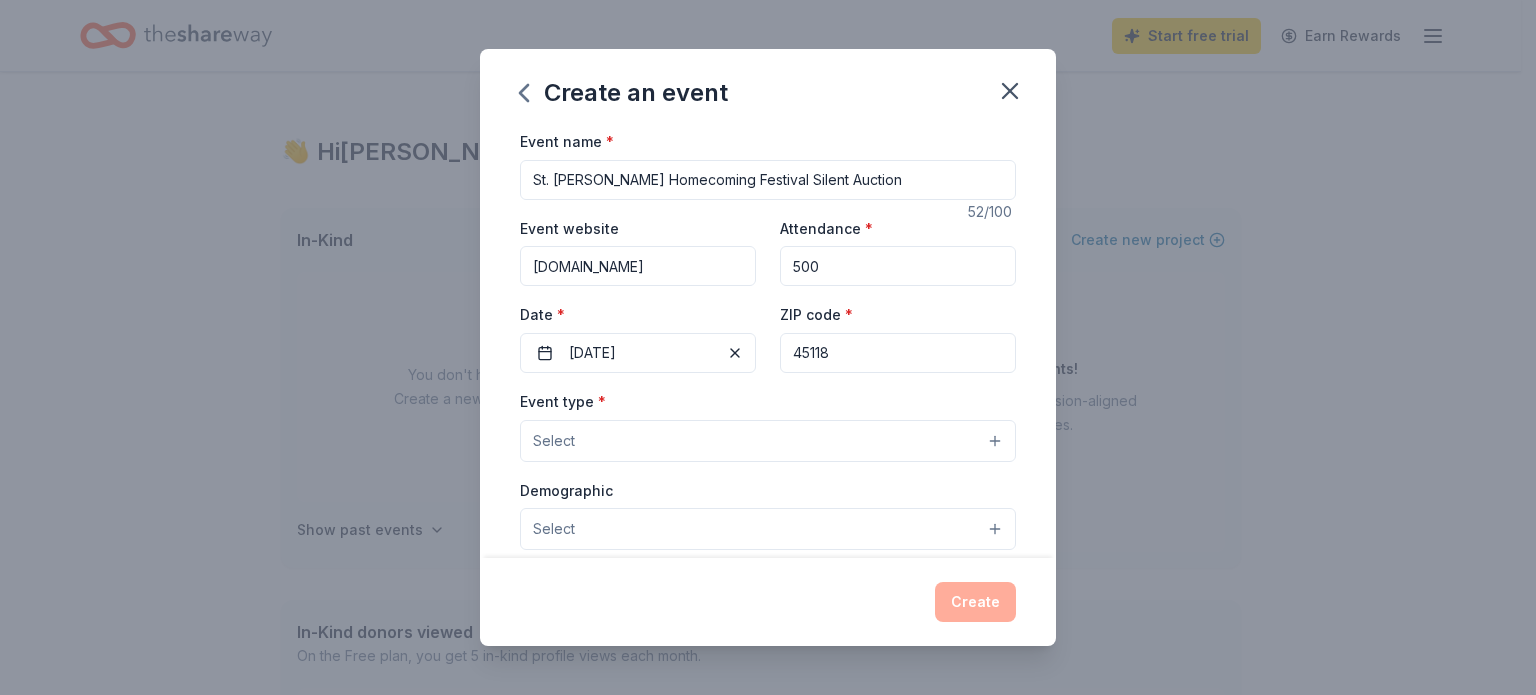 type on "45118" 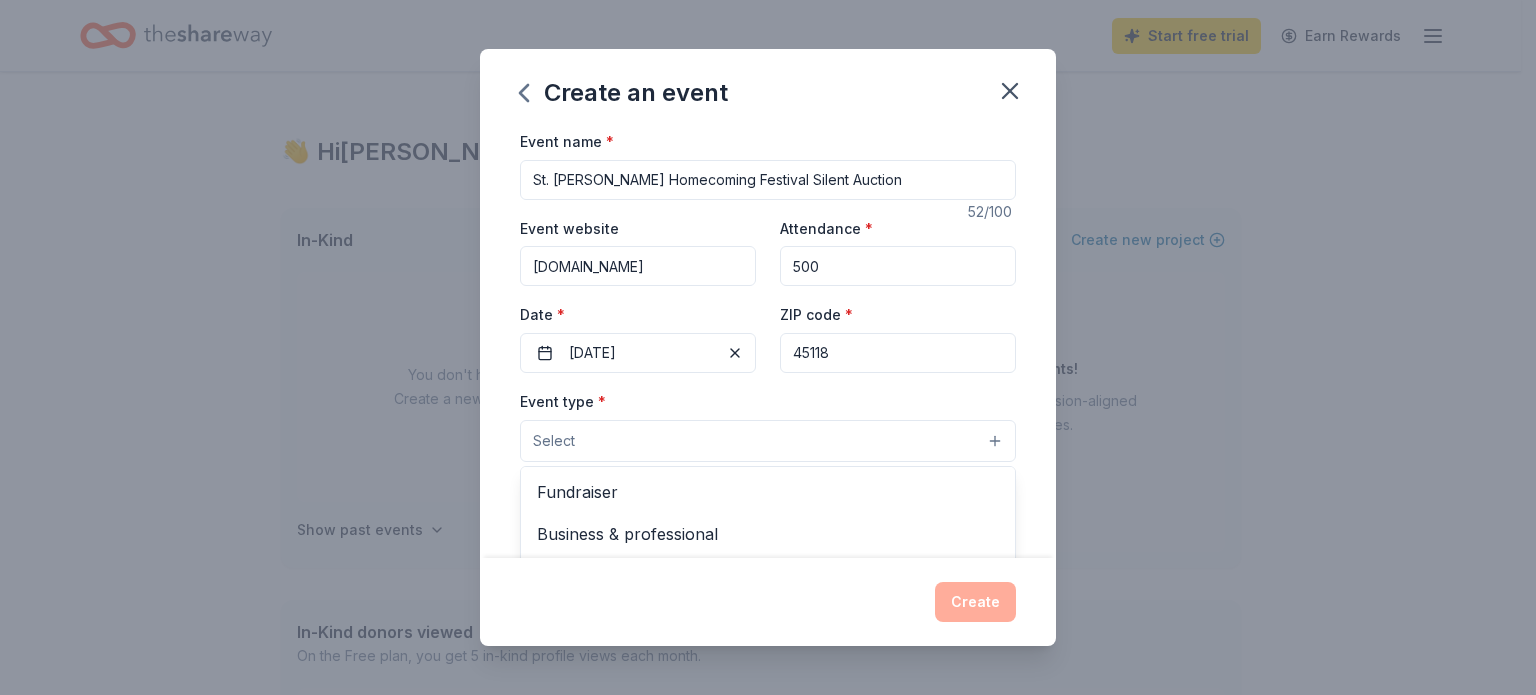 click on "Select" at bounding box center [768, 441] 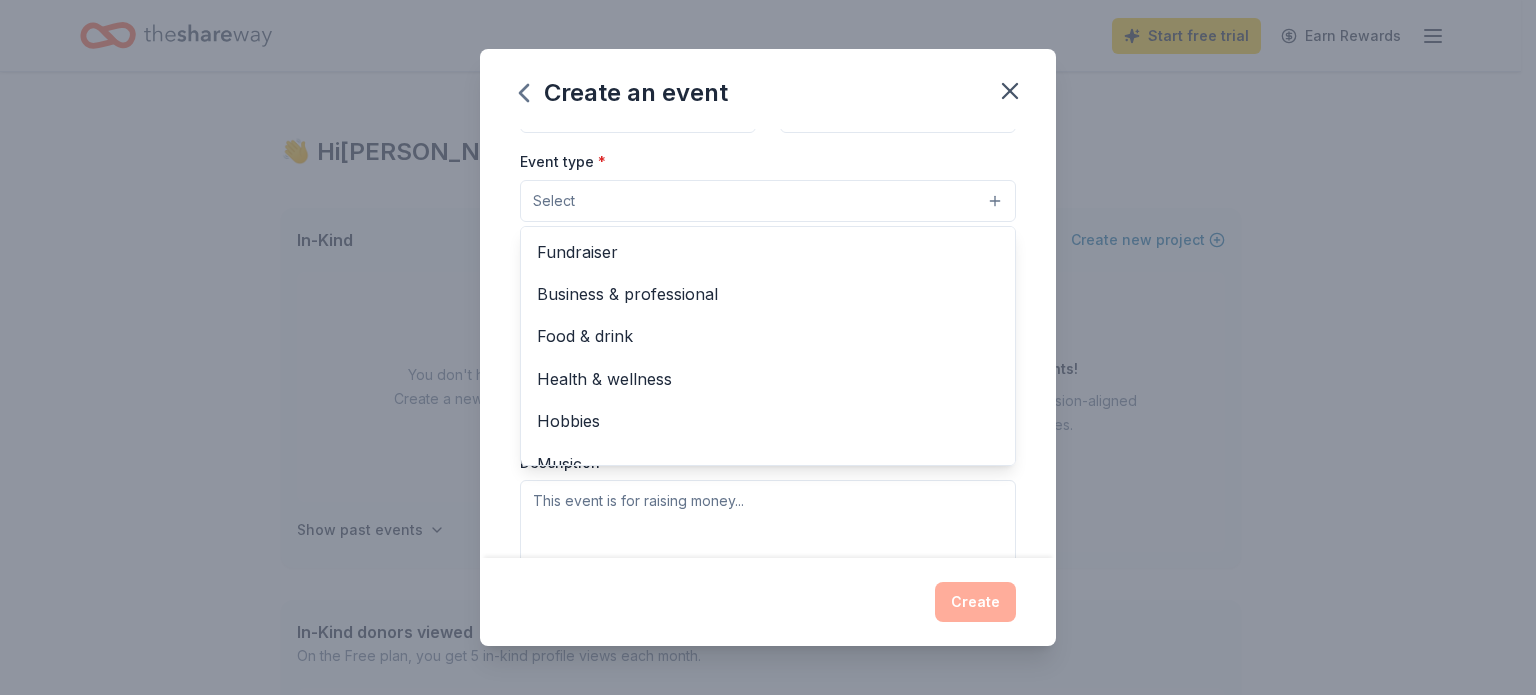 scroll, scrollTop: 251, scrollLeft: 0, axis: vertical 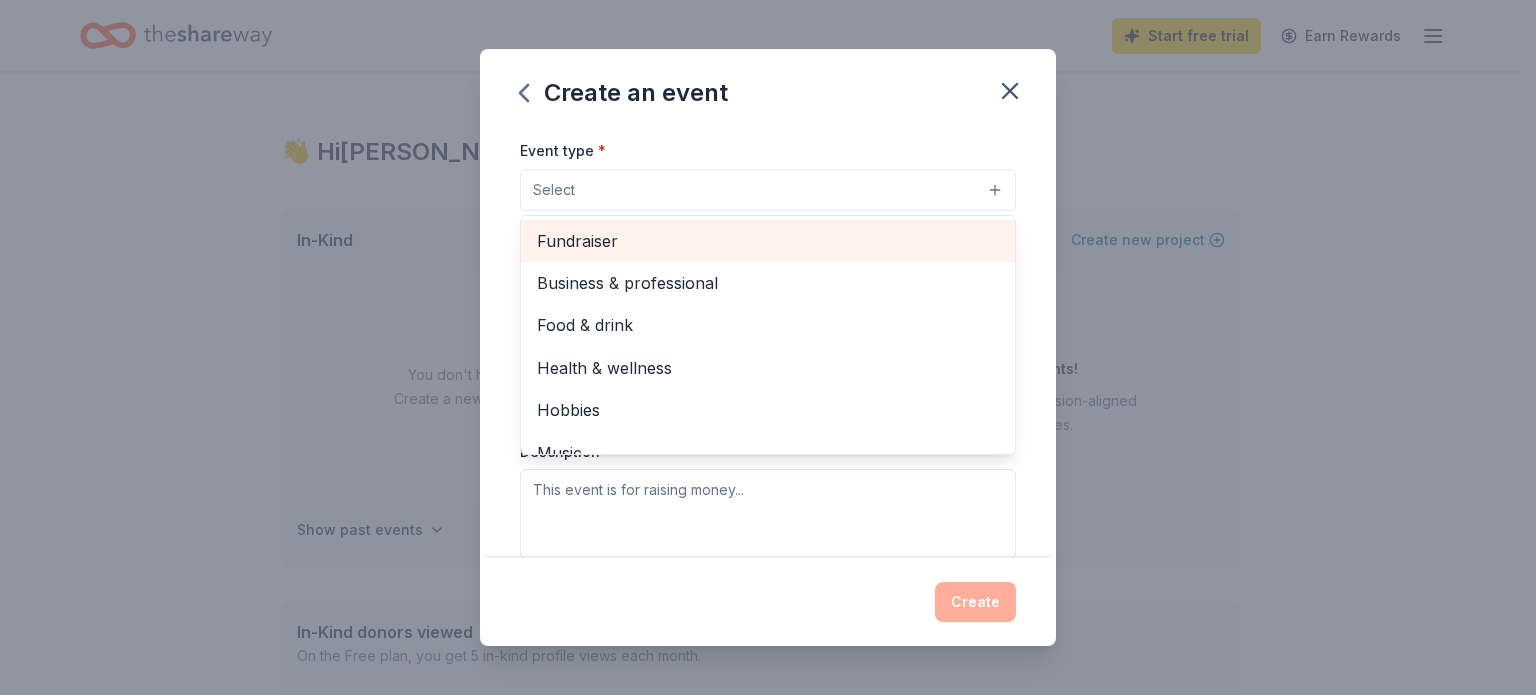 click on "Fundraiser" at bounding box center (768, 241) 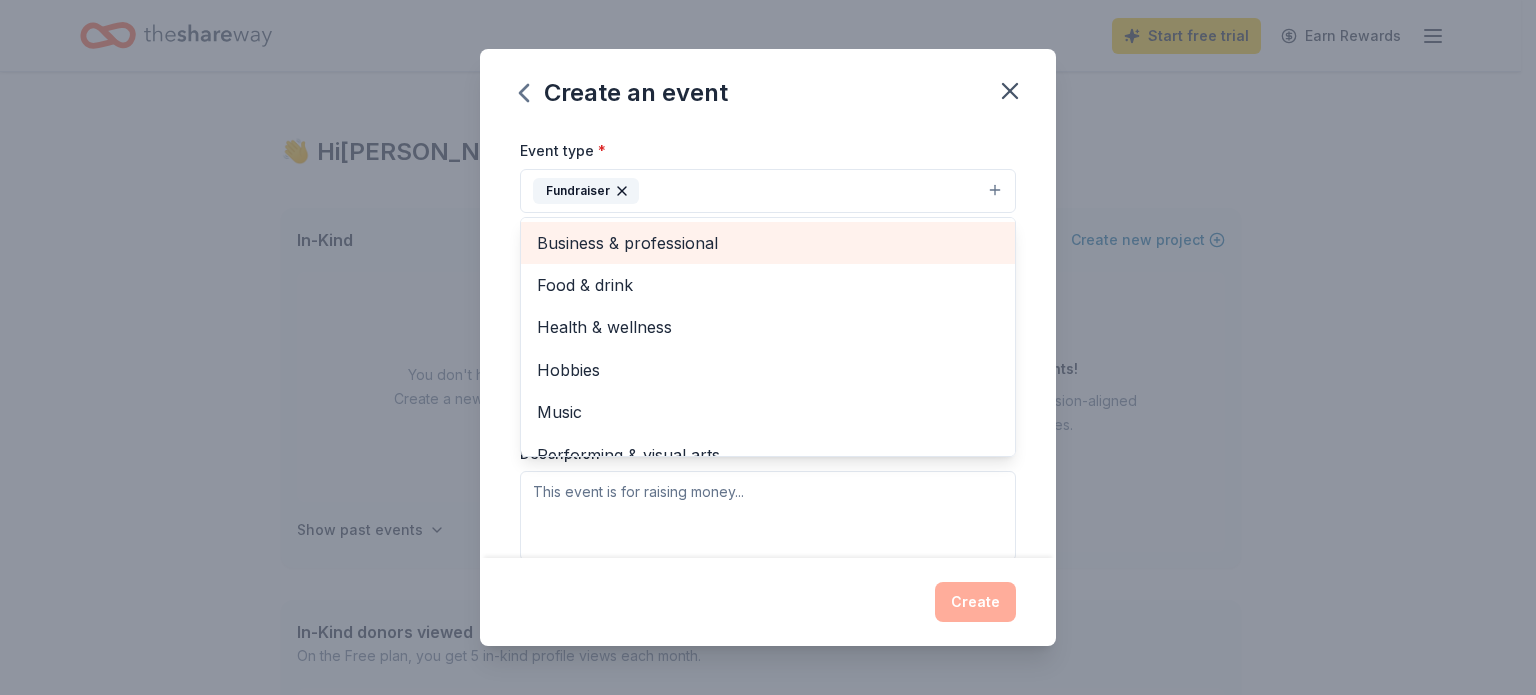 click on "Business & professional" at bounding box center (768, 243) 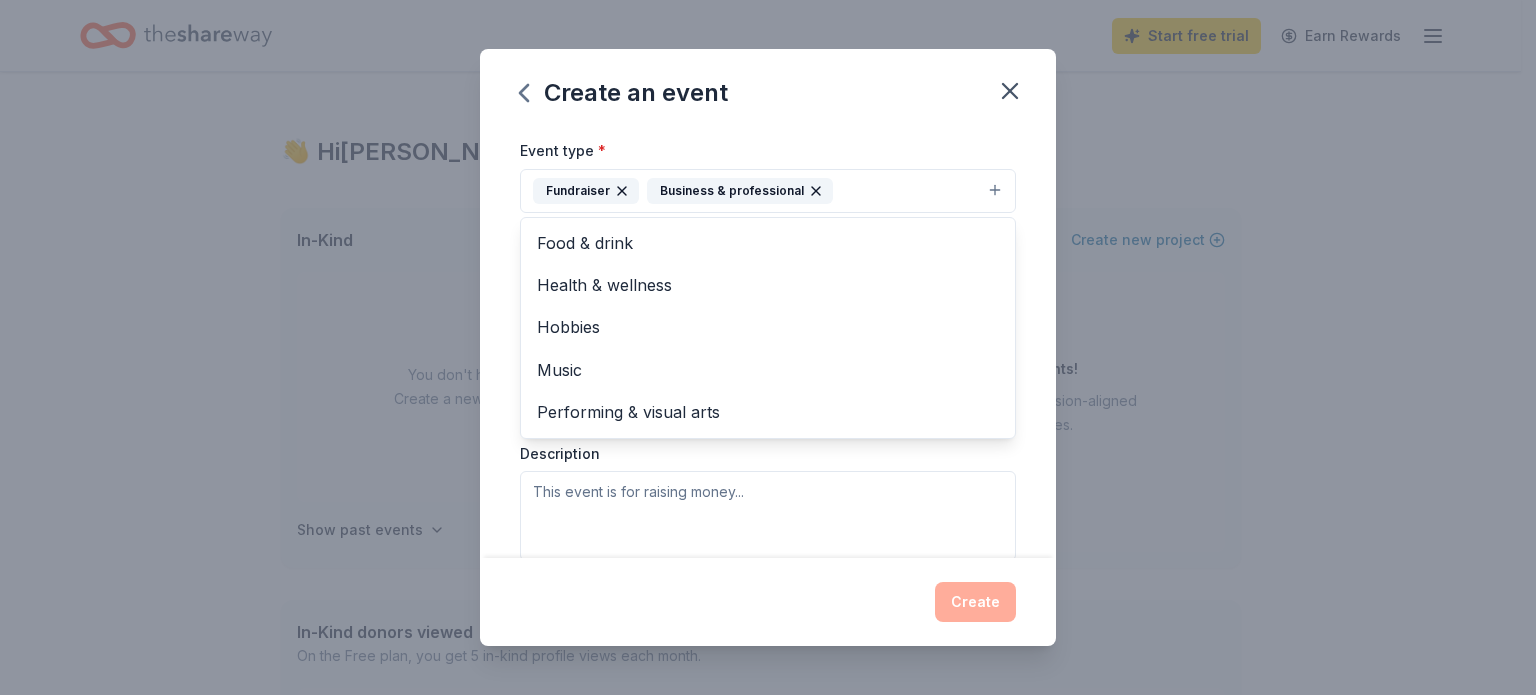 click on "Create an event Event name * St. Angela Merici Homecoming Festival Silent Auction 52 /100 Event website www.ohiocatholic.org Attendance * 500 Date * 08/31/2025 ZIP code * 45118 Event type * Fundraiser Business & professional Food & drink Health & wellness Hobbies Music Performing & visual arts Demographic Select We use this information to help brands find events with their target demographic to sponsor their products. Mailing address Apt/unit Description What are you looking for? * Auction & raffle Meals Snacks Desserts Alcohol Beverages Send me reminders Email me reminders of donor application deadlines Recurring event Create" at bounding box center [768, 347] 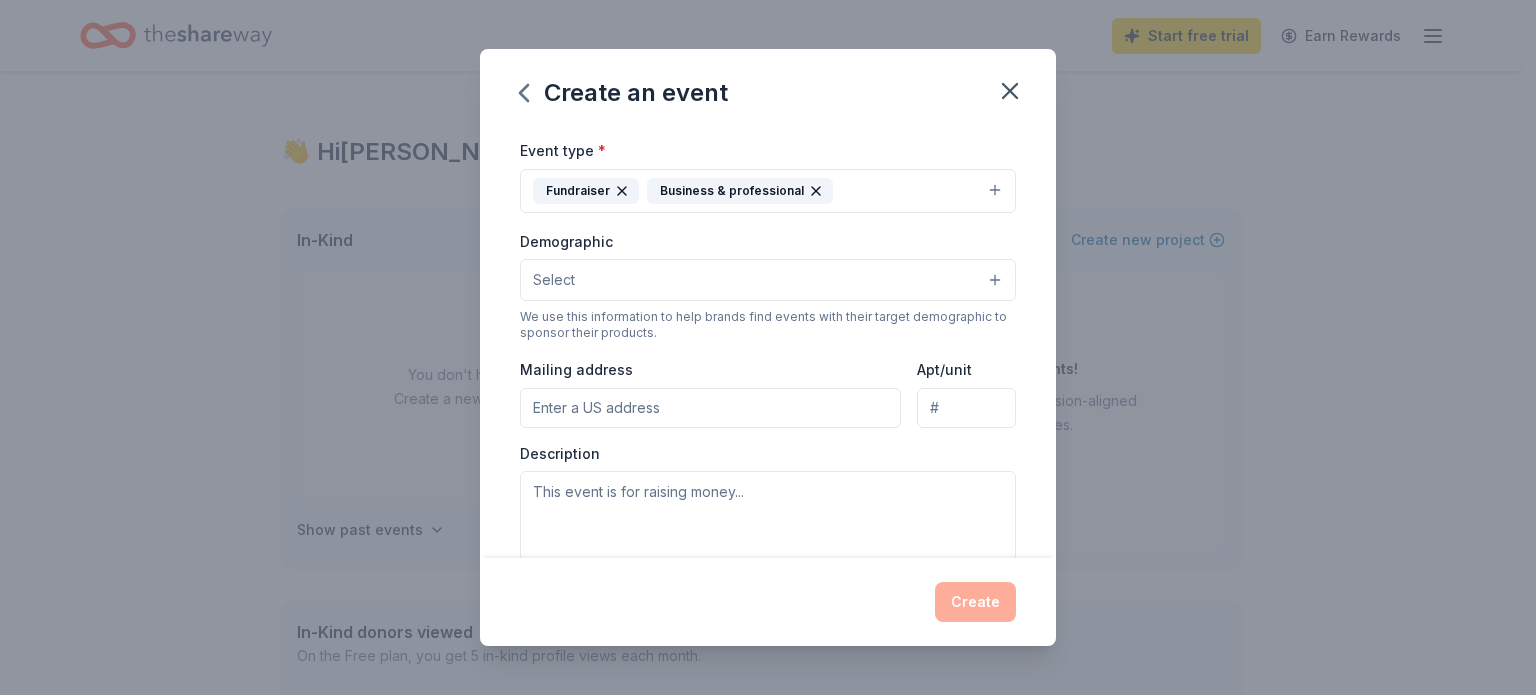 click on "Select" at bounding box center (768, 280) 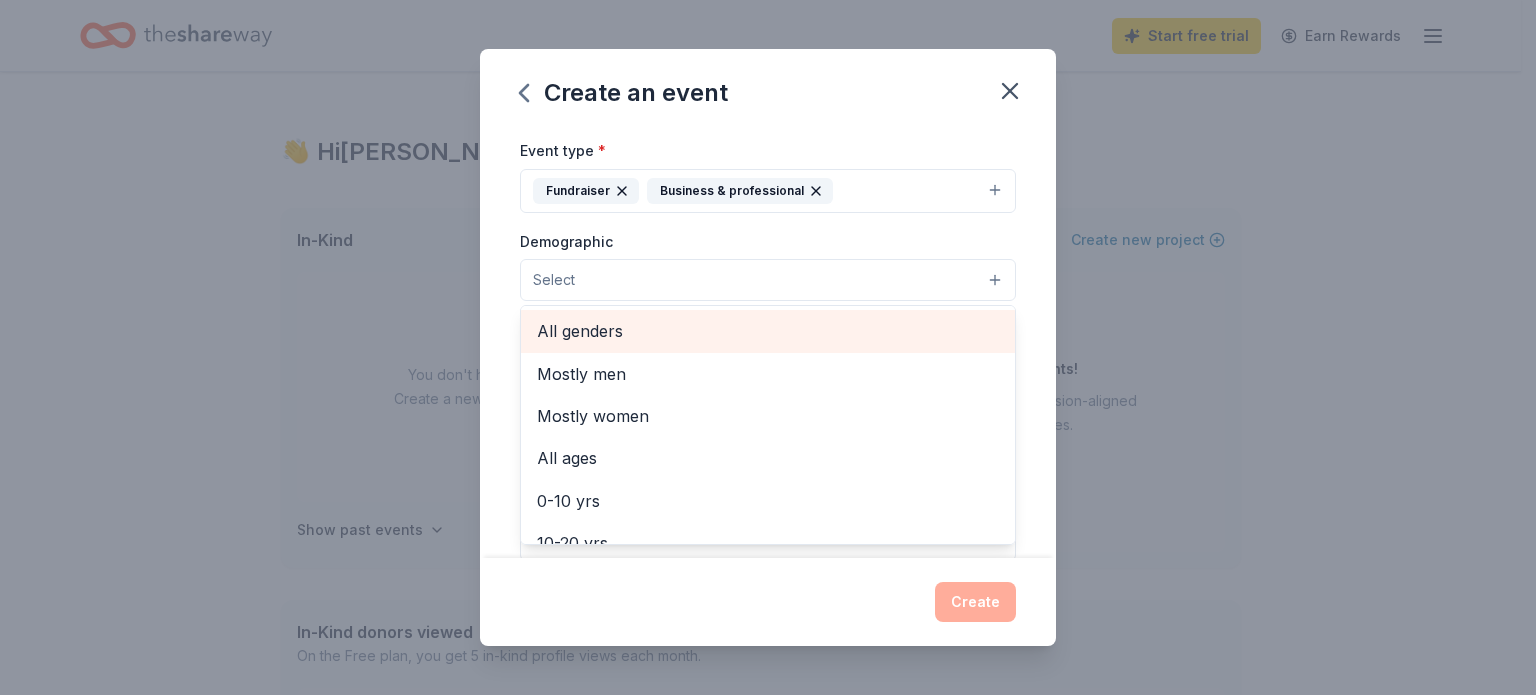 click on "All genders" at bounding box center [768, 331] 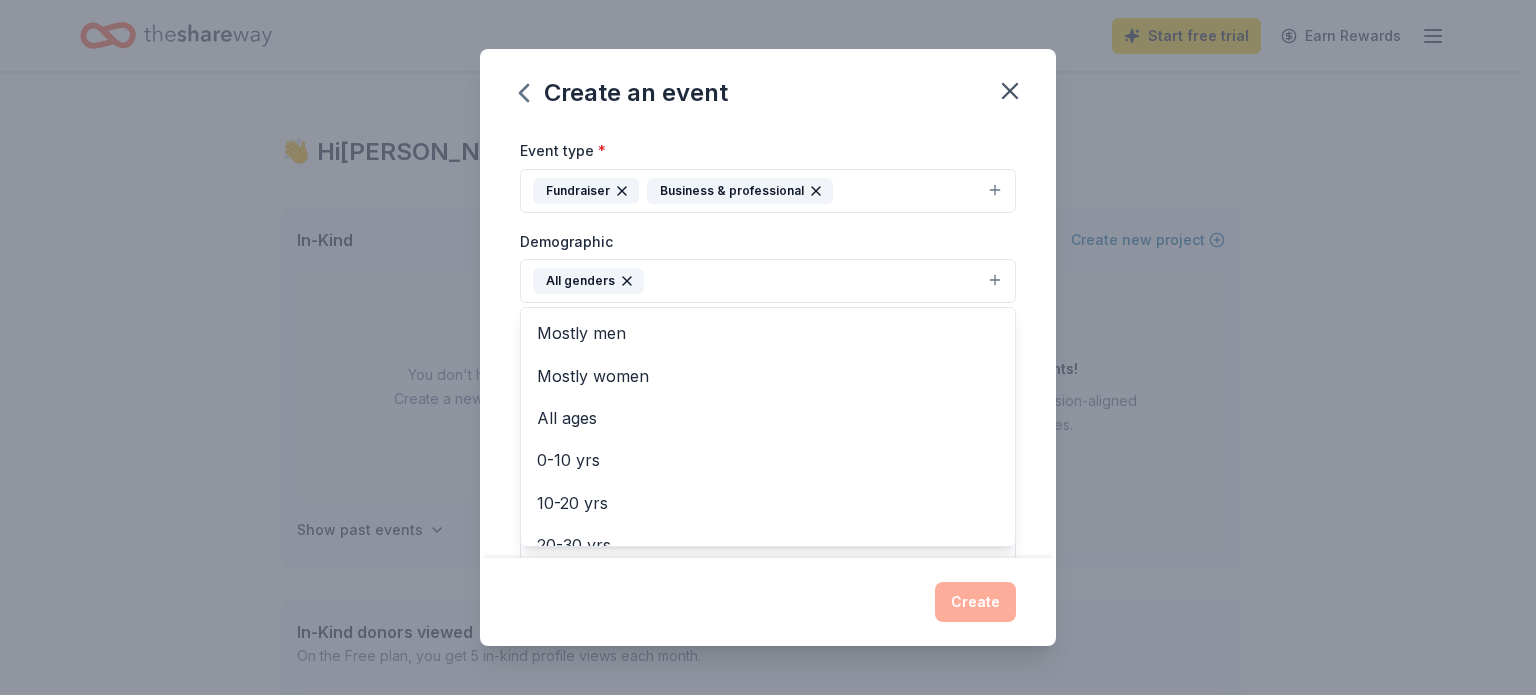click on "Event name * St. Angela Merici Homecoming Festival Silent Auction 52 /100 Event website www.ohiocatholic.org Attendance * 500 Date * 08/31/2025 ZIP code * 45118 Event type * Fundraiser Business & professional Demographic All genders Mostly men Mostly women All ages 0-10 yrs 10-20 yrs 20-30 yrs 30-40 yrs 40-50 yrs 50-60 yrs 60-70 yrs 70-80 yrs 80+ yrs We use this information to help brands find events with their target demographic to sponsor their products. Mailing address Apt/unit Description What are you looking for? * Auction & raffle Meals Snacks Desserts Alcohol Beverages Send me reminders Email me reminders of donor application deadlines Recurring event" at bounding box center (768, 343) 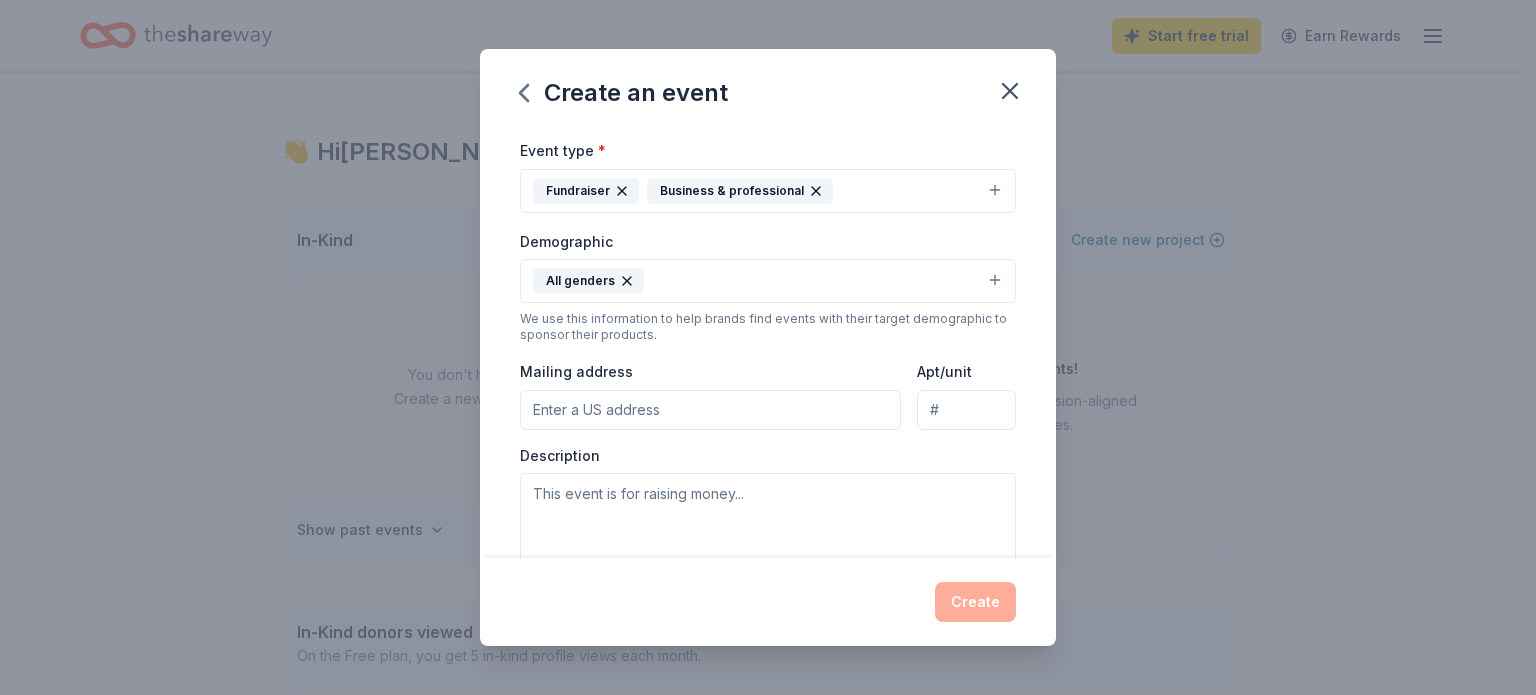 click on "Mailing address" at bounding box center (710, 410) 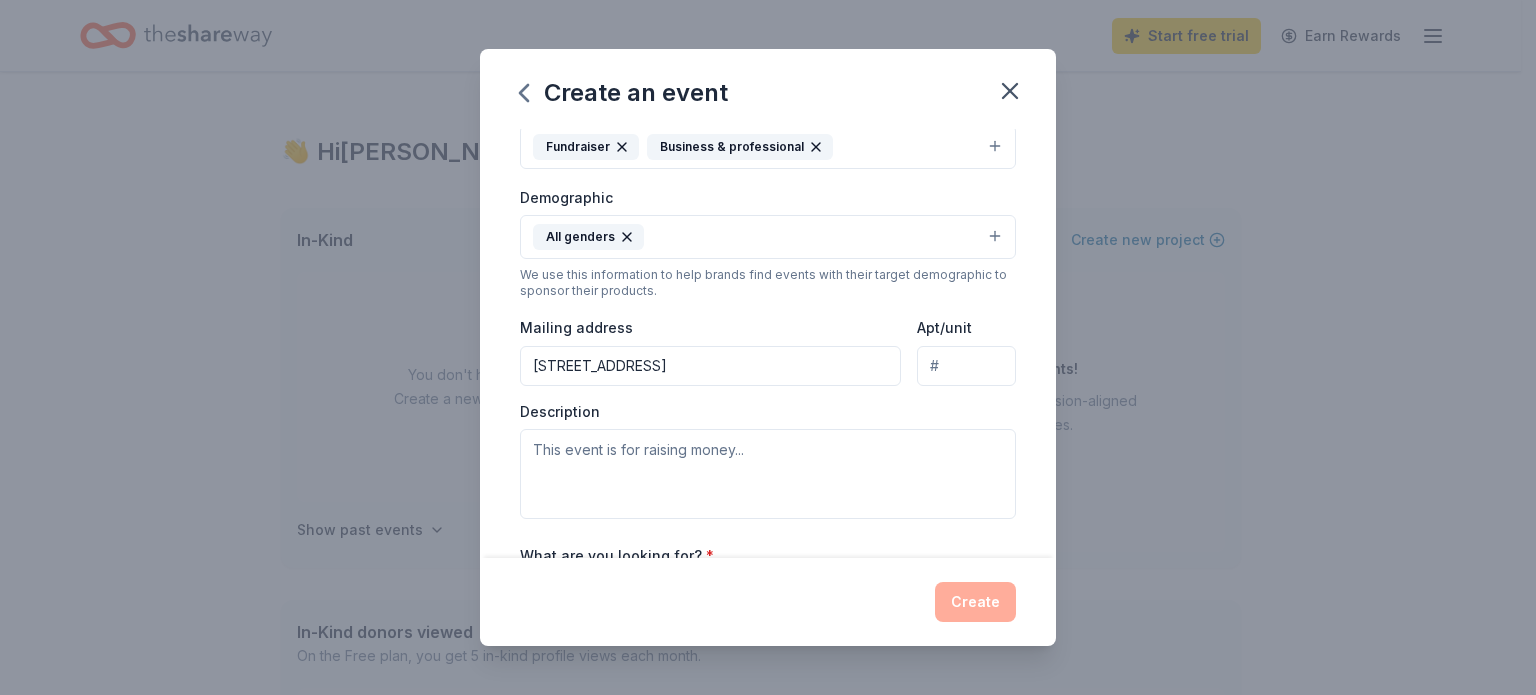 scroll, scrollTop: 295, scrollLeft: 0, axis: vertical 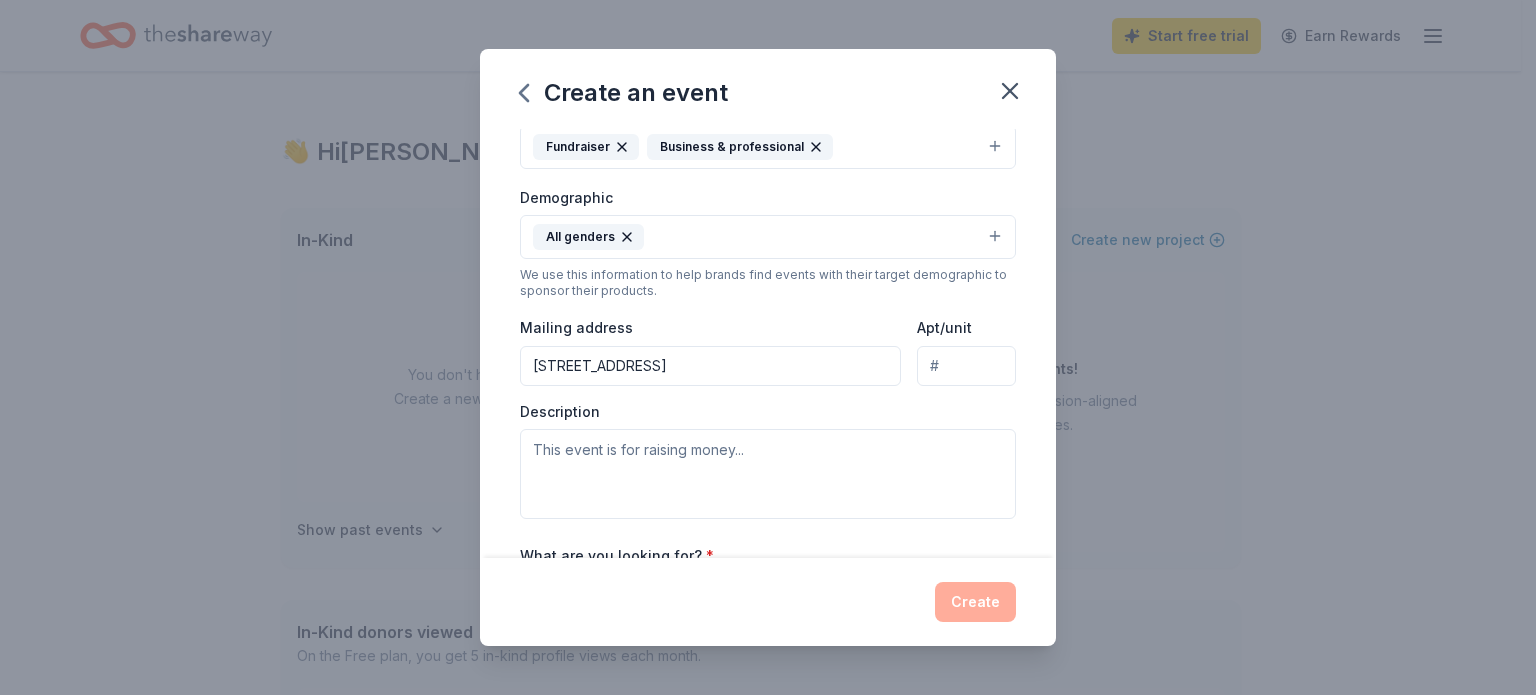 type on "130 Stone Alley, Fayetteville, OH, 45118" 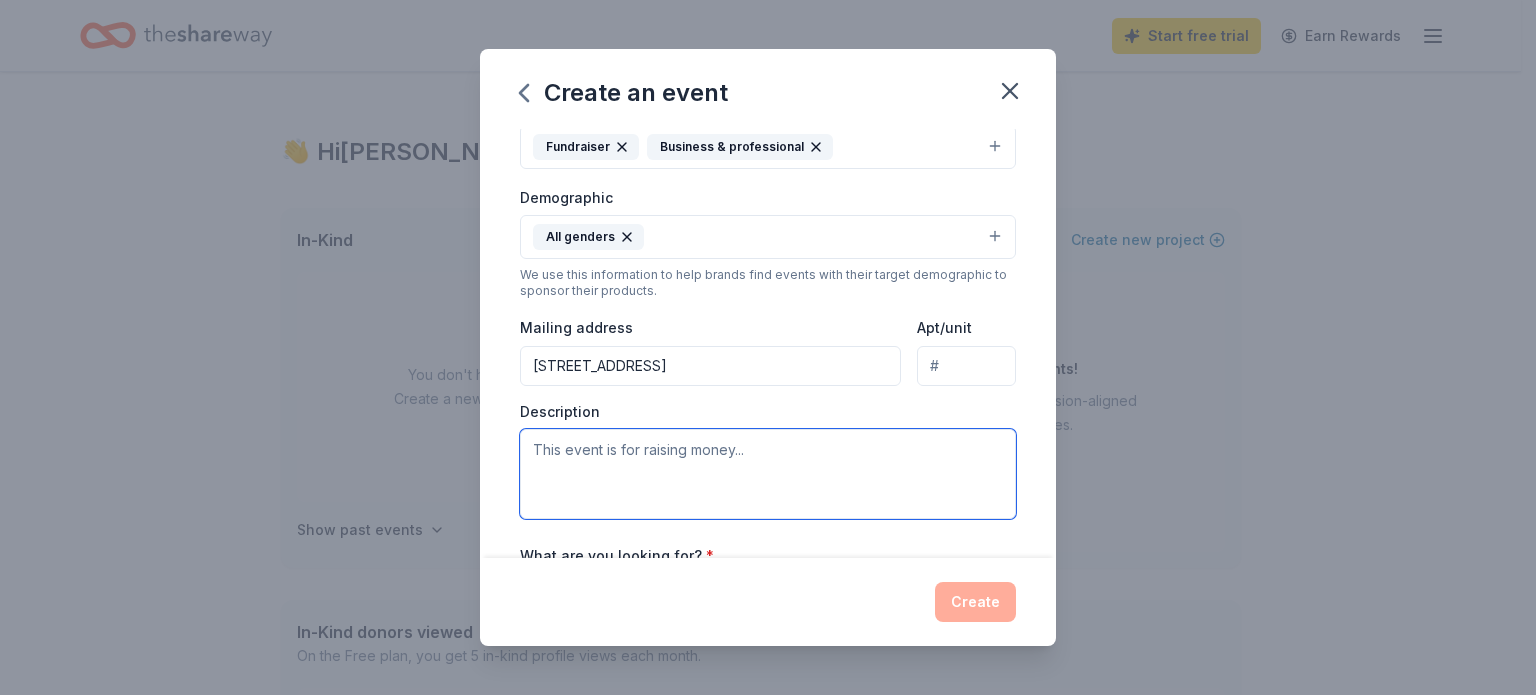 click at bounding box center [768, 474] 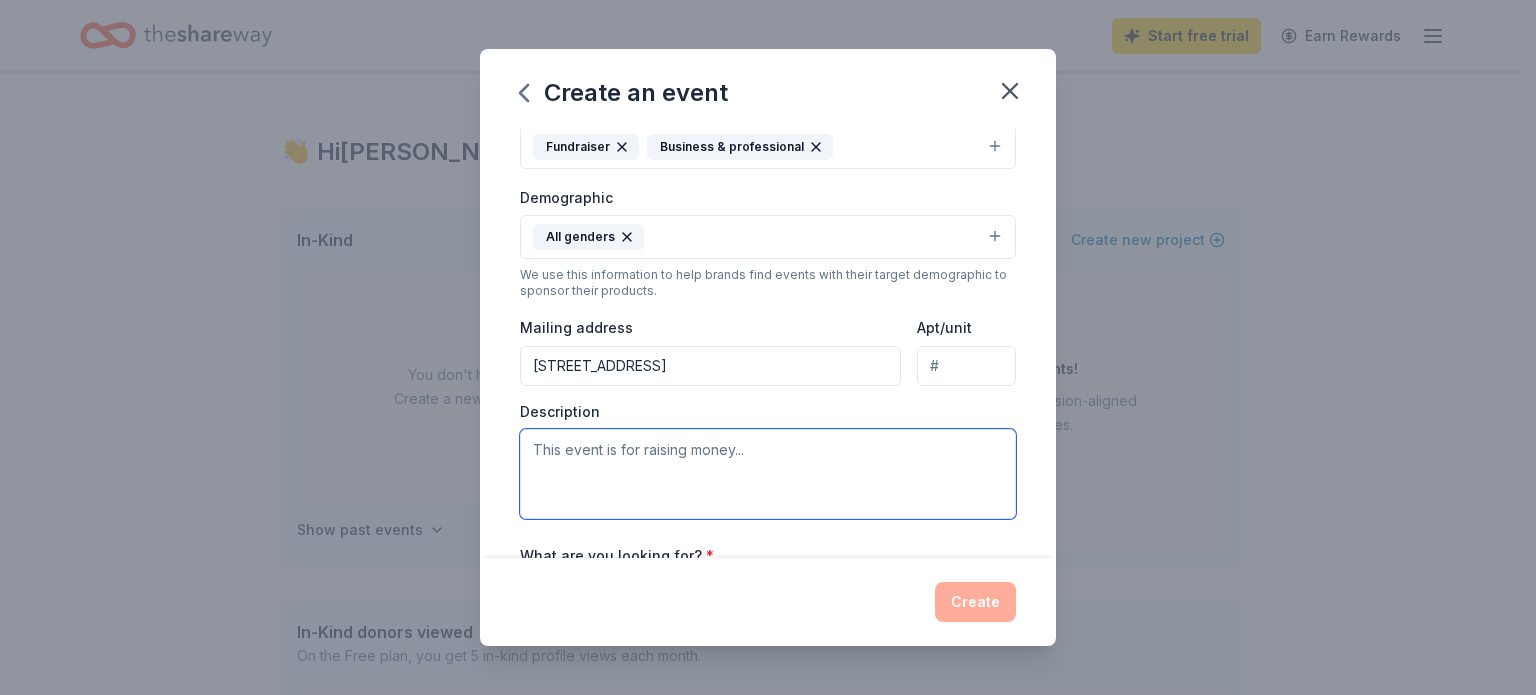 type on "T" 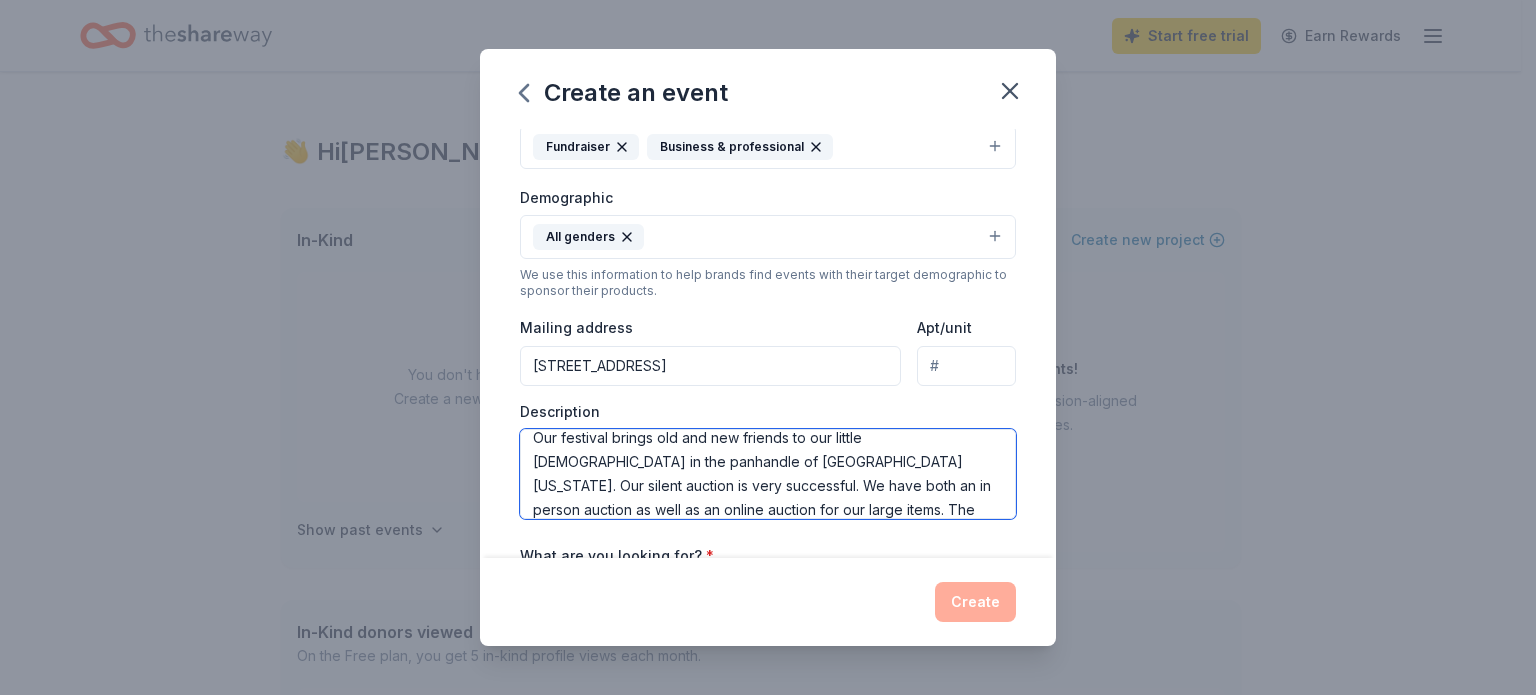 scroll, scrollTop: 36, scrollLeft: 0, axis: vertical 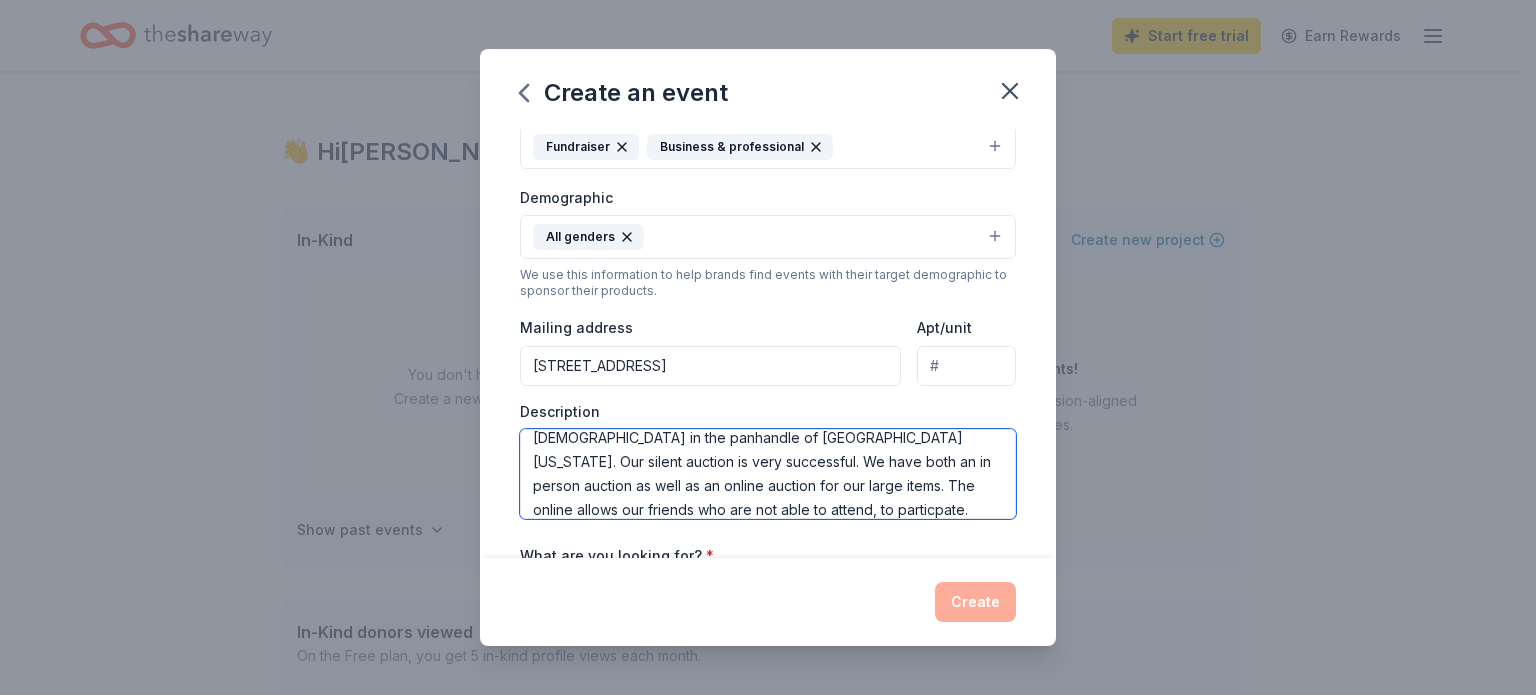 click on "Our festival brings old and new friends to our little church in the panhandle of Brown County Ohio. Our silent auction is very successful. We have both an in person auction as well as an online auction for our large items. The online allows our friends who are not able to attend, to particpate." at bounding box center [768, 474] 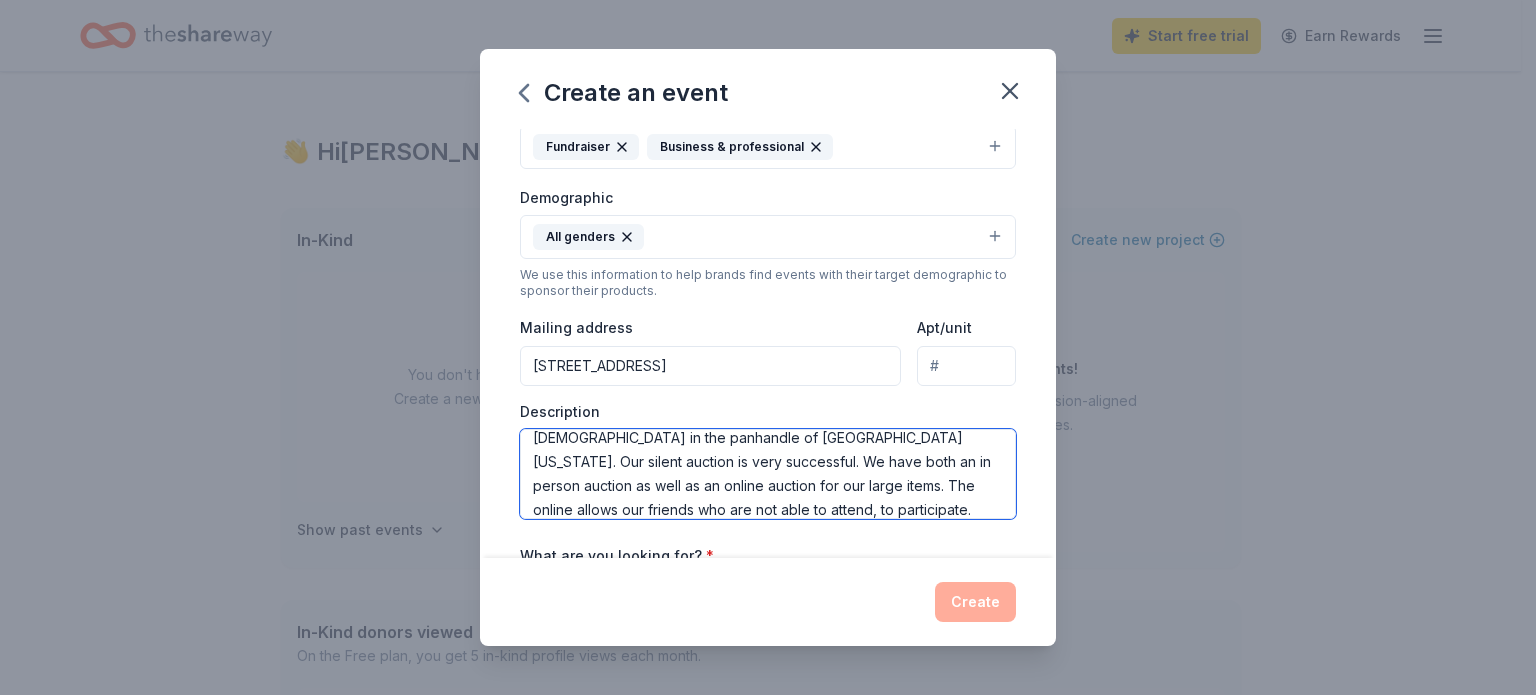 click on "Our festival brings old and new friends to our little church in the panhandle of Brown County Ohio. Our silent auction is very successful. We have both an in person auction as well as an online auction for our large items. The online allows our friends who are not able to attend, to participate." at bounding box center [768, 474] 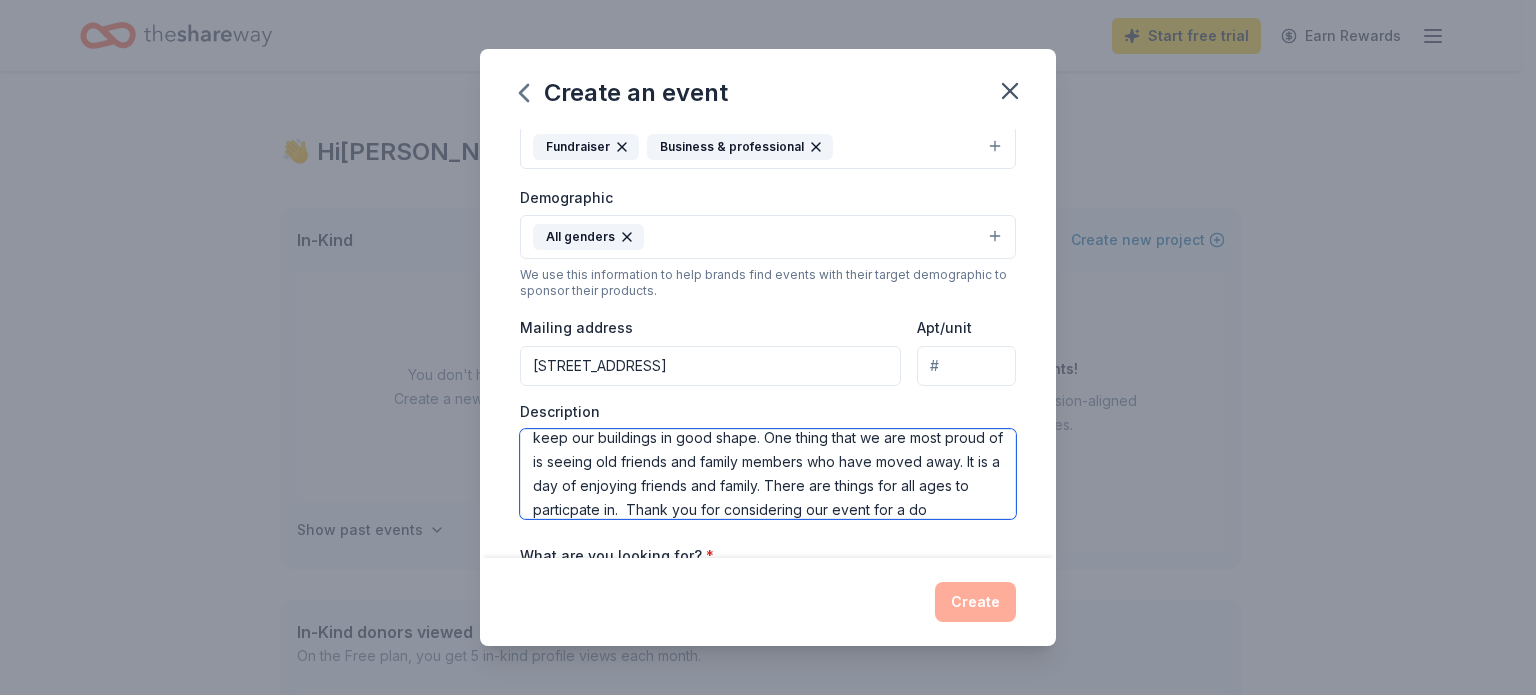 scroll, scrollTop: 180, scrollLeft: 0, axis: vertical 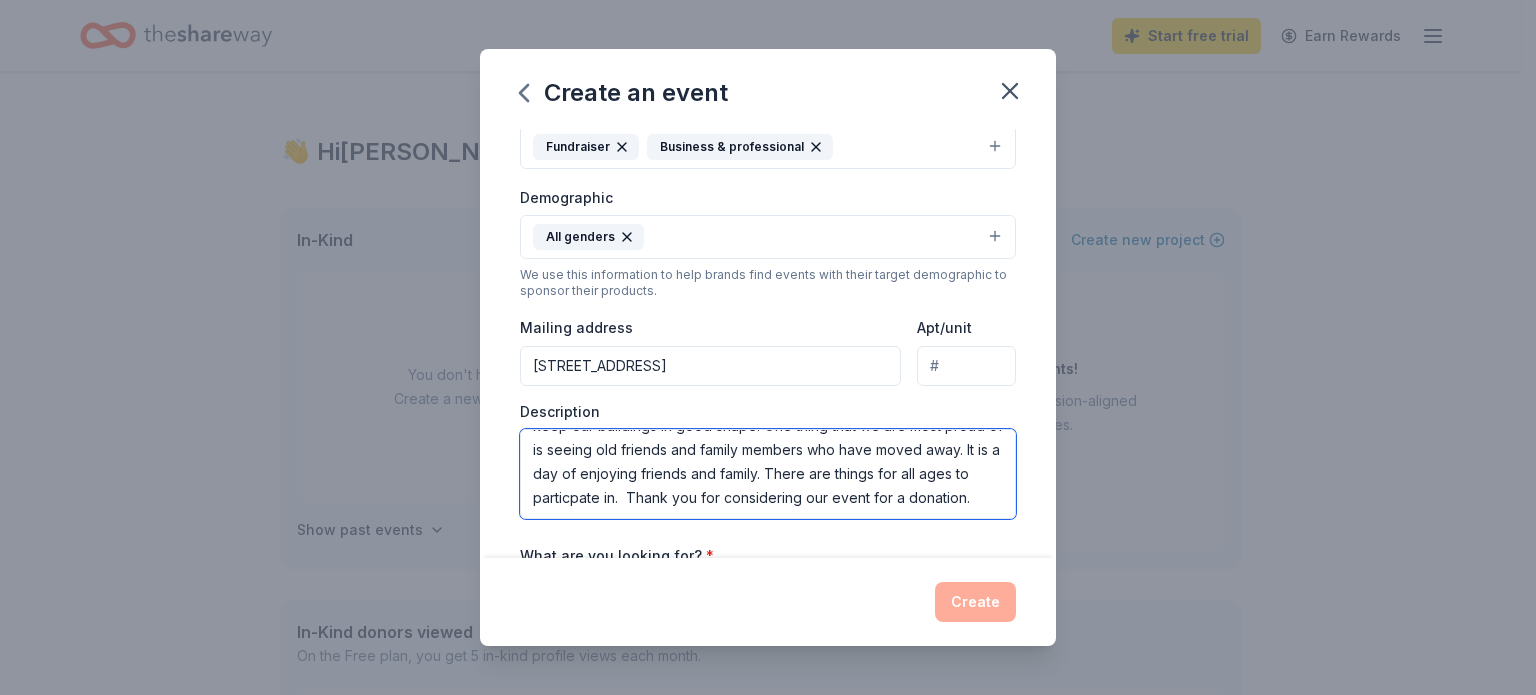 click on "Our festival brings old and new friends to our little church in the panhandle of Brown County Ohio. Our silent auction is very successful. We have both an in person auction as well as an online auction for our large items. The online allows our friends who are not able to attend, to participate. The money we raise helps to support our youth education program and to keep our buildings in good shape. One thing that we are most proud of is seeing old friends and family members who have moved away. It is a day of enjoying friends and family. There are things for all ages to particpate in.  Thank you for considering our event for a donation." at bounding box center [768, 474] 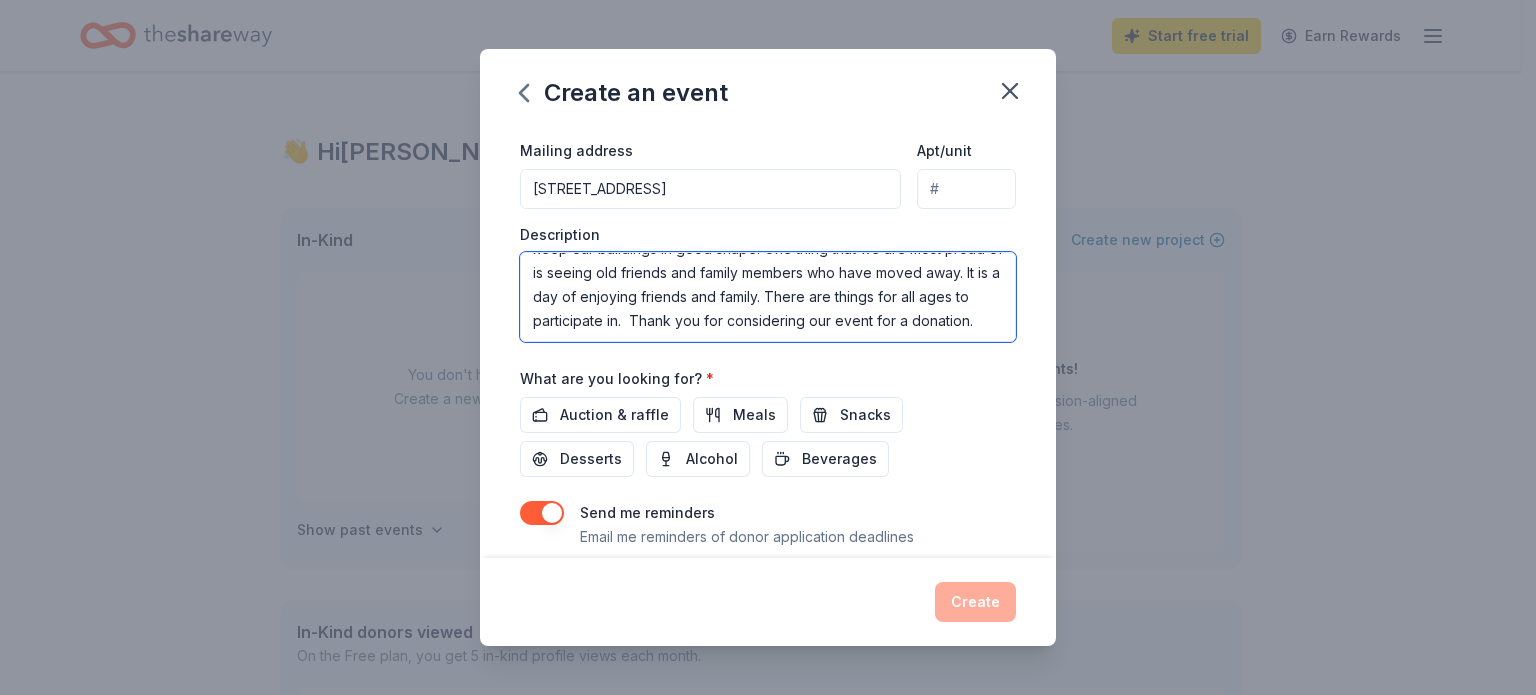 scroll, scrollTop: 475, scrollLeft: 0, axis: vertical 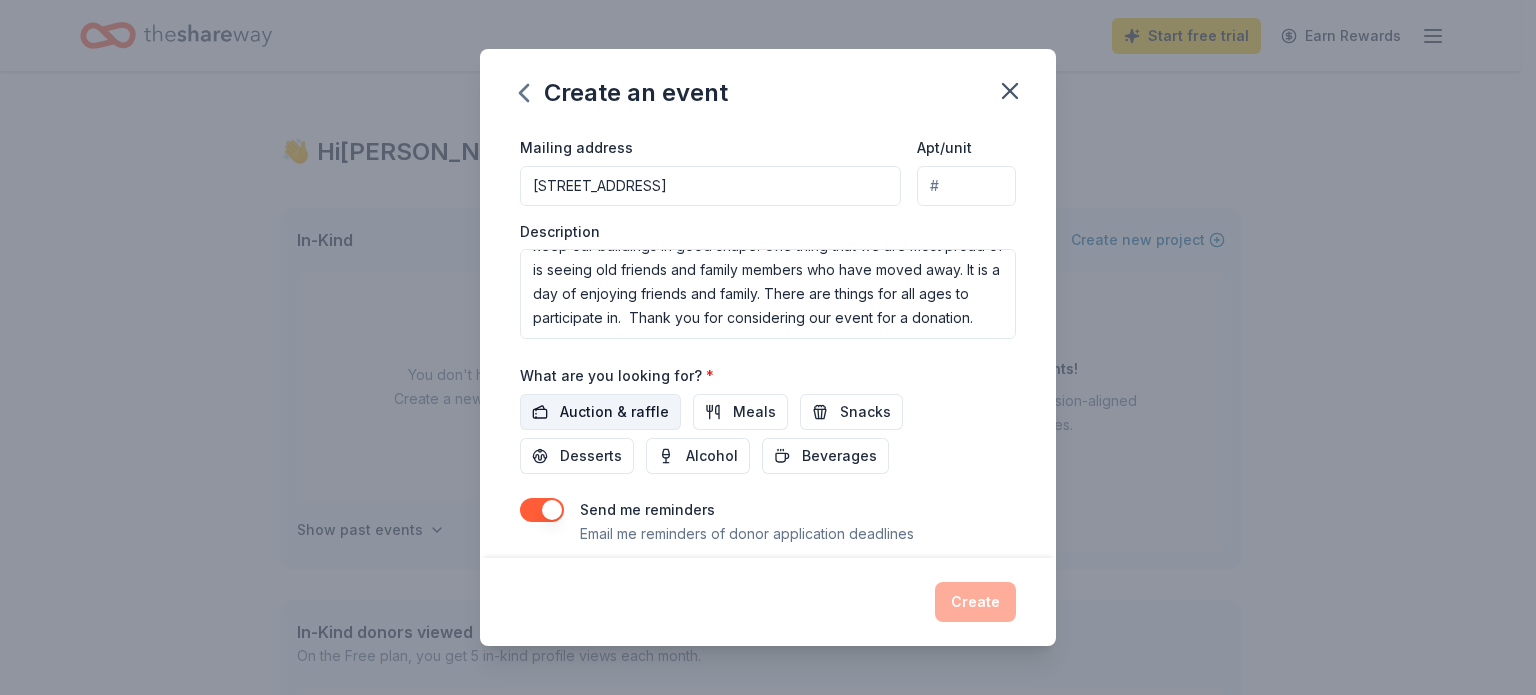 click on "Auction & raffle" at bounding box center [614, 412] 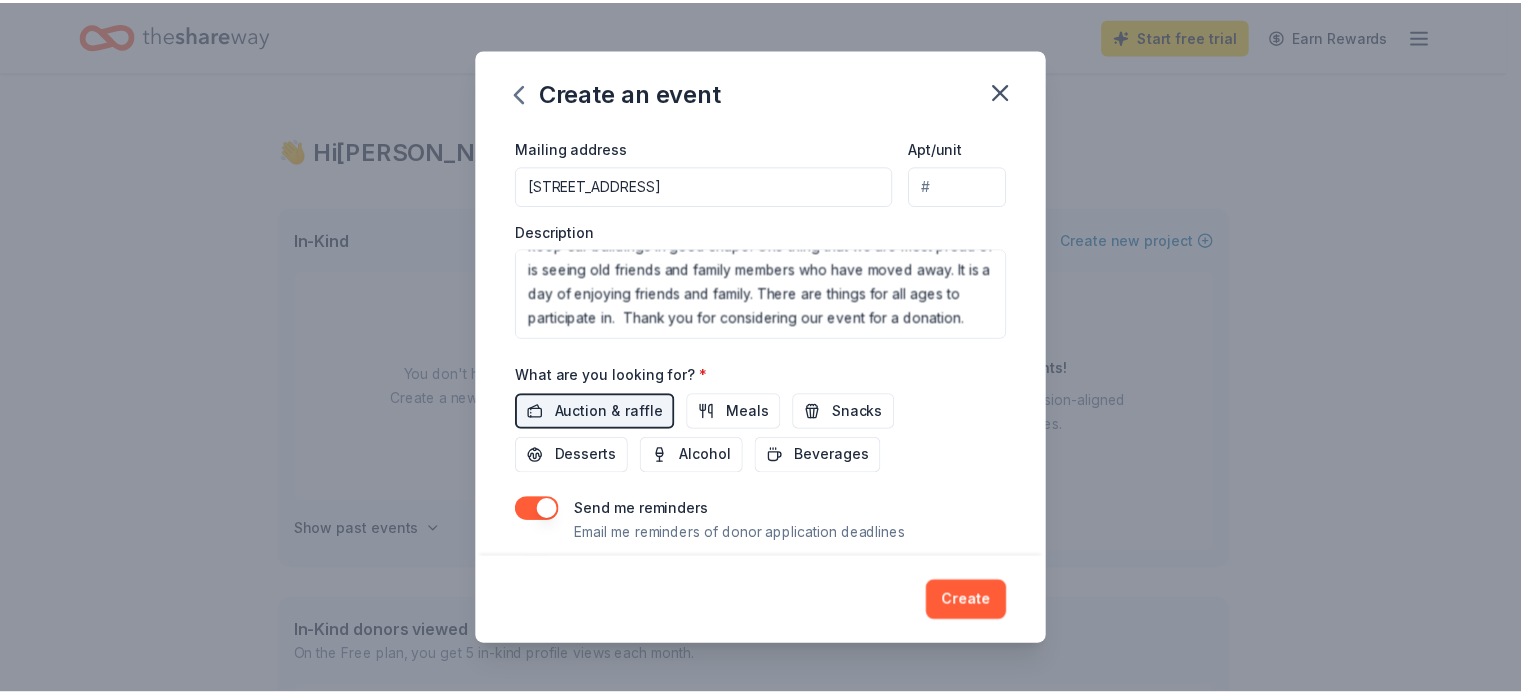 scroll, scrollTop: 529, scrollLeft: 0, axis: vertical 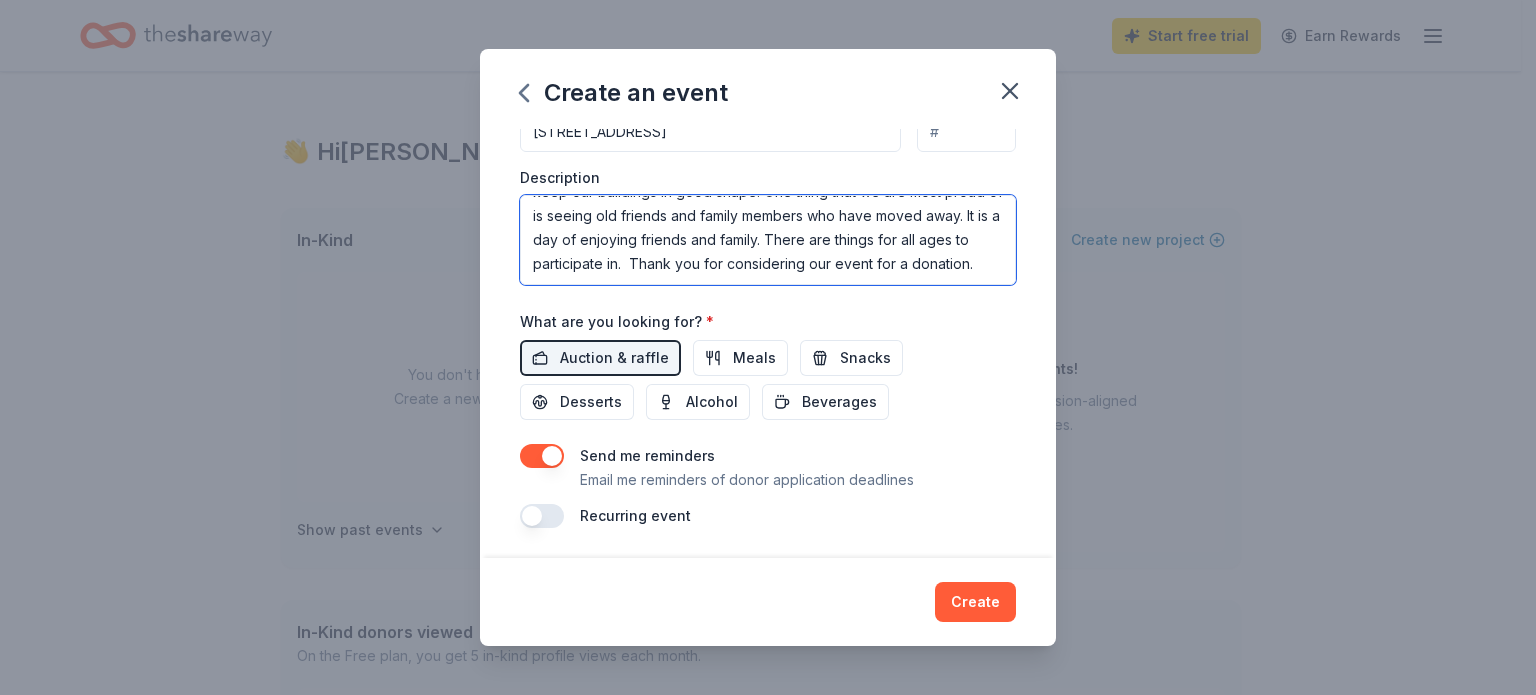 click on "Our festival brings old and new friends to our little church in the panhandle of Brown County Ohio. Our silent auction is very successful. We have both an in person auction as well as an online auction for our large items. The online allows our friends who are not able to attend, to participate. The money we raise helps to support our youth education program and to keep our buildings in good shape. One thing that we are most proud of is seeing old friends and family members who have moved away. It is a day of enjoying friends and family. There are things for all ages to participate in.  Thank you for considering our event for a donation." at bounding box center [768, 240] 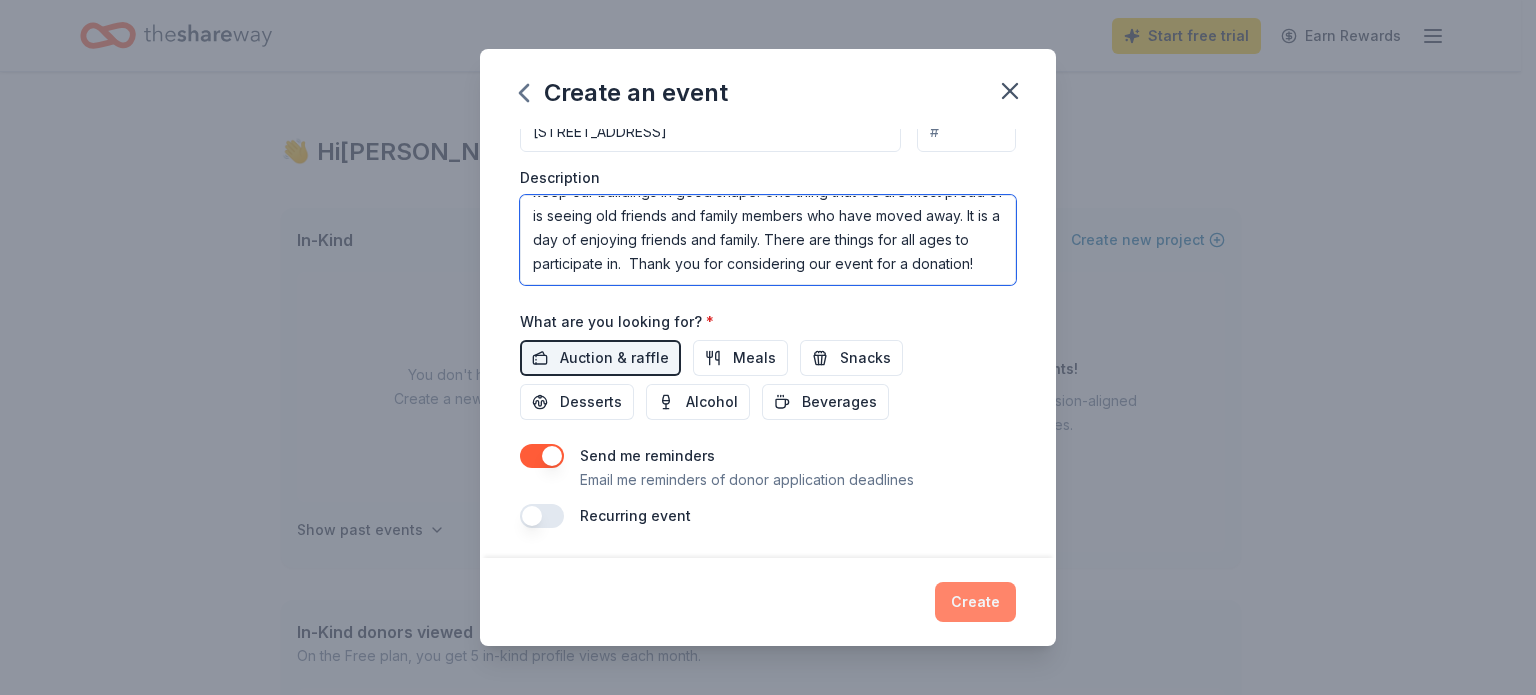 type on "Our festival brings old and new friends to our little church in the panhandle of Brown County Ohio. Our silent auction is very successful. We have both an in person auction as well as an online auction for our large items. The online allows our friends who are not able to attend, to participate. The money we raise helps to support our youth education program and to keep our buildings in good shape. One thing that we are most proud of is seeing old friends and family members who have moved away. It is a day of enjoying friends and family. There are things for all ages to participate in.  Thank you for considering our event for a donation!" 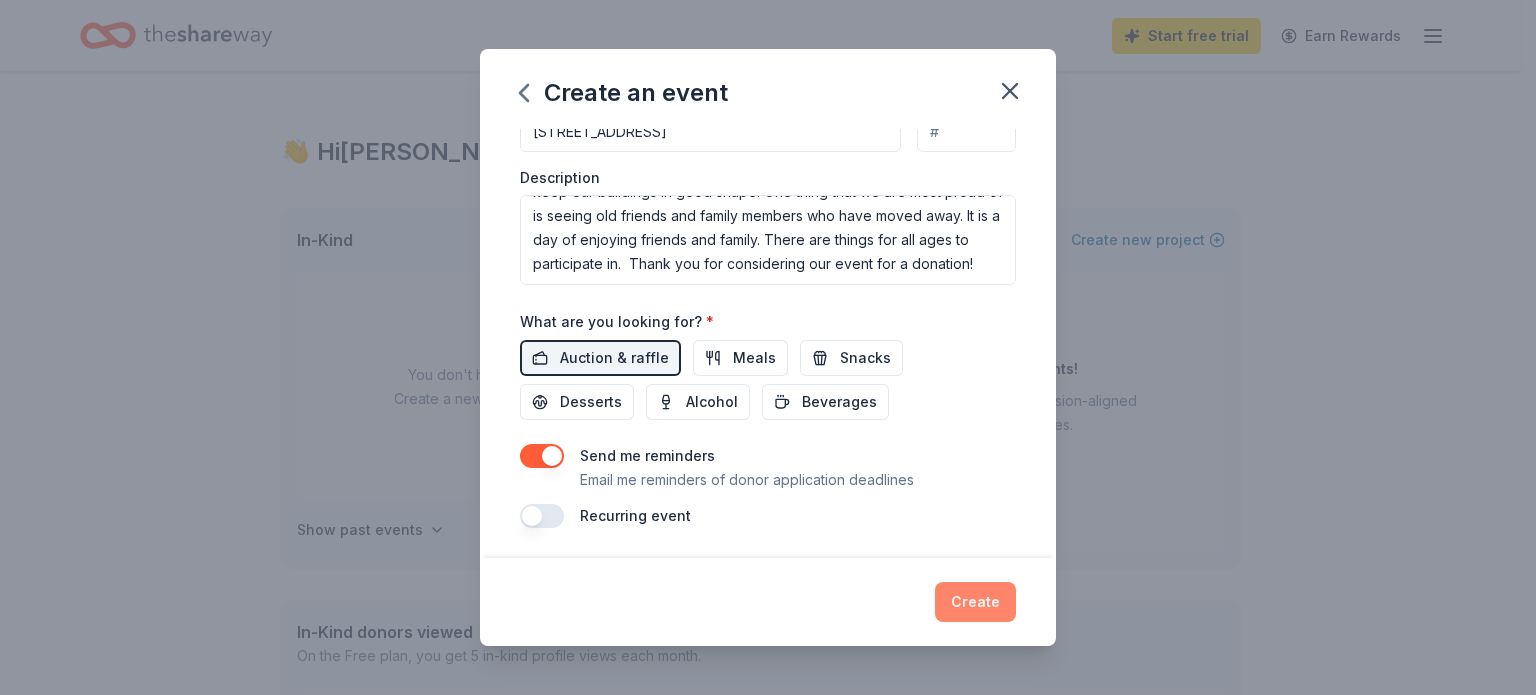 click on "Create" at bounding box center (975, 602) 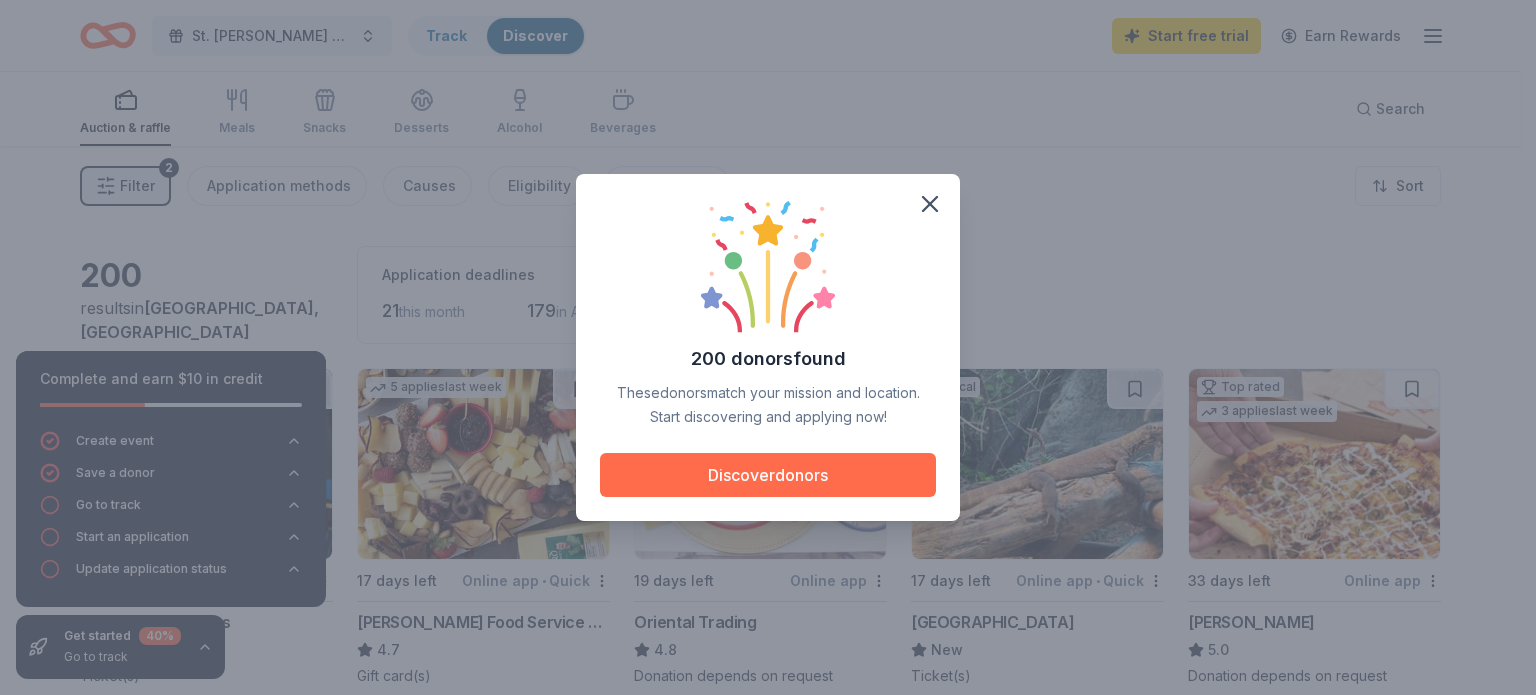 click on "Discover  donors" at bounding box center [768, 475] 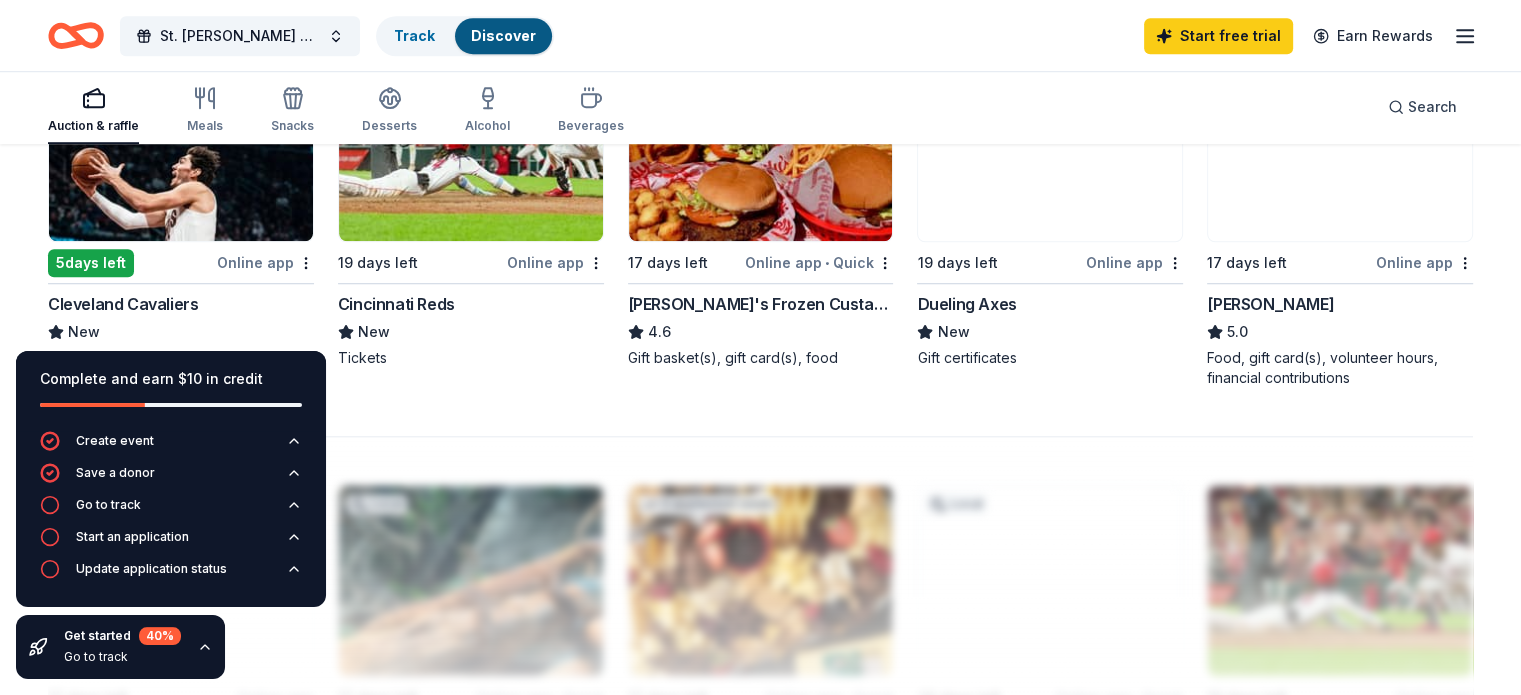 scroll, scrollTop: 1455, scrollLeft: 0, axis: vertical 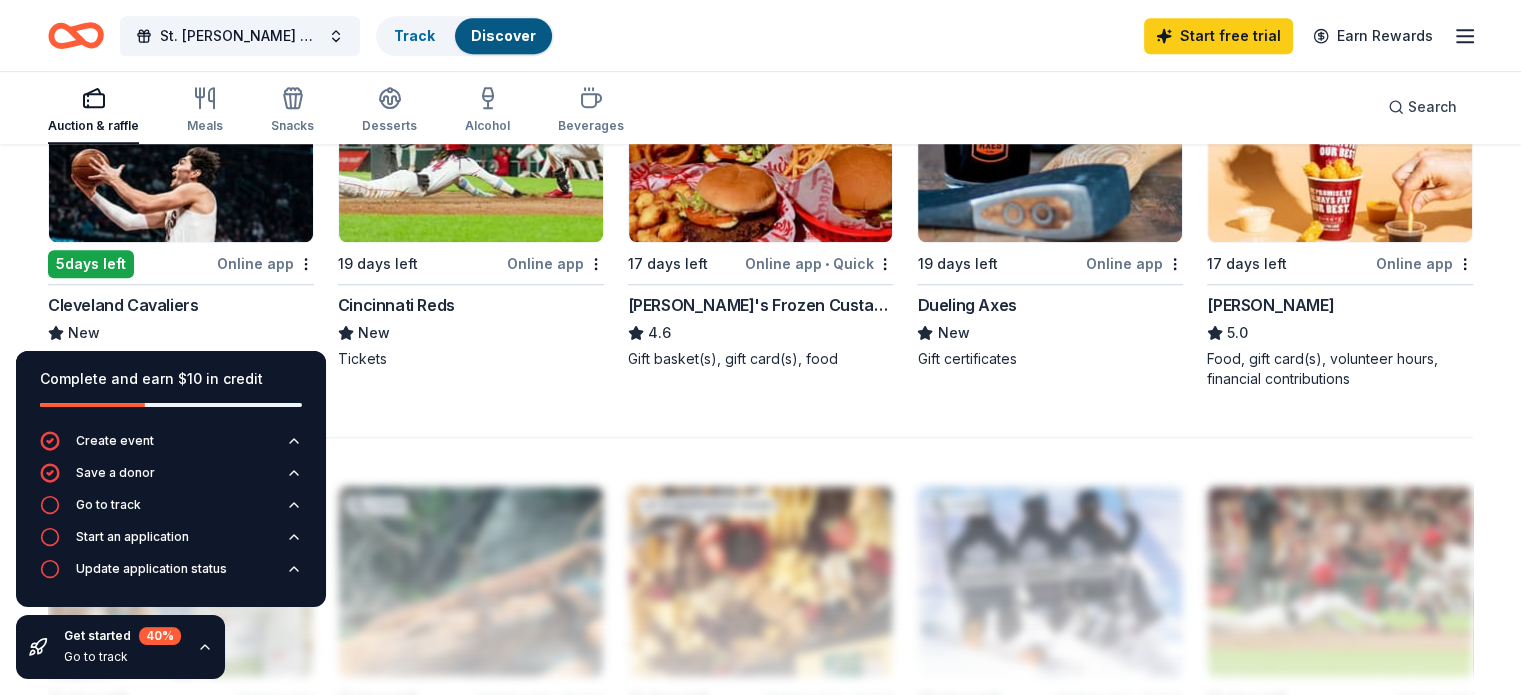 click at bounding box center [760, 597] 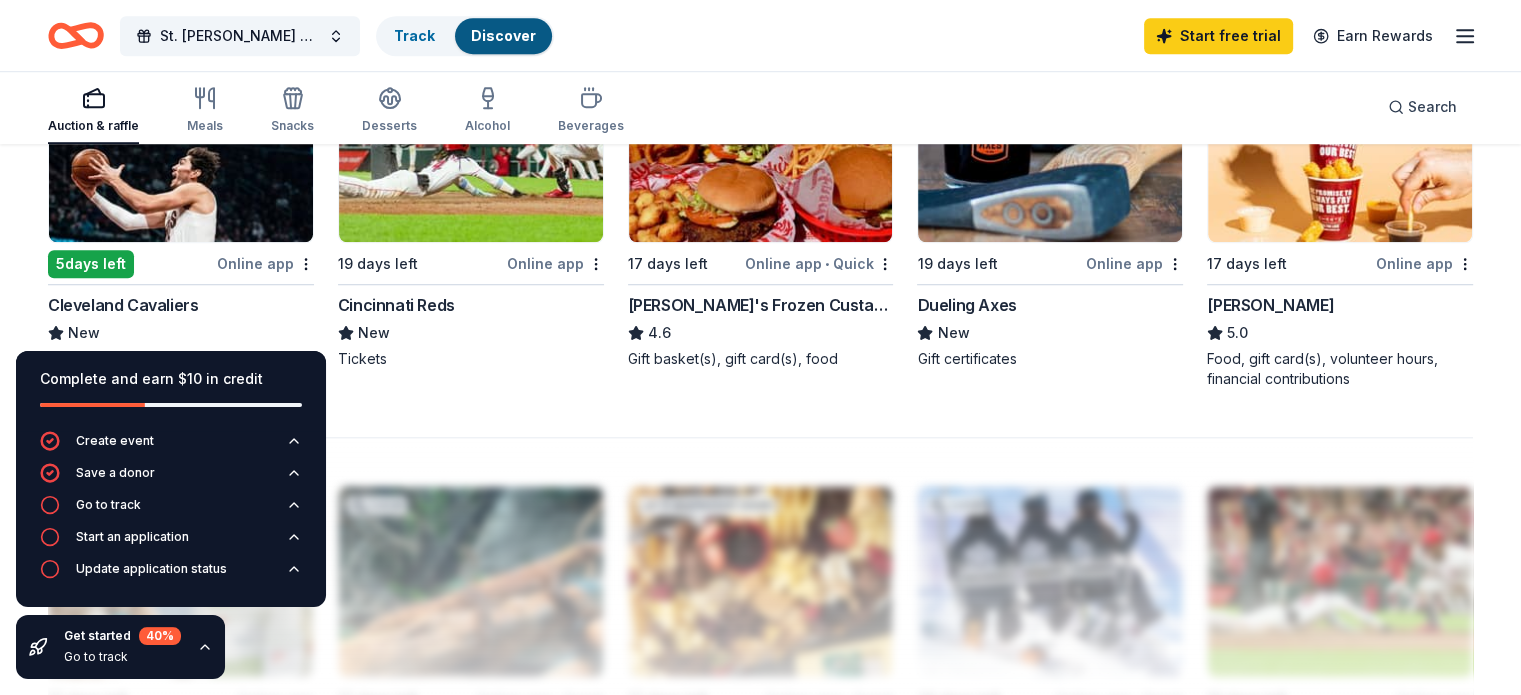 click at bounding box center (471, 147) 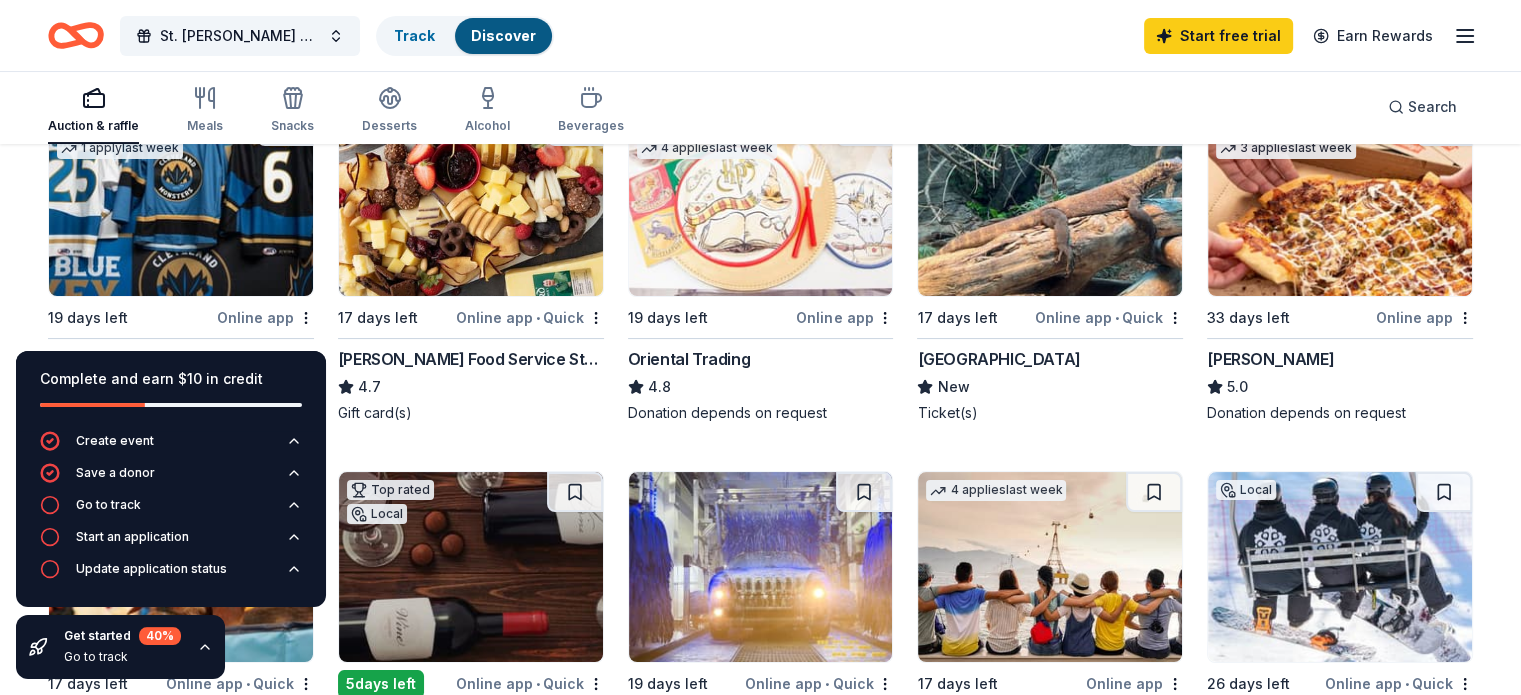 scroll, scrollTop: 260, scrollLeft: 0, axis: vertical 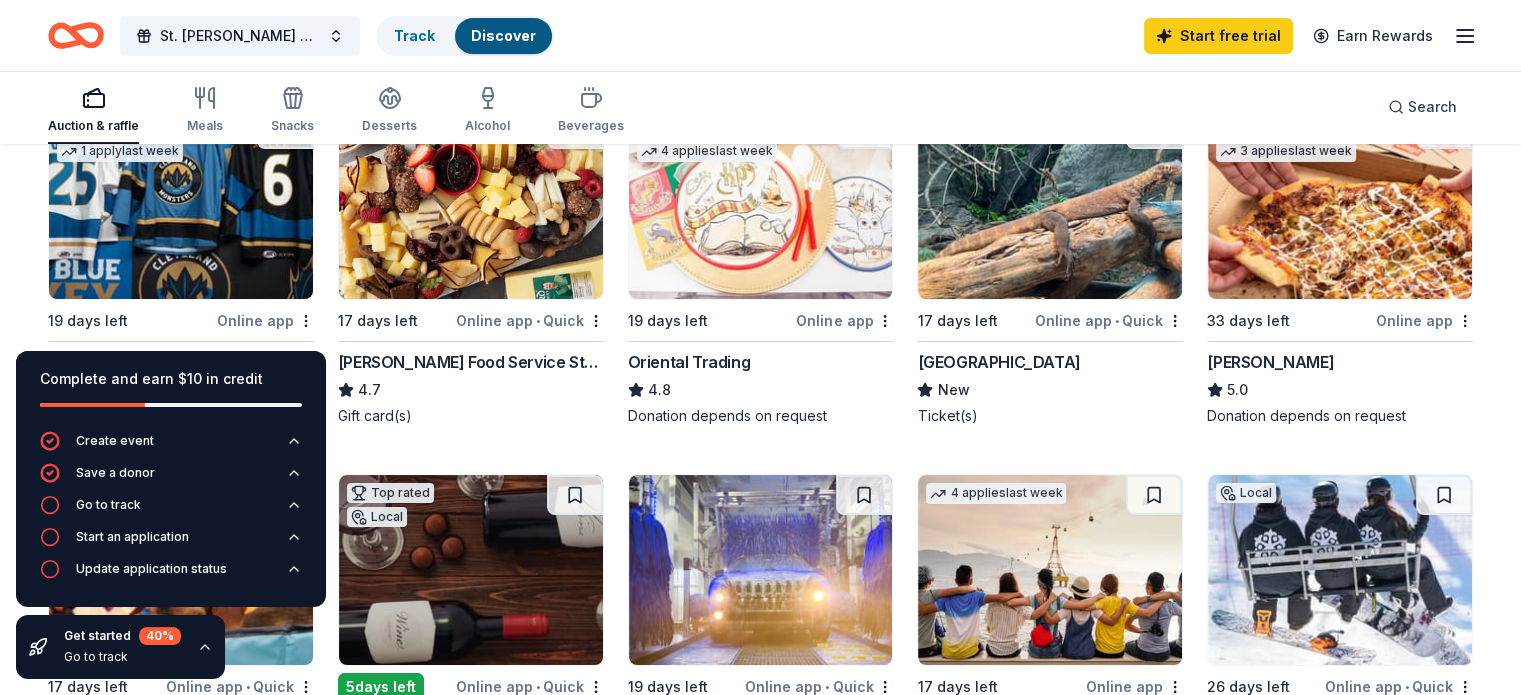 click on "Cincinnati Zoo & Botanical Garden" at bounding box center [998, 362] 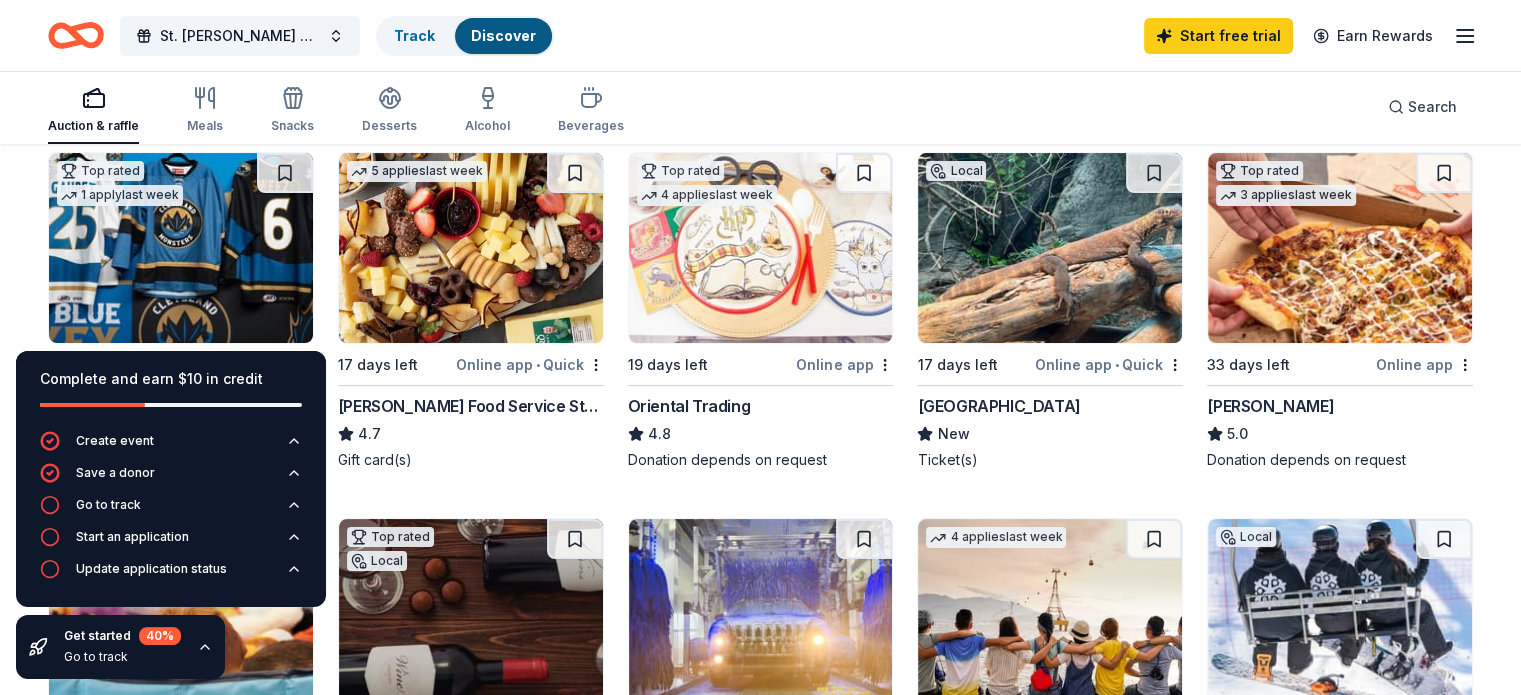 scroll, scrollTop: 216, scrollLeft: 0, axis: vertical 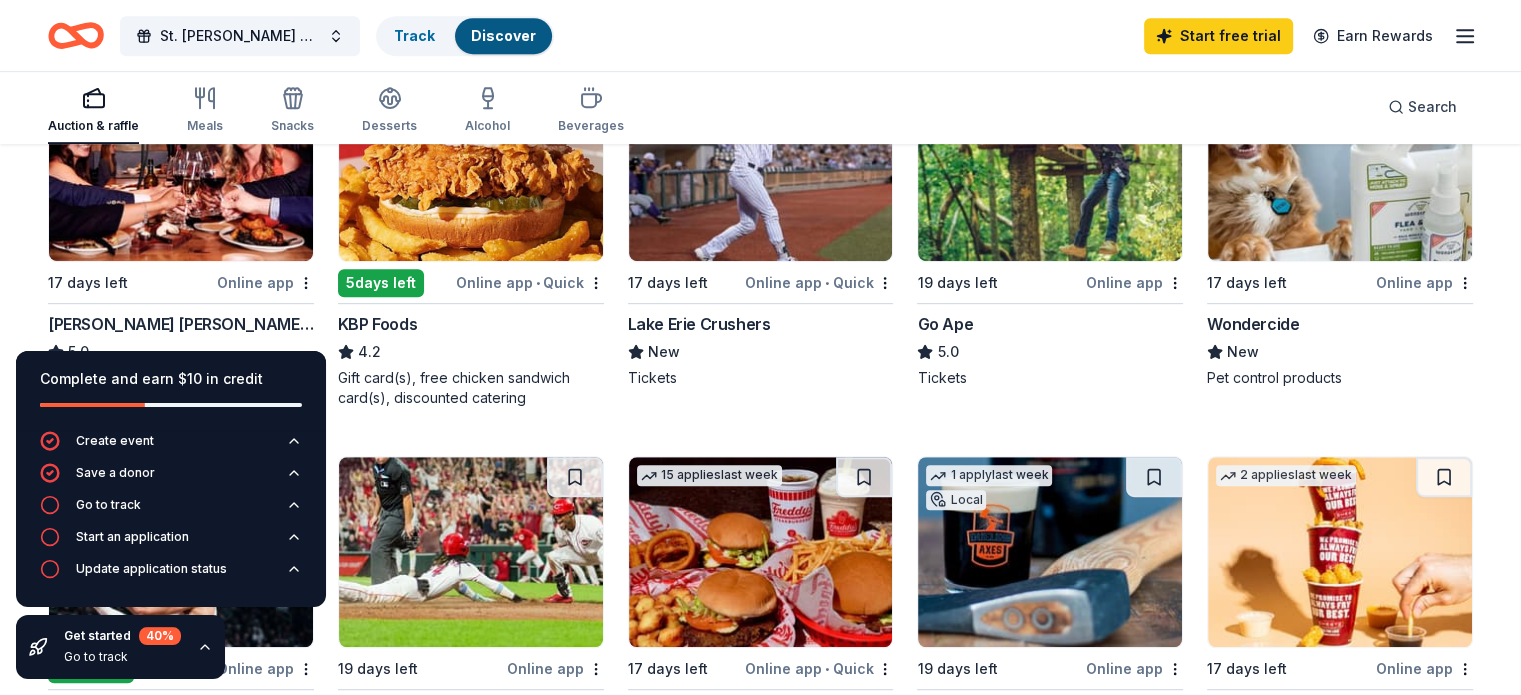 click at bounding box center (181, 166) 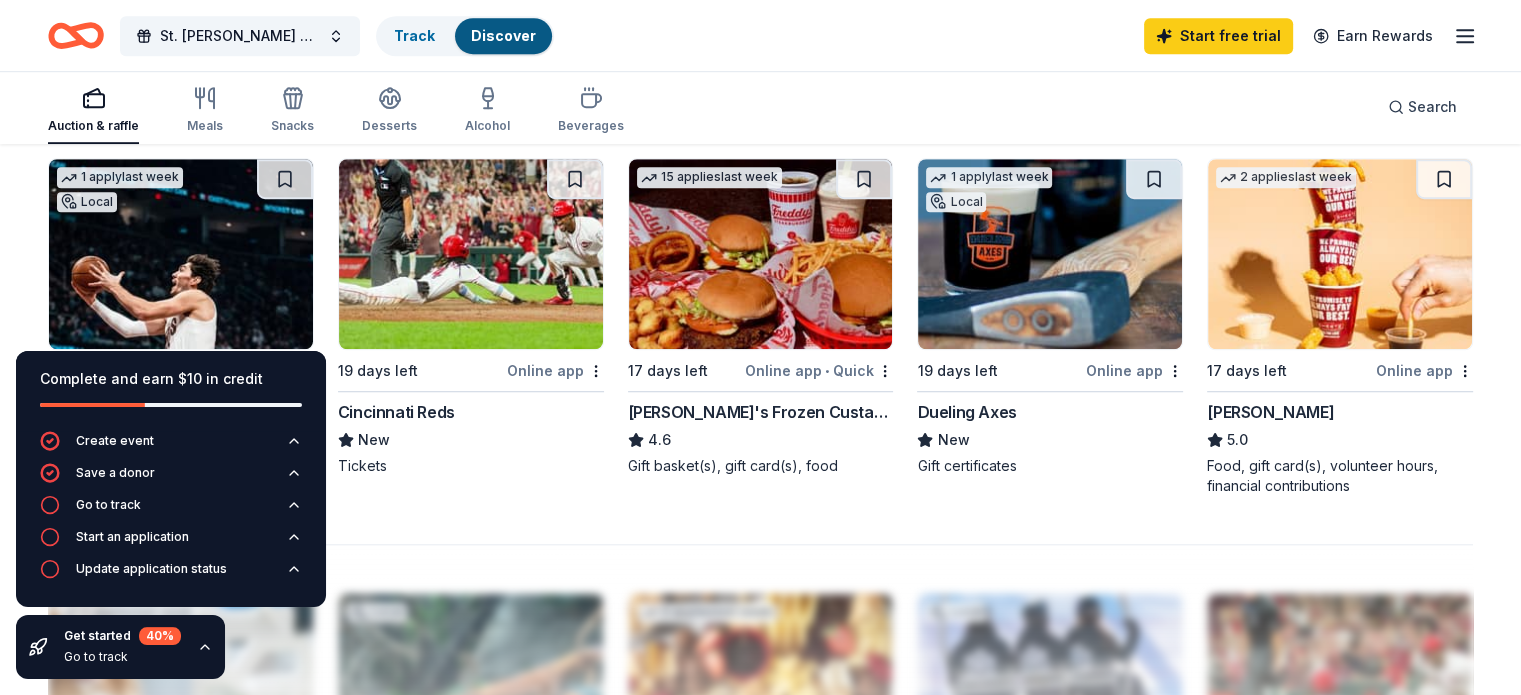 scroll, scrollTop: 1356, scrollLeft: 0, axis: vertical 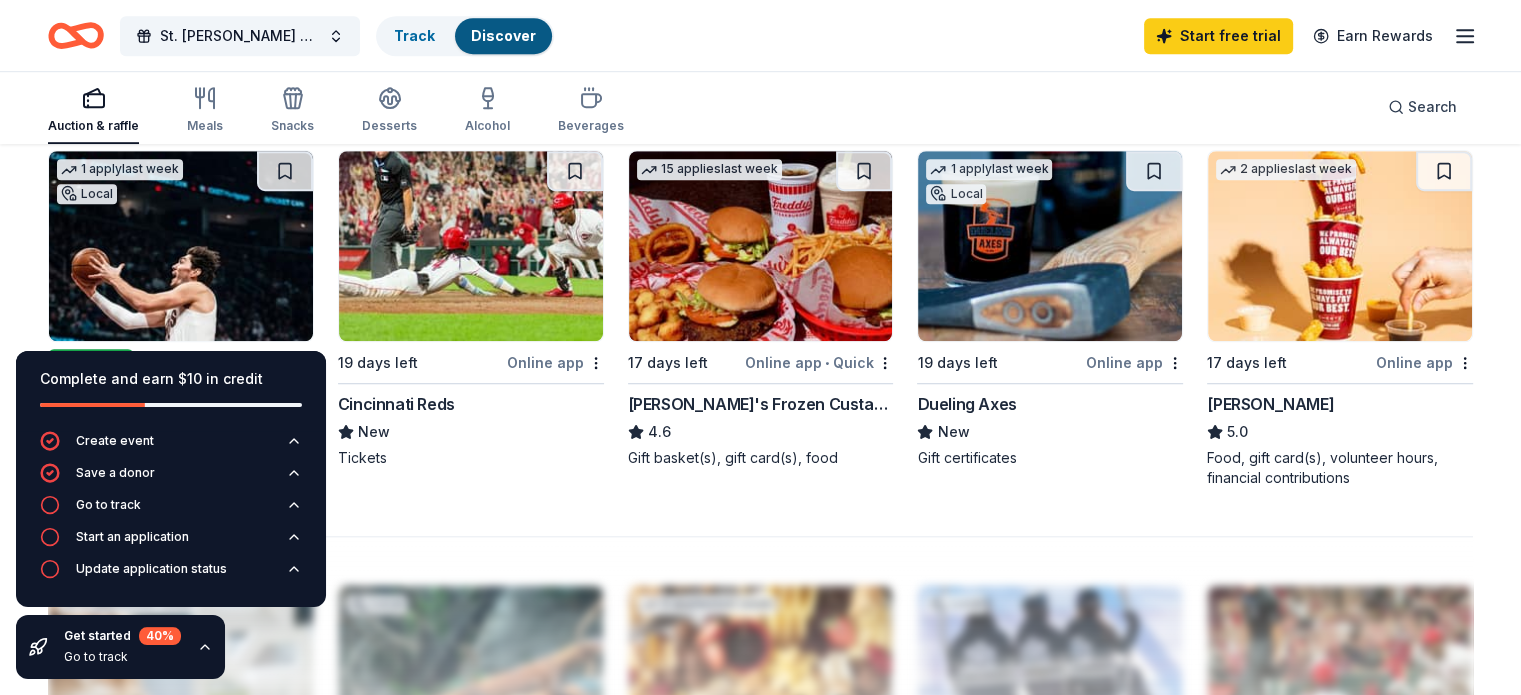 click at bounding box center [1050, 246] 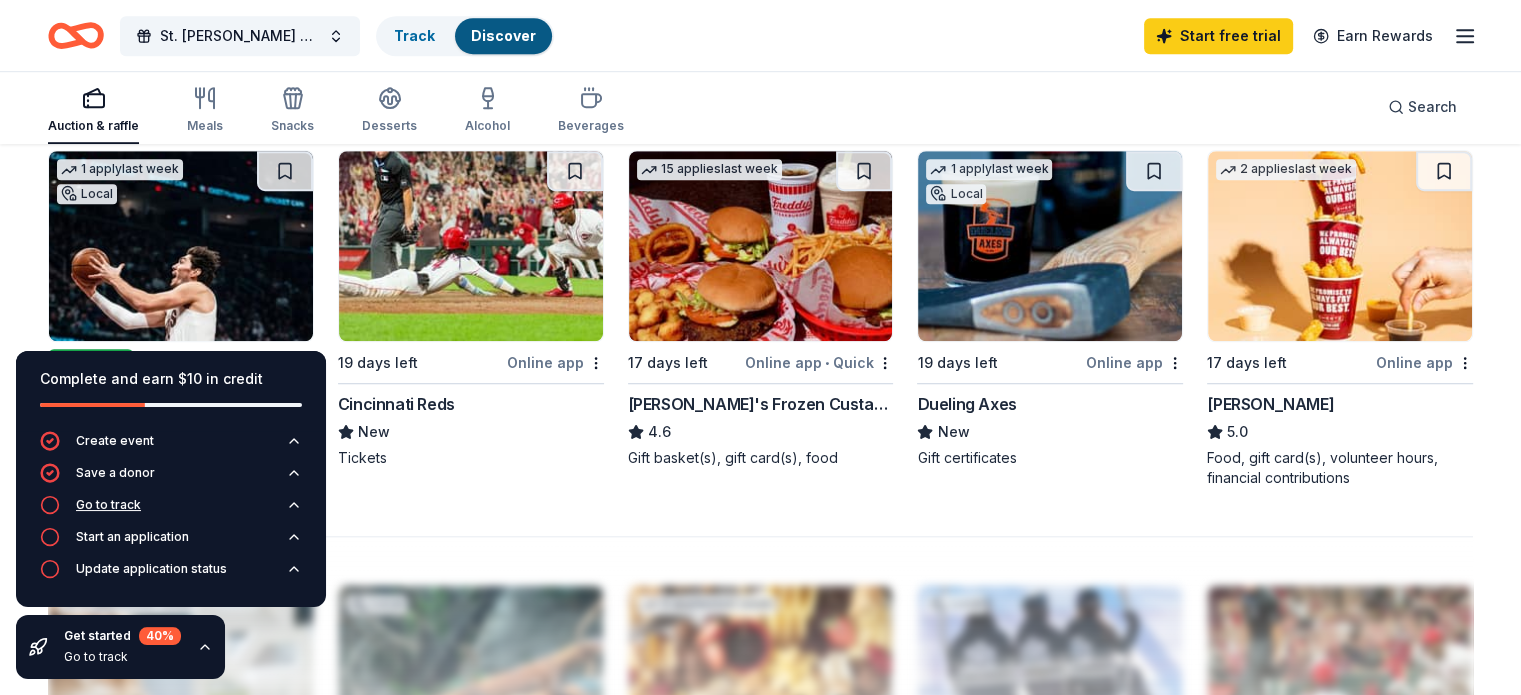 click on "Go to track" at bounding box center [108, 505] 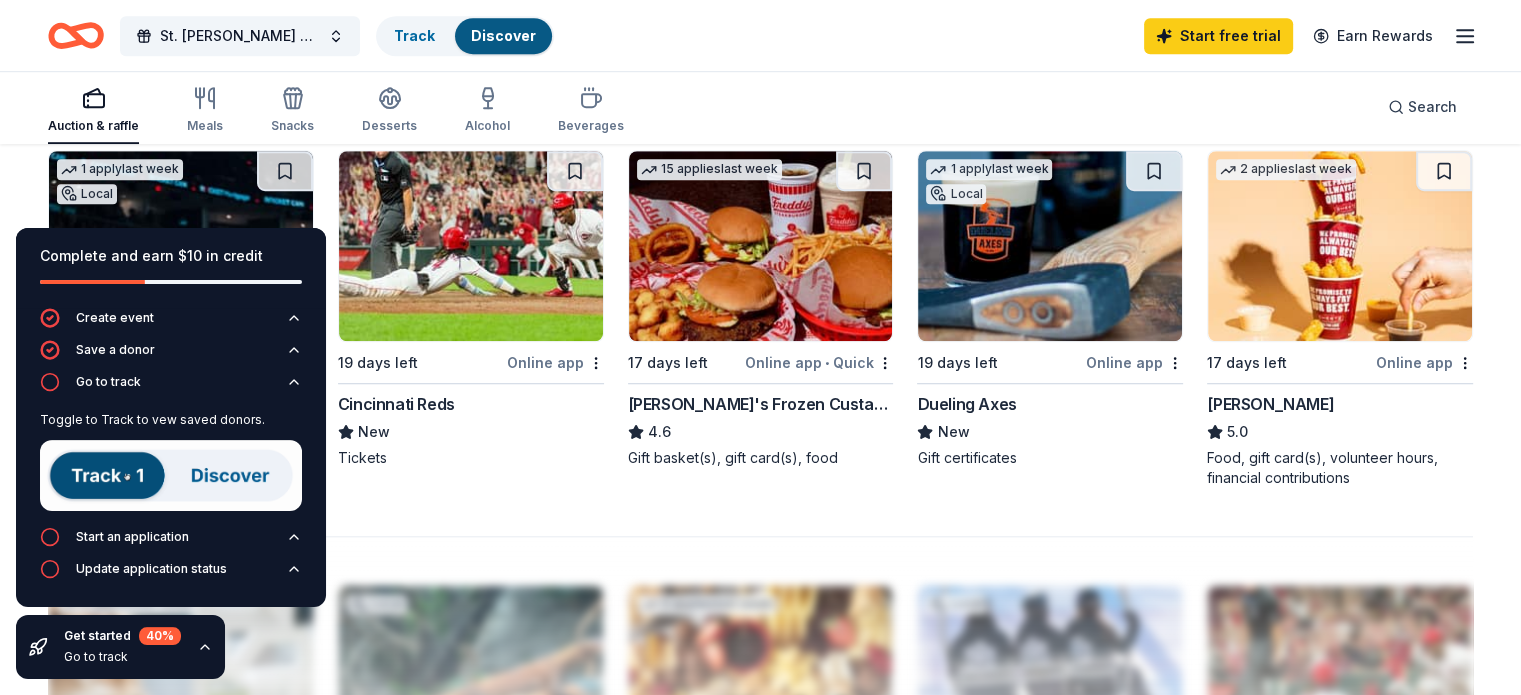 click on "200 results  in  Fayetteville, OH Application deadlines 21  this month 179  in August 36  passed Top rated 1   apply  last week 19 days left Online app Cleveland Monsters 5.0 Ticket(s) 5   applies  last week 17 days left Online app • Quick Gordon Food Service Store 4.7 Gift card(s) Top rated 4   applies  last week 19 days left Online app Oriental Trading 4.8 Donation depends on request Local 17 days left Online app • Quick Cincinnati Zoo & Botanical Garden New Ticket(s) Top rated 3   applies  last week 33 days left Online app Casey's 5.0 Donation depends on request Top rated 26   applies  last week 17 days left Online app • Quick BarkBox 5.0 Dog toy(s), dog food Top rated Local 5  days left Online app • Quick Ohio Wine Producers Association 4.8 Gift certificate(s) 19 days left Online app • Quick Waterway Carwash New Car wash passes 4   applies  last week 17 days left Online app Let's Roam 4.4 3 Family Scavenger Hunt Six Pack ($270 Value), 2 Date Night Scavenger Hunt Two Pack ($130 Value) Local • 8" at bounding box center [760, 30] 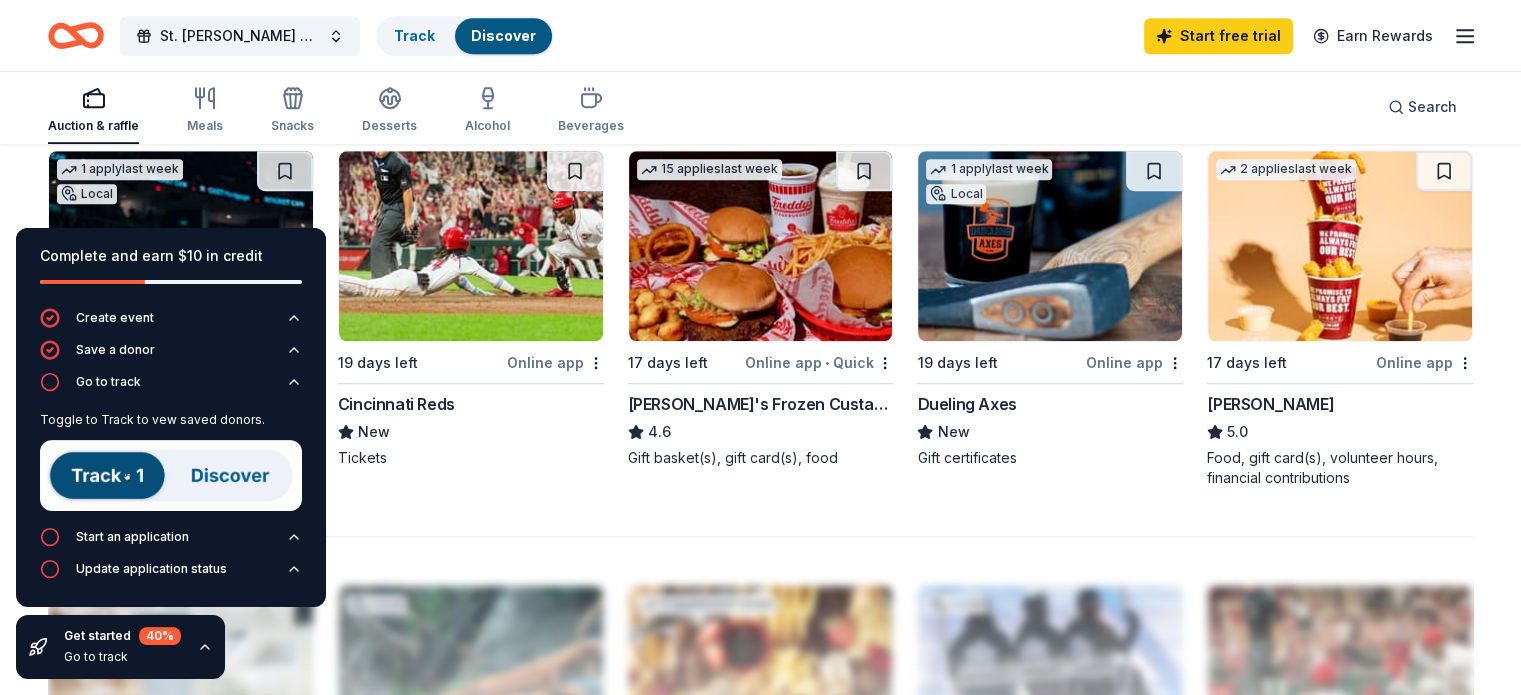 click at bounding box center (171, 475) 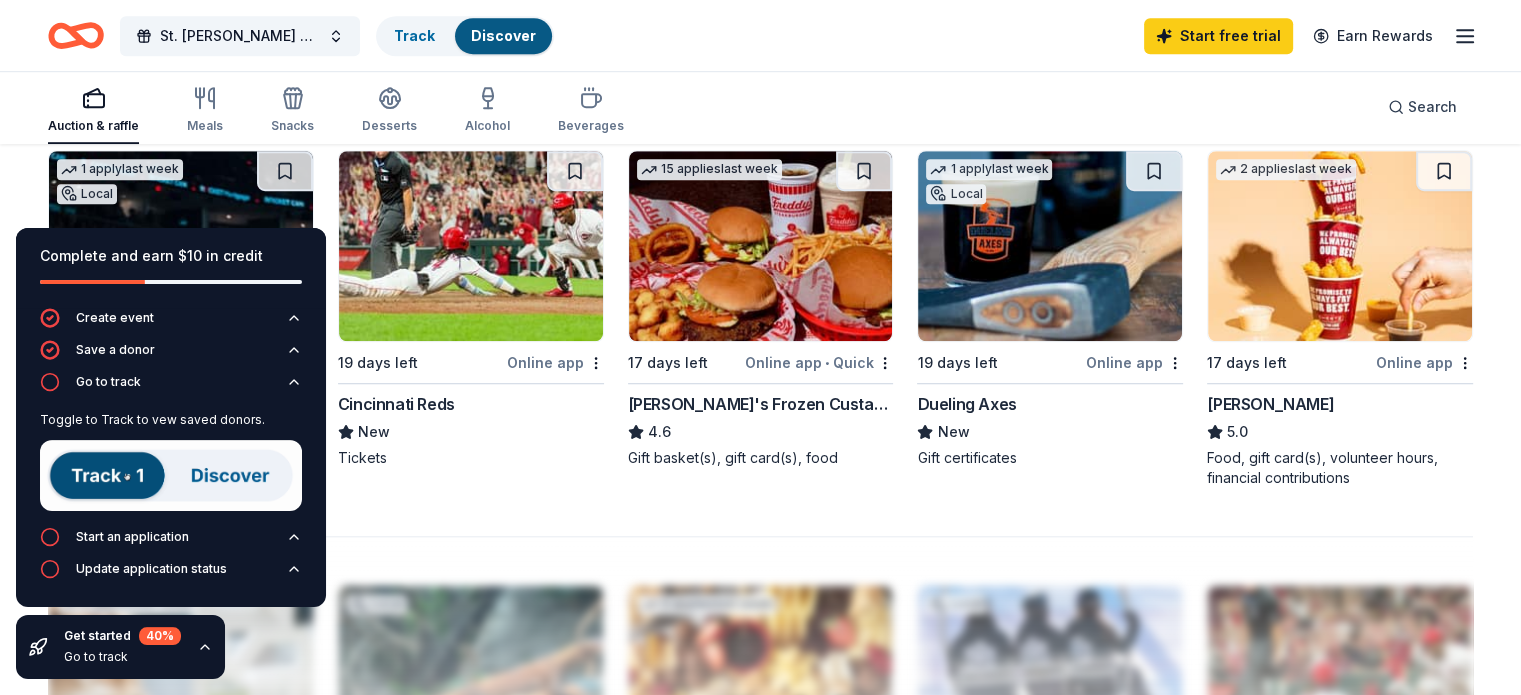 click at bounding box center (171, 475) 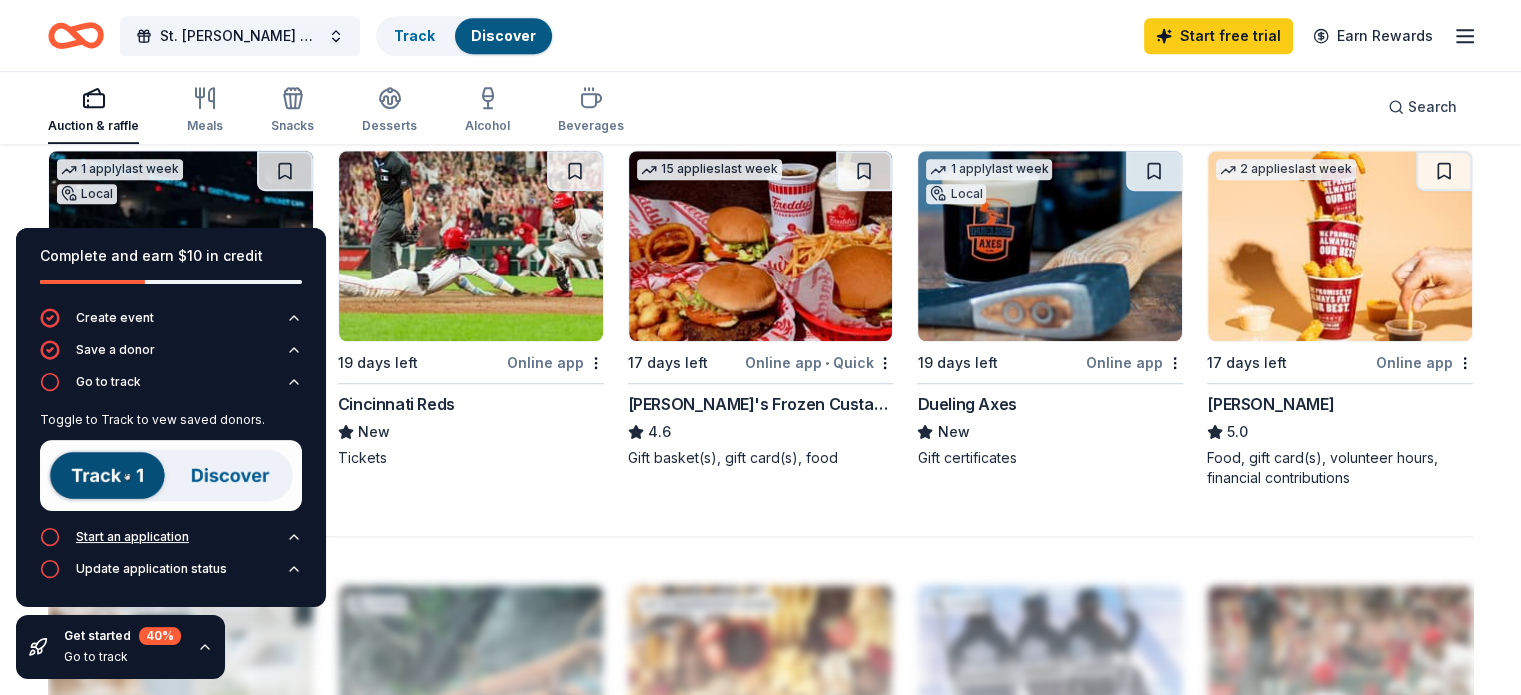 click on "Start an application" at bounding box center [132, 537] 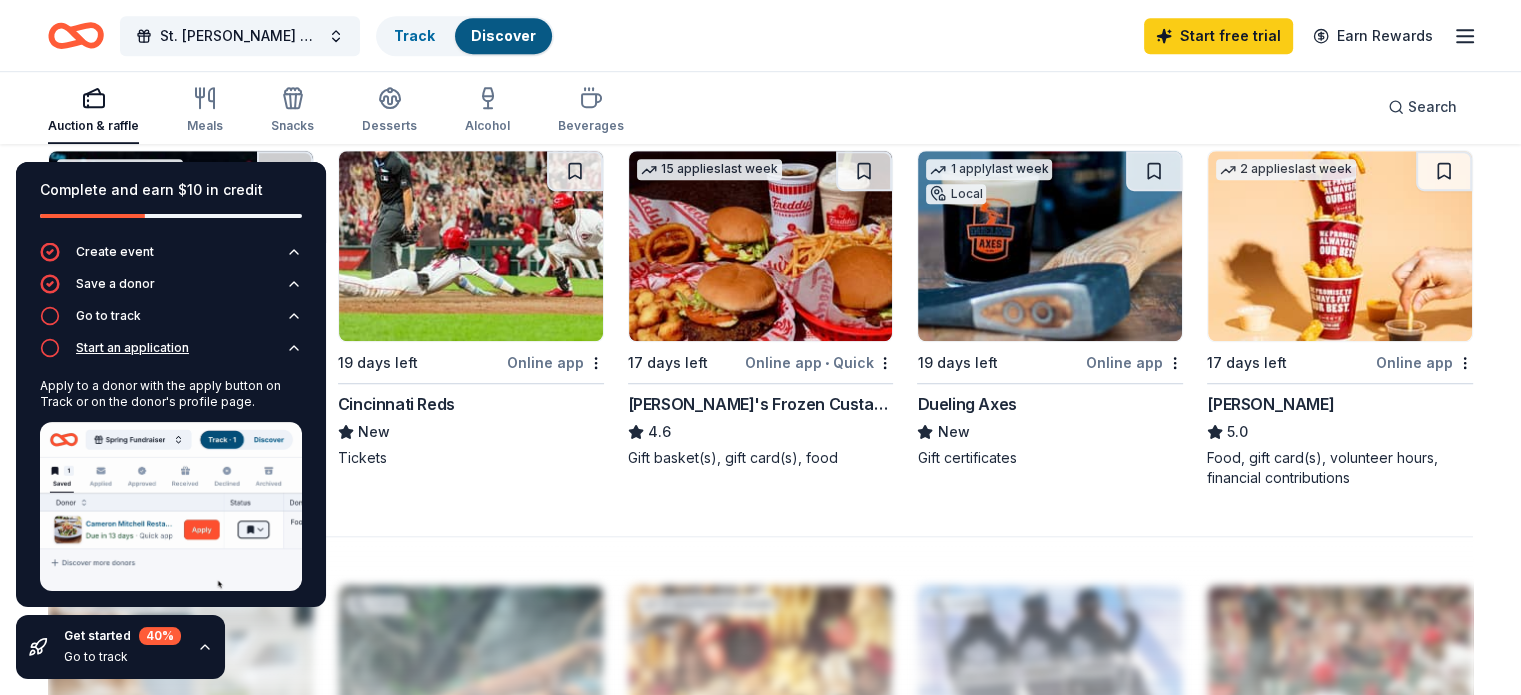 scroll, scrollTop: 37, scrollLeft: 0, axis: vertical 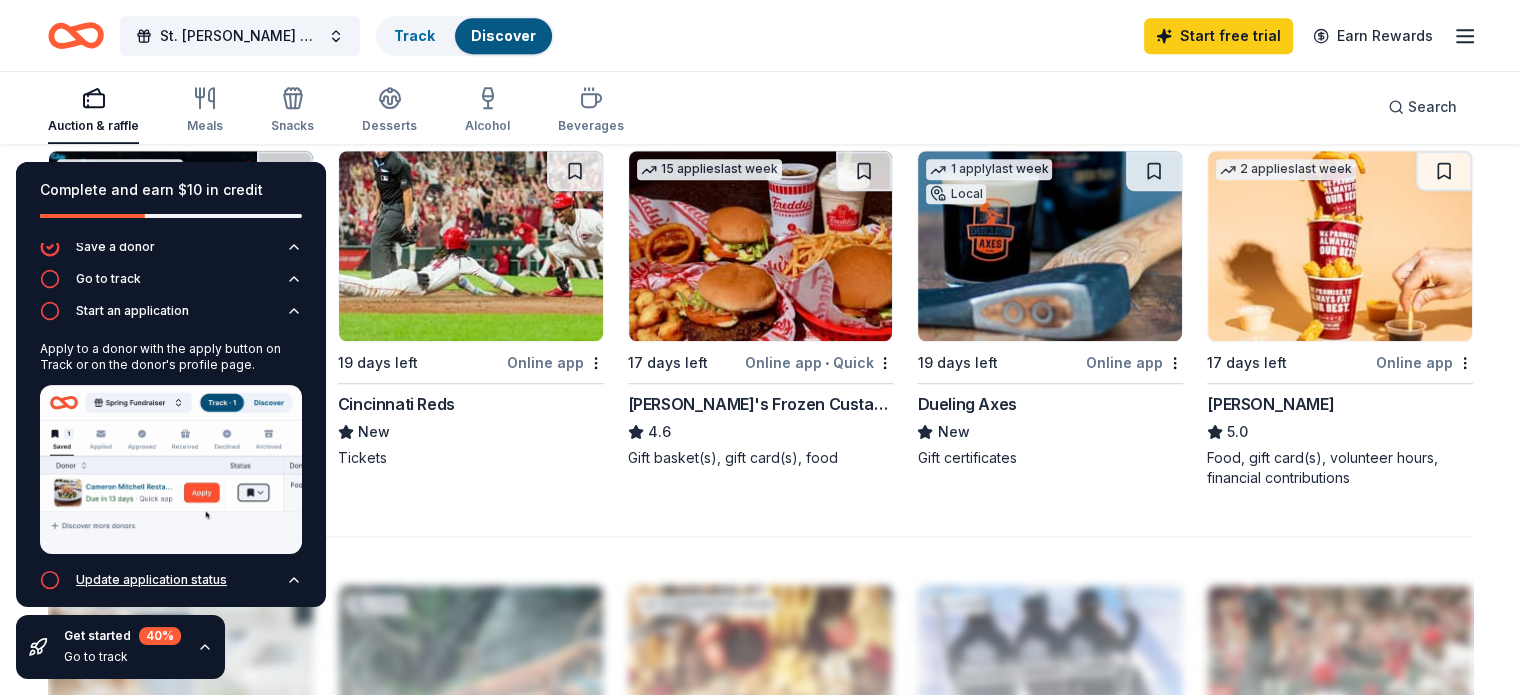 click on "Update application status" at bounding box center (133, 580) 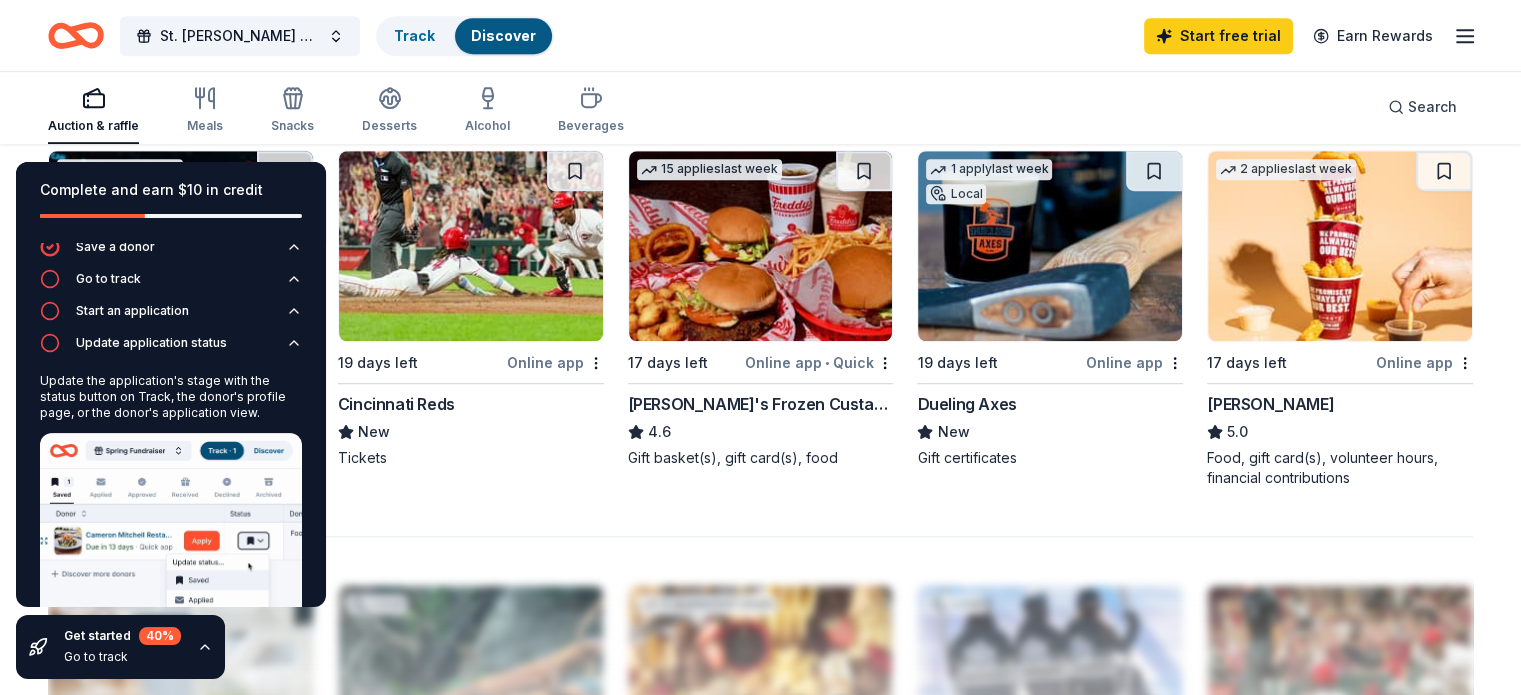 click on "200 results  in  Fayetteville, OH Application deadlines 21  this month 179  in August 36  passed Top rated 1   apply  last week 19 days left Online app Cleveland Monsters 5.0 Ticket(s) 5   applies  last week 17 days left Online app • Quick Gordon Food Service Store 4.7 Gift card(s) Top rated 4   applies  last week 19 days left Online app Oriental Trading 4.8 Donation depends on request Local 17 days left Online app • Quick Cincinnati Zoo & Botanical Garden New Ticket(s) Top rated 3   applies  last week 33 days left Online app Casey's 5.0 Donation depends on request Top rated 26   applies  last week 17 days left Online app • Quick BarkBox 5.0 Dog toy(s), dog food Top rated Local 5  days left Online app • Quick Ohio Wine Producers Association 4.8 Gift certificate(s) 19 days left Online app • Quick Waterway Carwash New Car wash passes 4   applies  last week 17 days left Online app Let's Roam 4.4 3 Family Scavenger Hunt Six Pack ($270 Value), 2 Date Night Scavenger Hunt Two Pack ($130 Value) Local • 8" at bounding box center [760, 30] 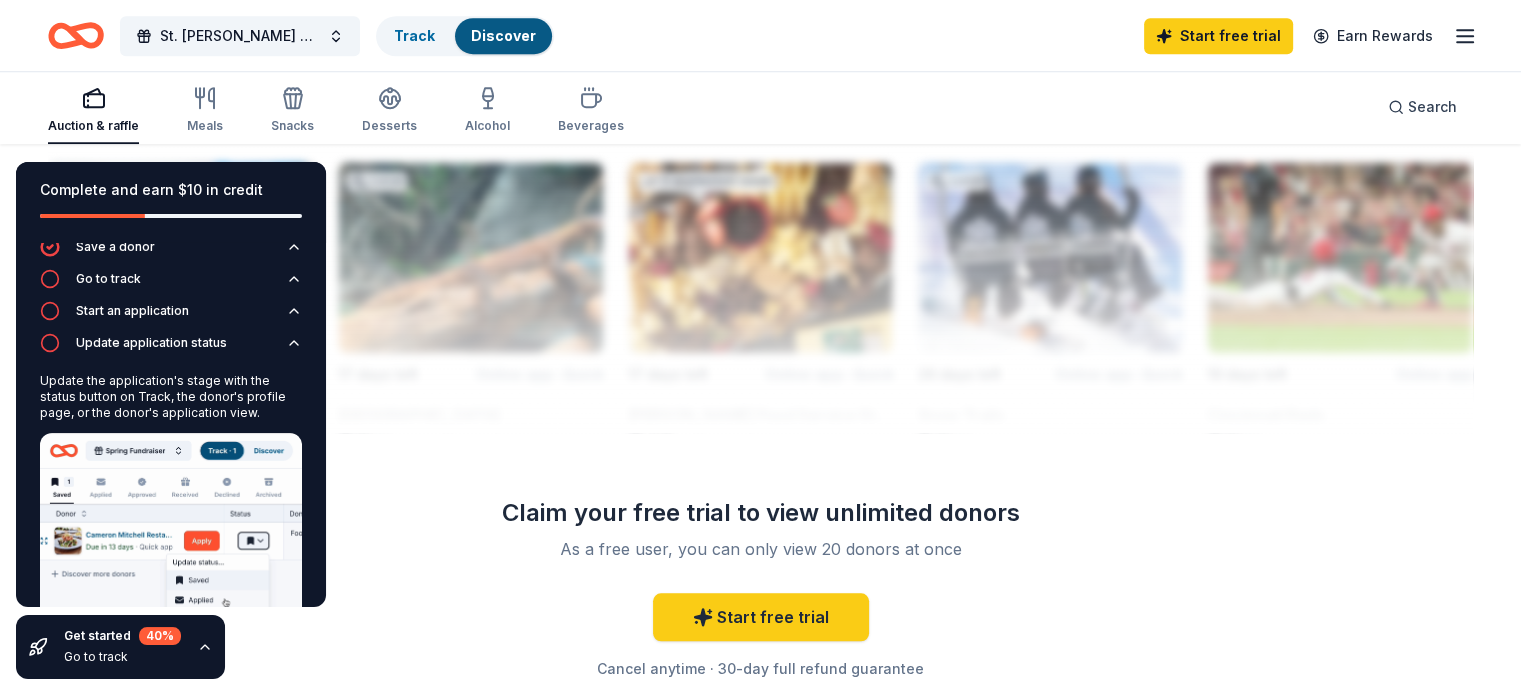 scroll, scrollTop: 1775, scrollLeft: 0, axis: vertical 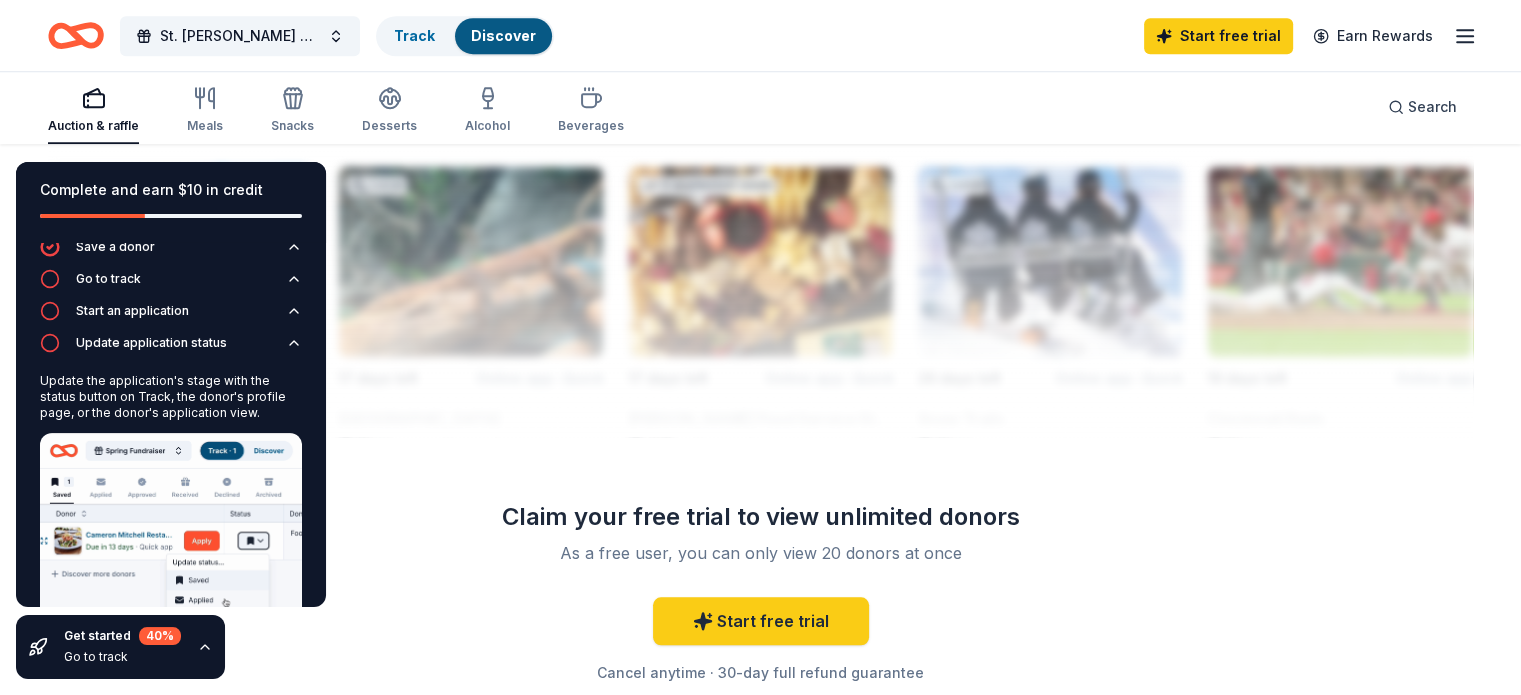 click on "St. Angela Merici Homecoming Festival Silent Auction Track  Discover Start free  trial Earn Rewards" at bounding box center (760, 35) 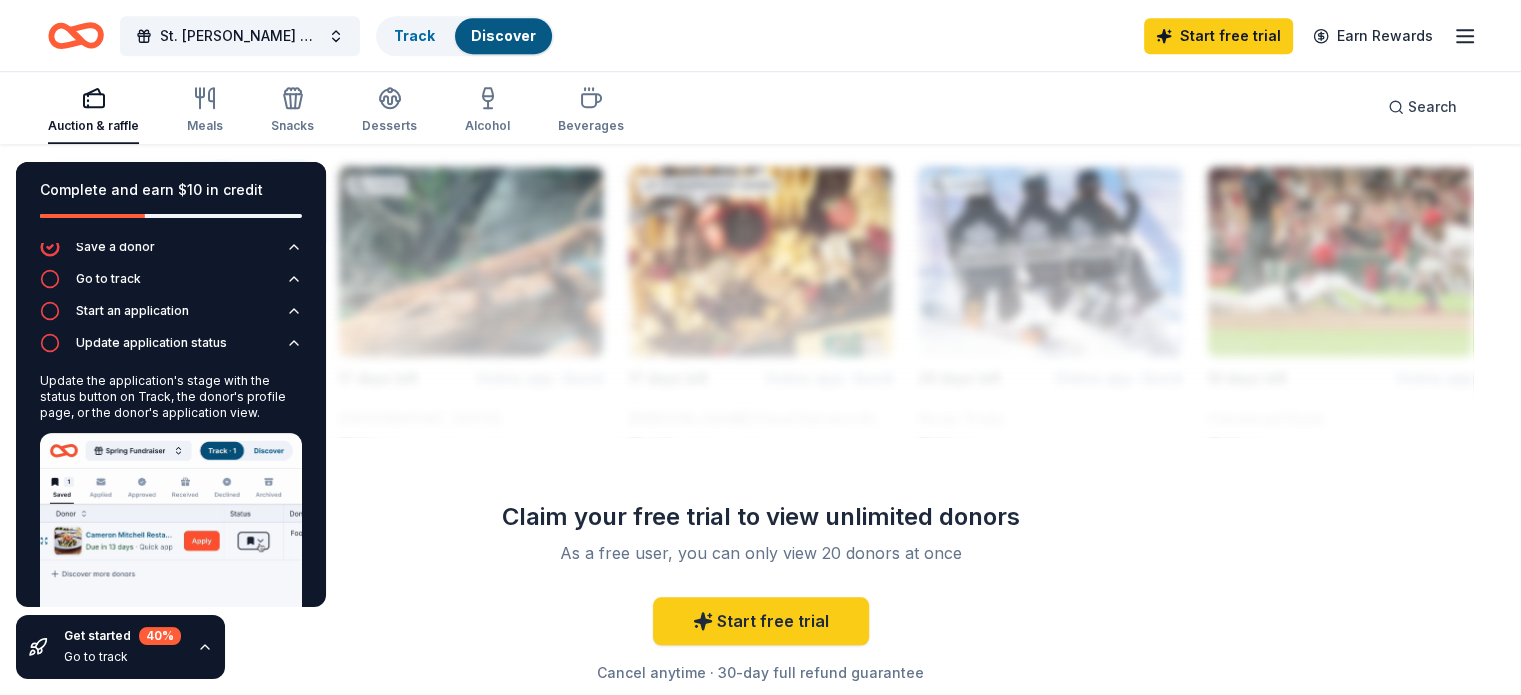 scroll, scrollTop: 0, scrollLeft: 0, axis: both 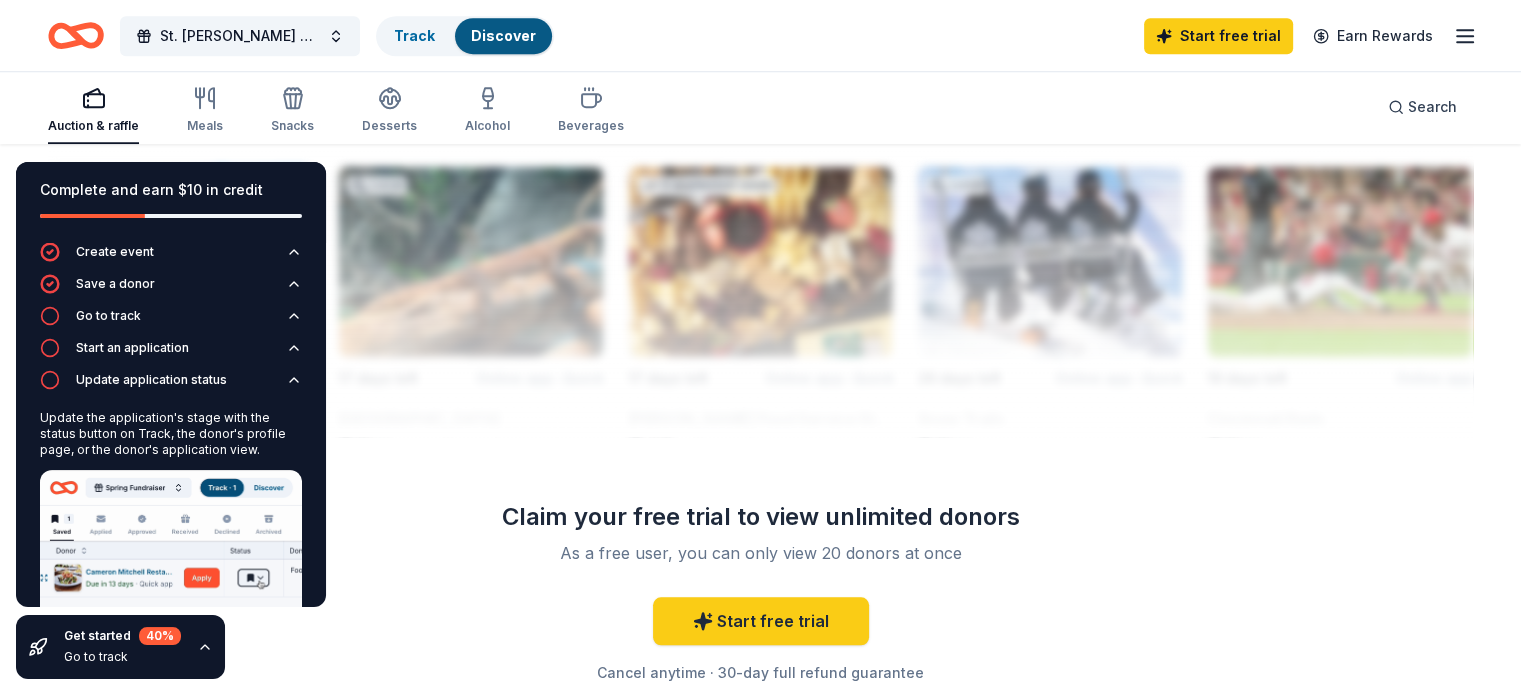 click on "Claim your free trial to view unlimited donors" at bounding box center [761, 517] 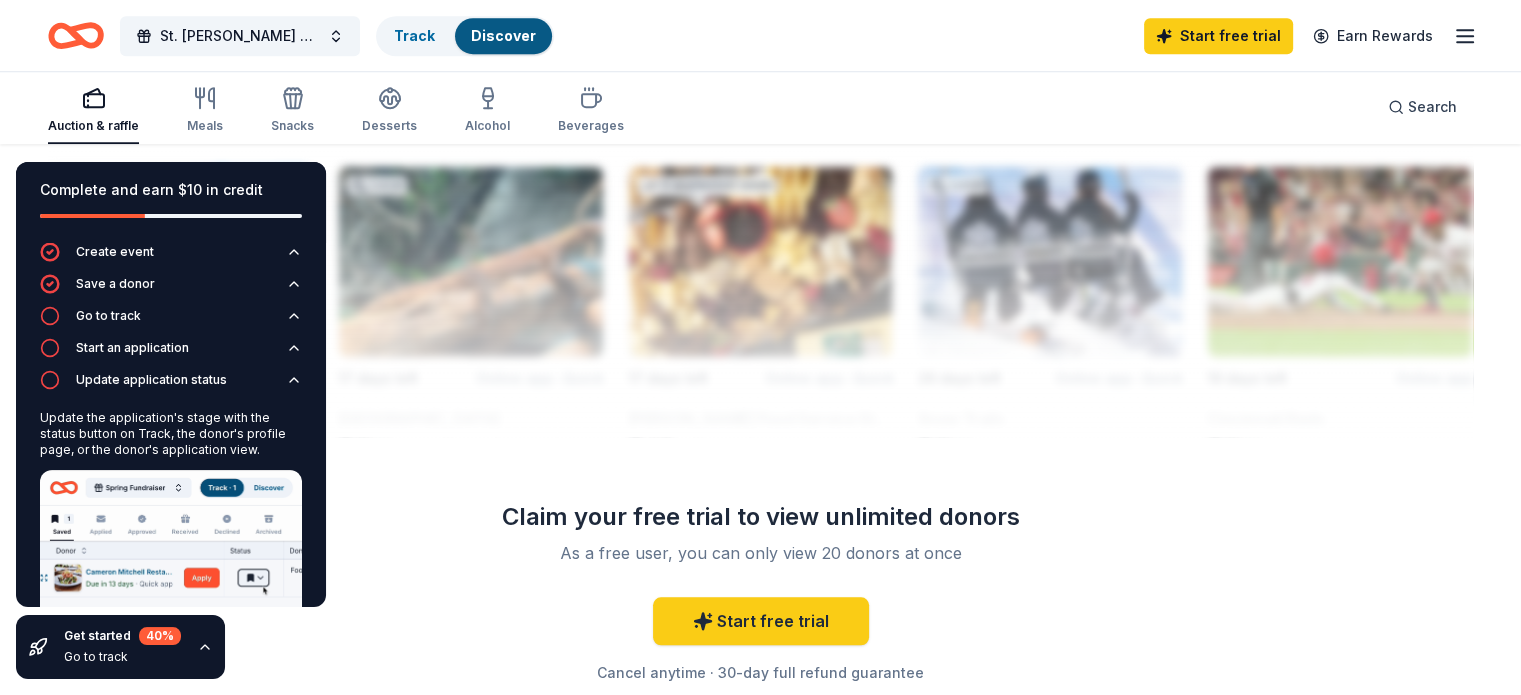click on "Auction & raffle Meals Snacks Desserts Alcohol Beverages Search" at bounding box center [760, 107] 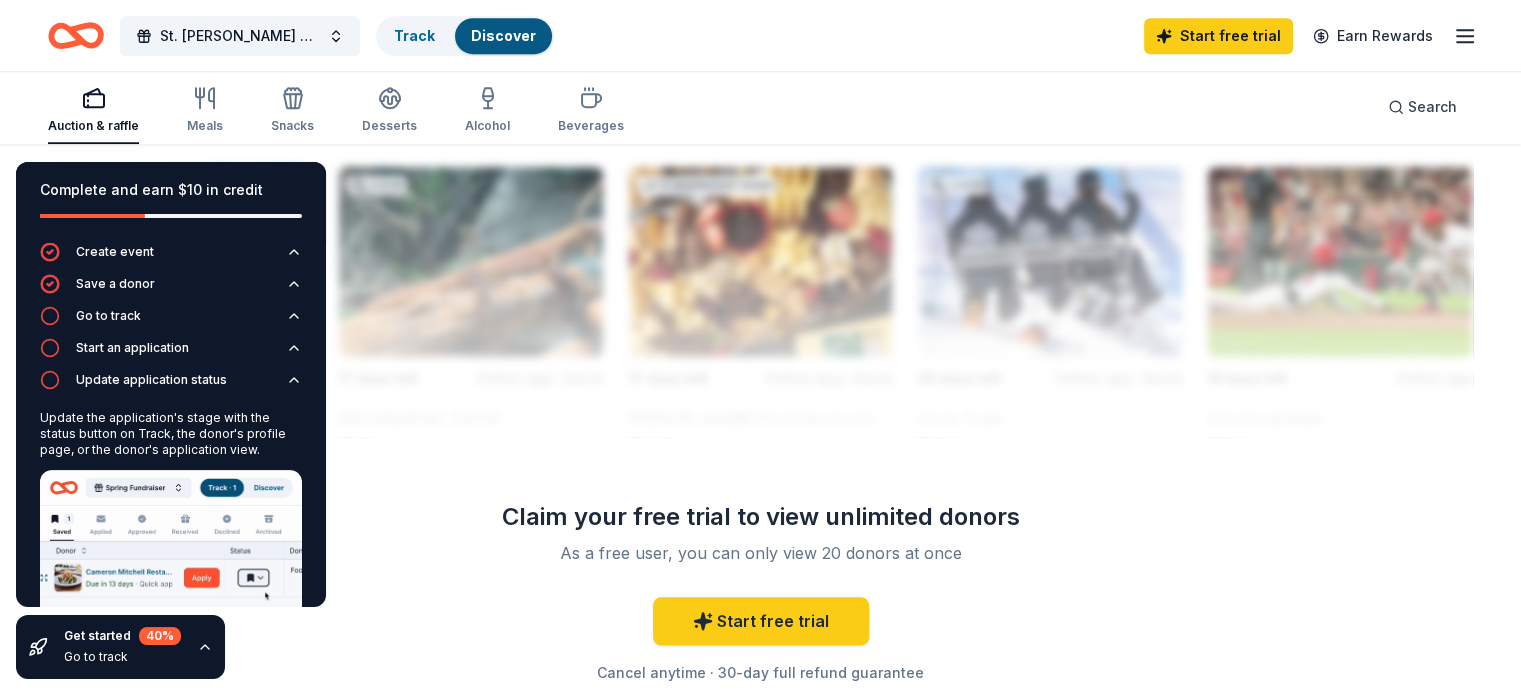 click 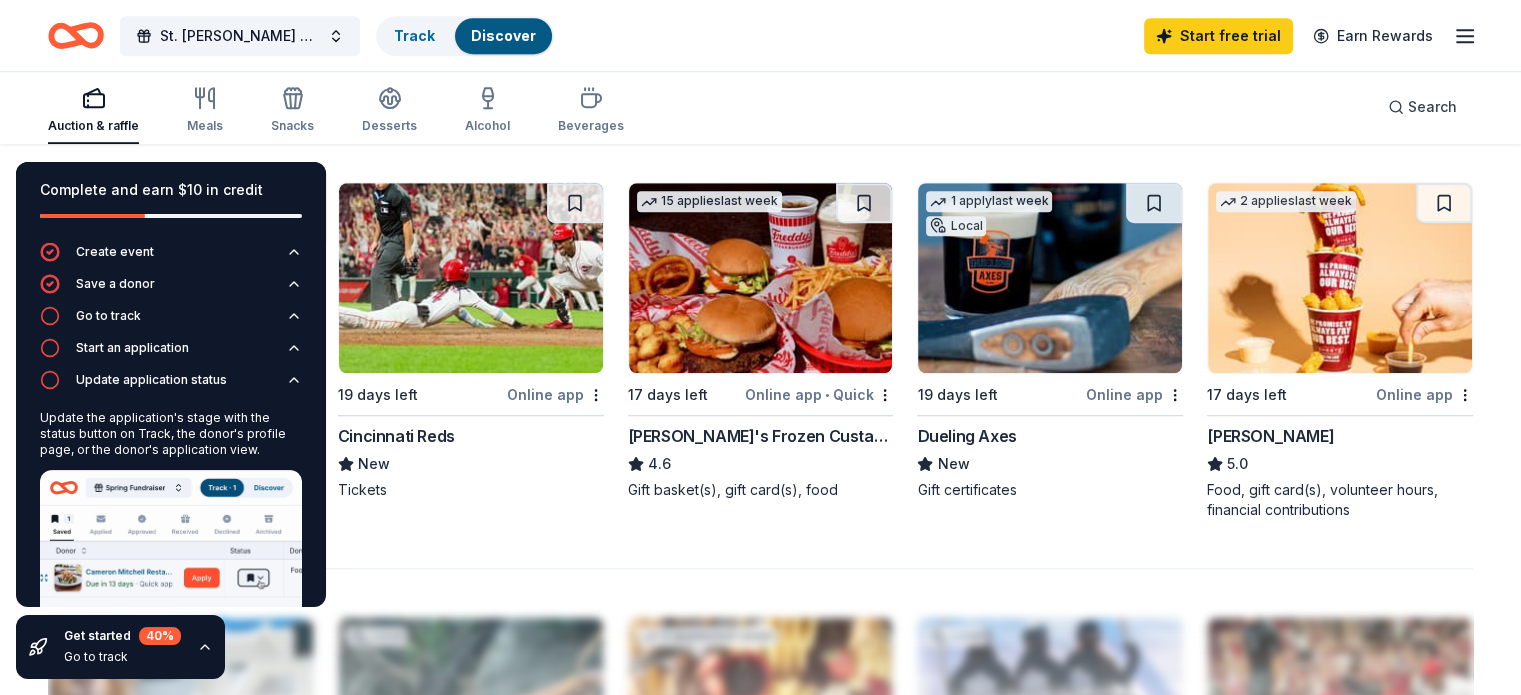 scroll, scrollTop: 1323, scrollLeft: 0, axis: vertical 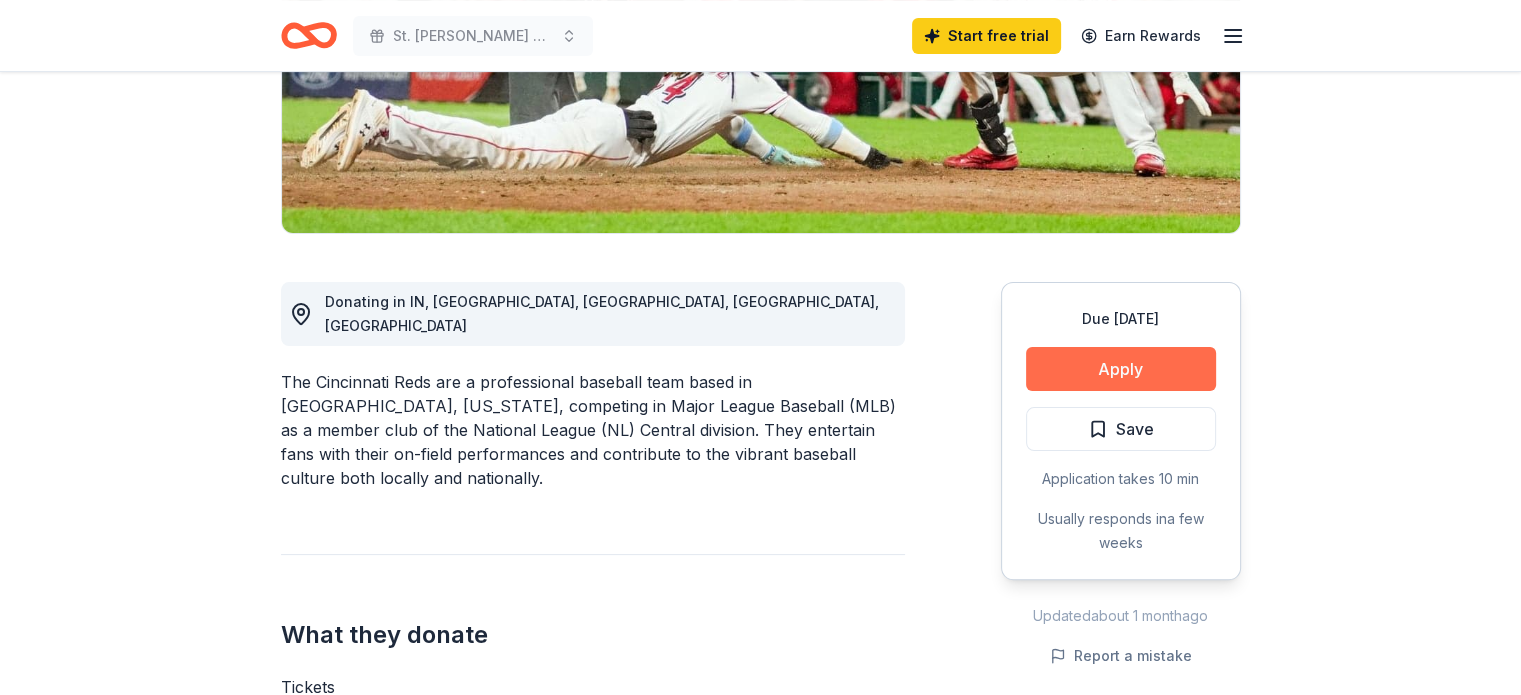 click on "Apply" at bounding box center [1121, 369] 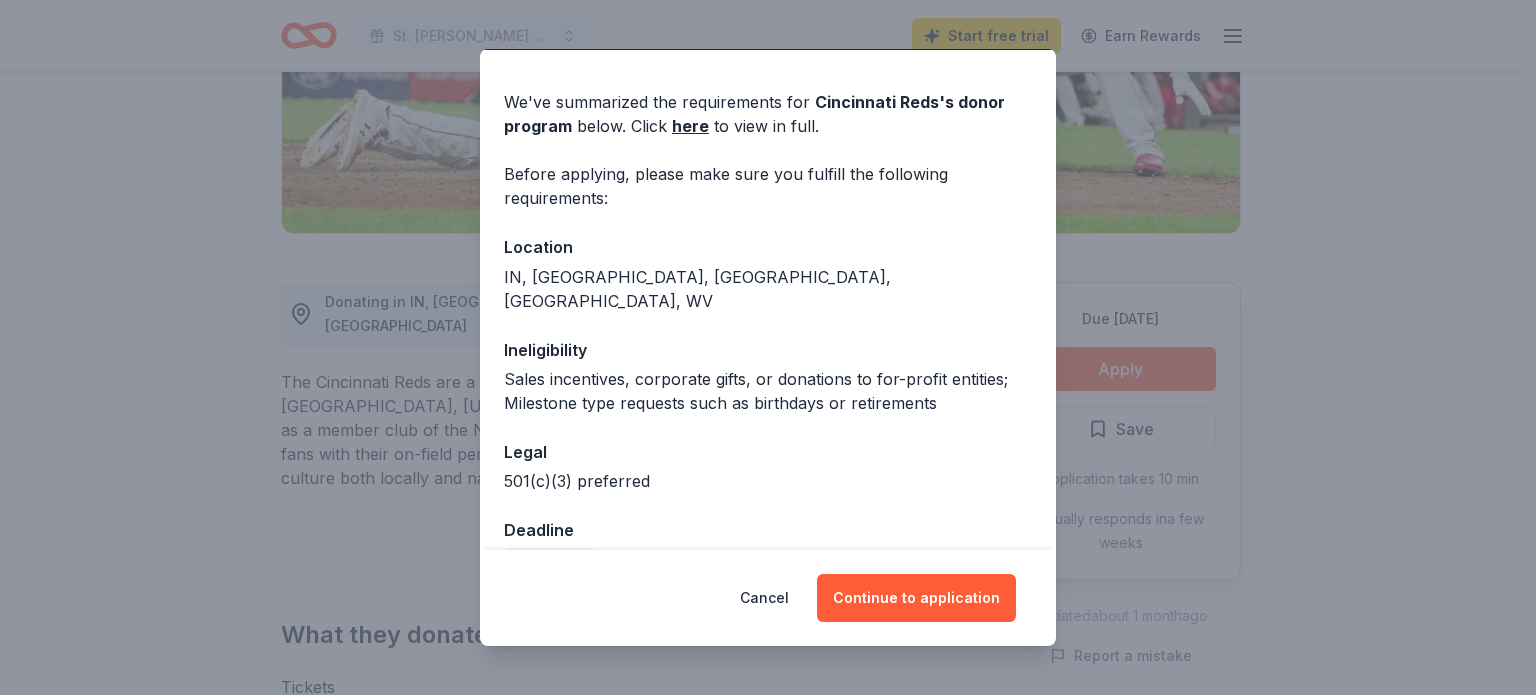 scroll, scrollTop: 80, scrollLeft: 0, axis: vertical 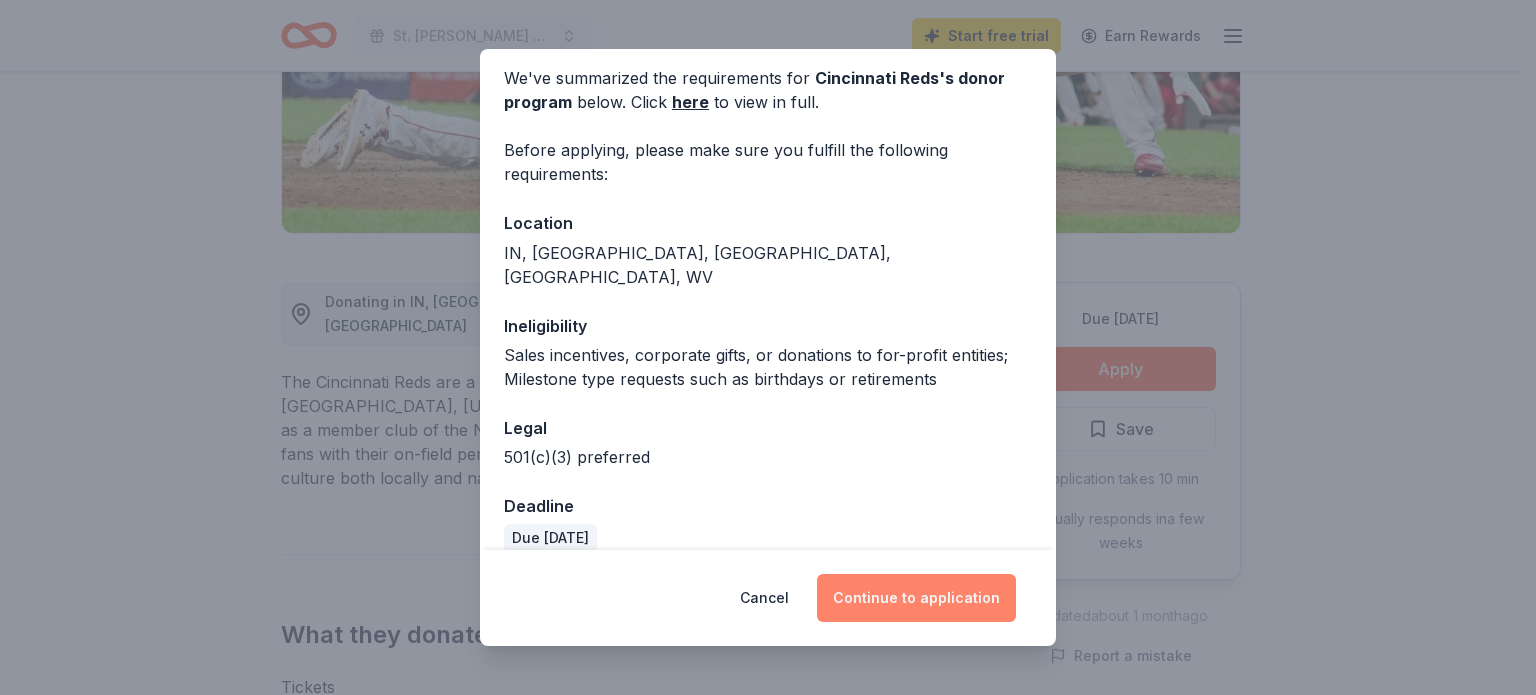 click on "Continue to application" at bounding box center [916, 598] 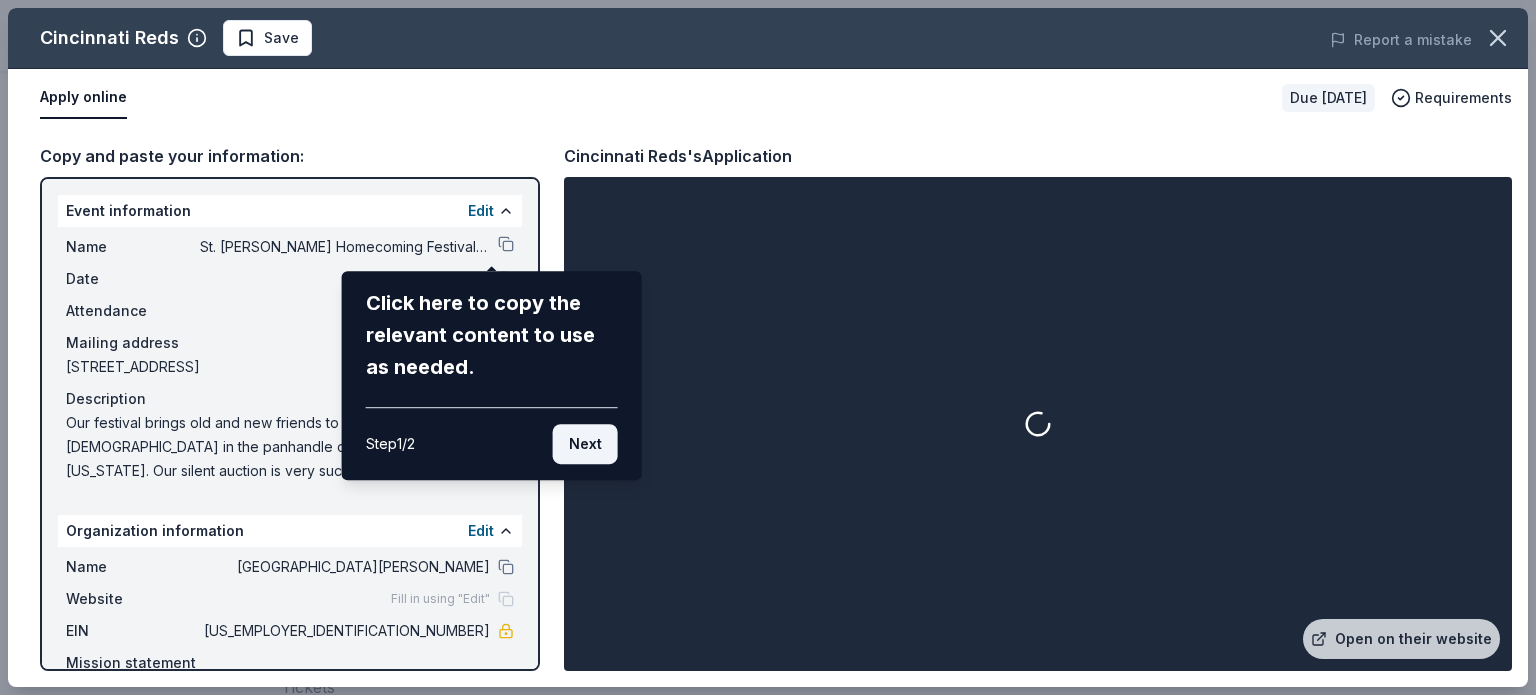 click on "Next" at bounding box center (585, 444) 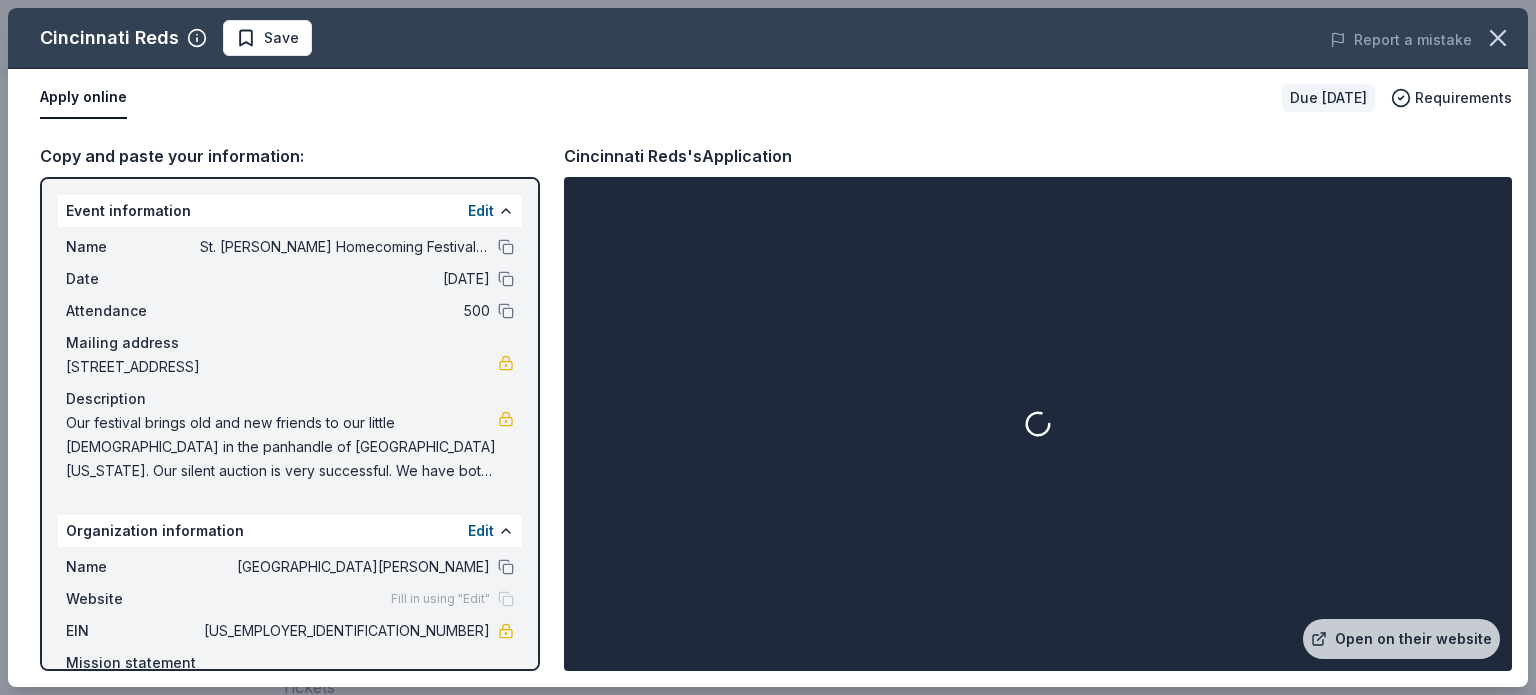 click at bounding box center [1038, 424] 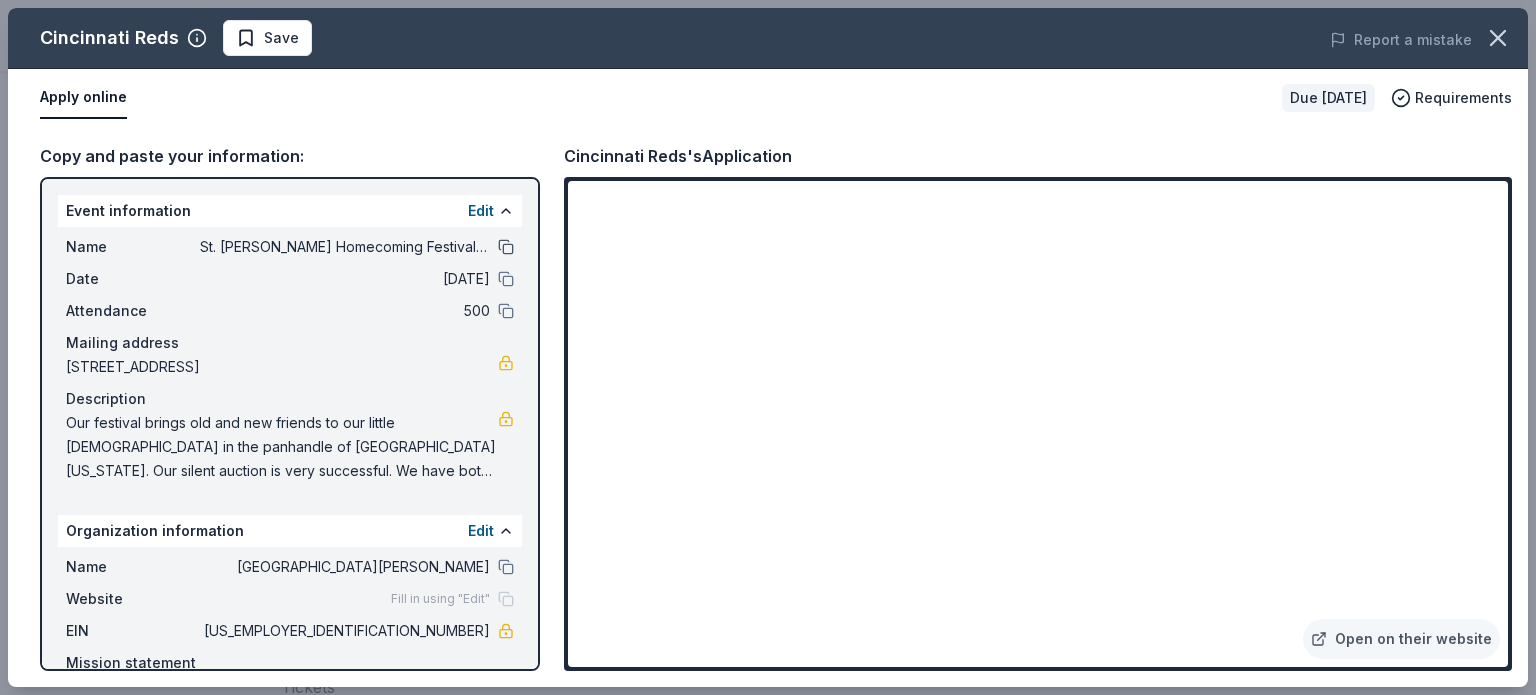 click at bounding box center (506, 247) 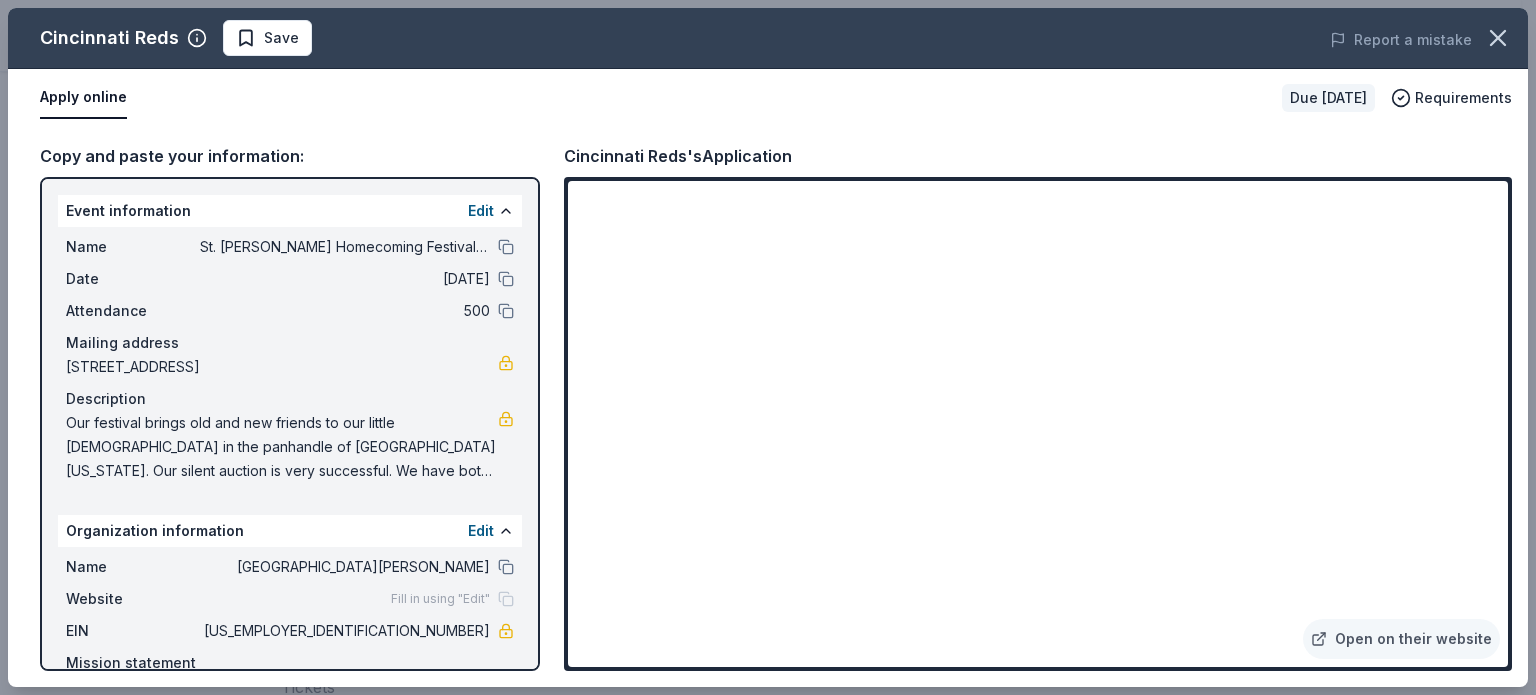 drag, startPoint x: 66, startPoint y: 420, endPoint x: 236, endPoint y: 454, distance: 173.36667 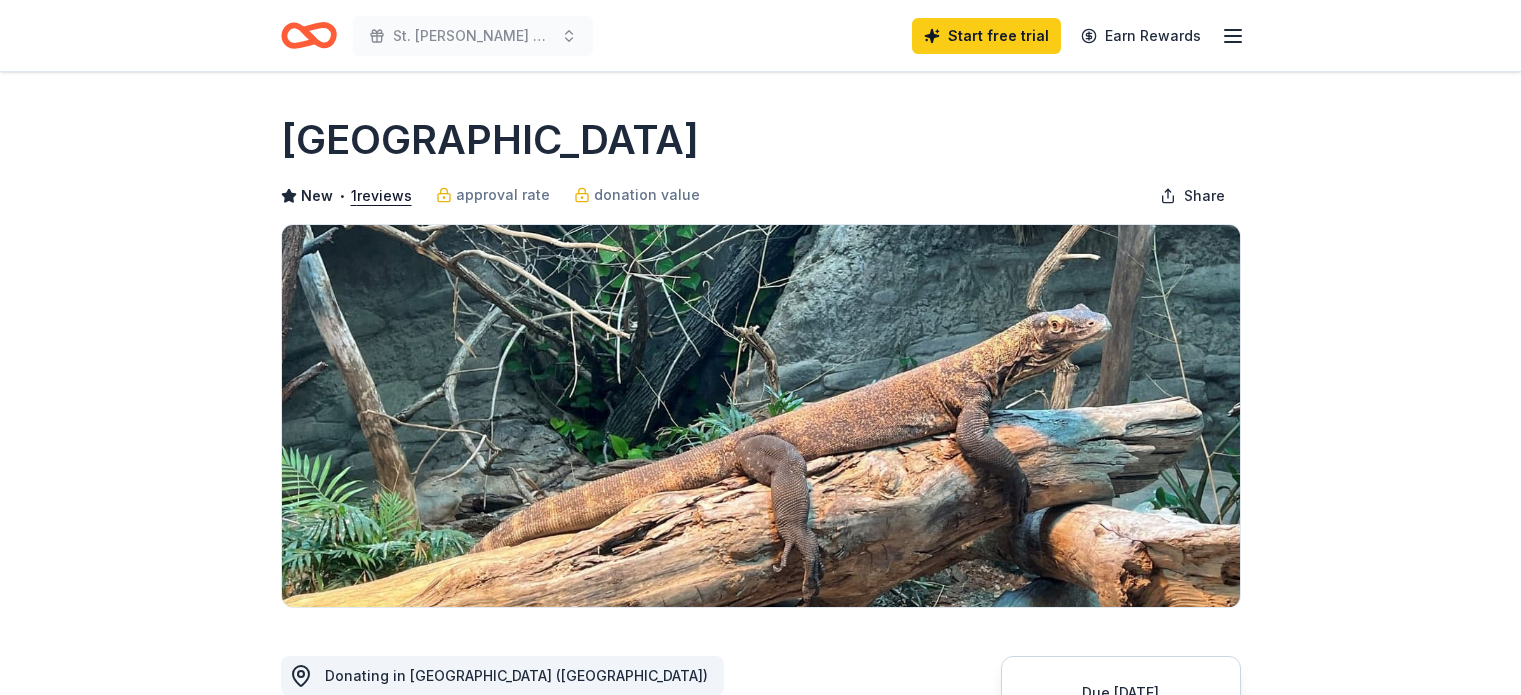 scroll, scrollTop: 256, scrollLeft: 0, axis: vertical 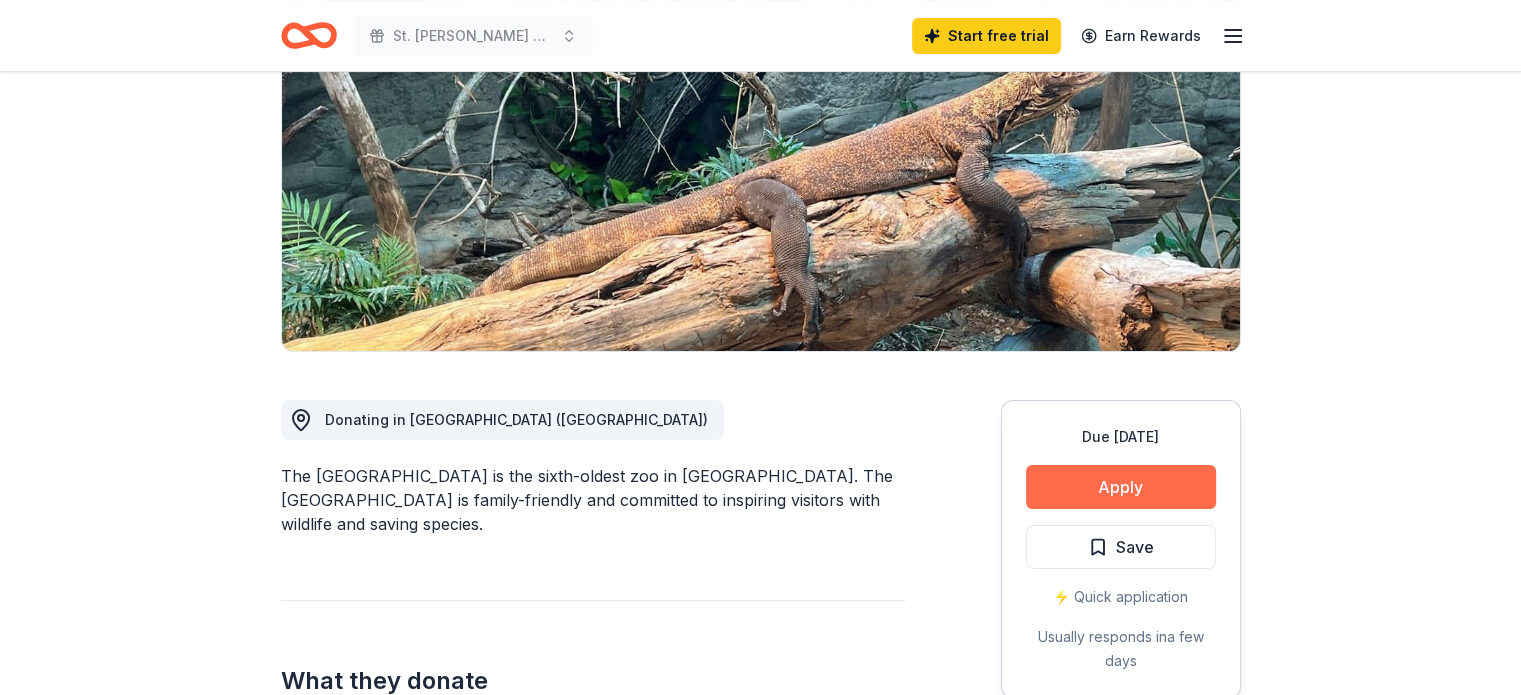click on "Apply" at bounding box center [1121, 487] 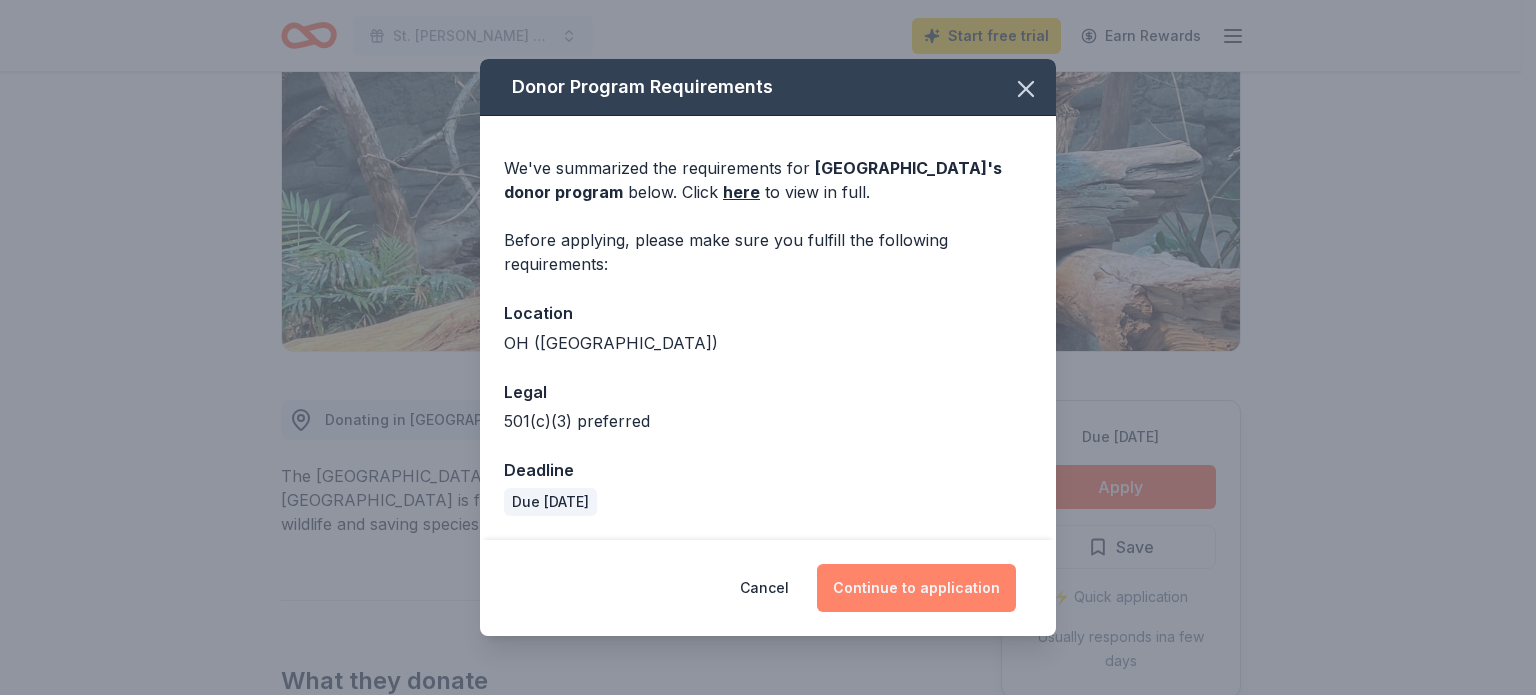 click on "Continue to application" at bounding box center [916, 588] 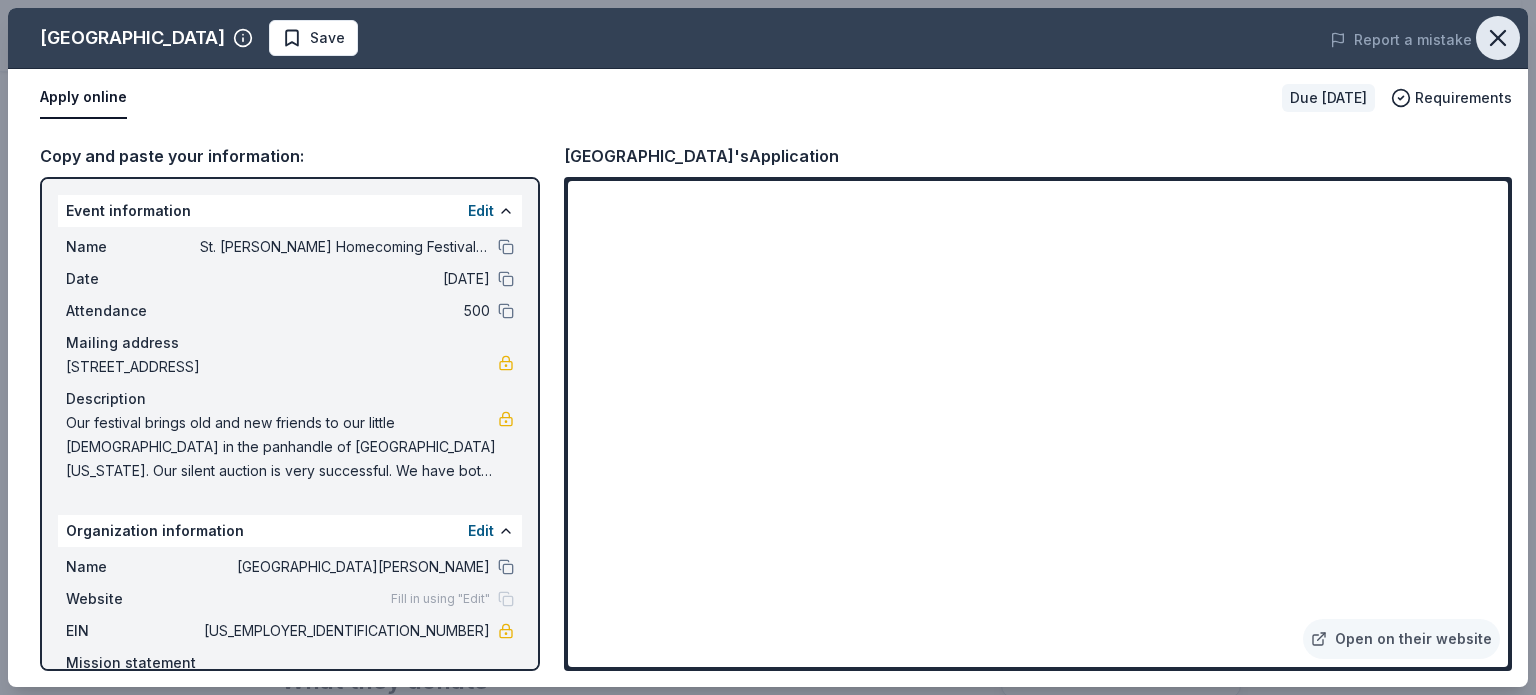 click 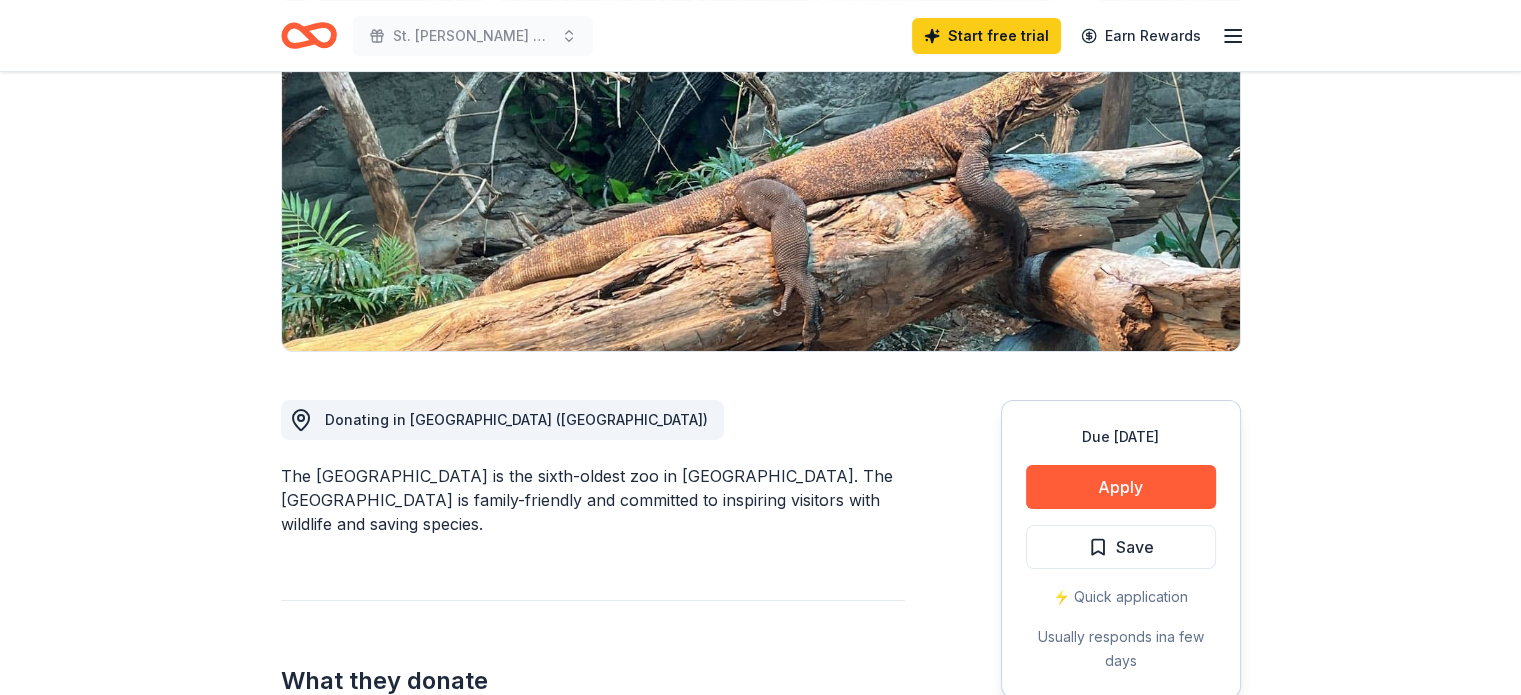 scroll, scrollTop: 0, scrollLeft: 0, axis: both 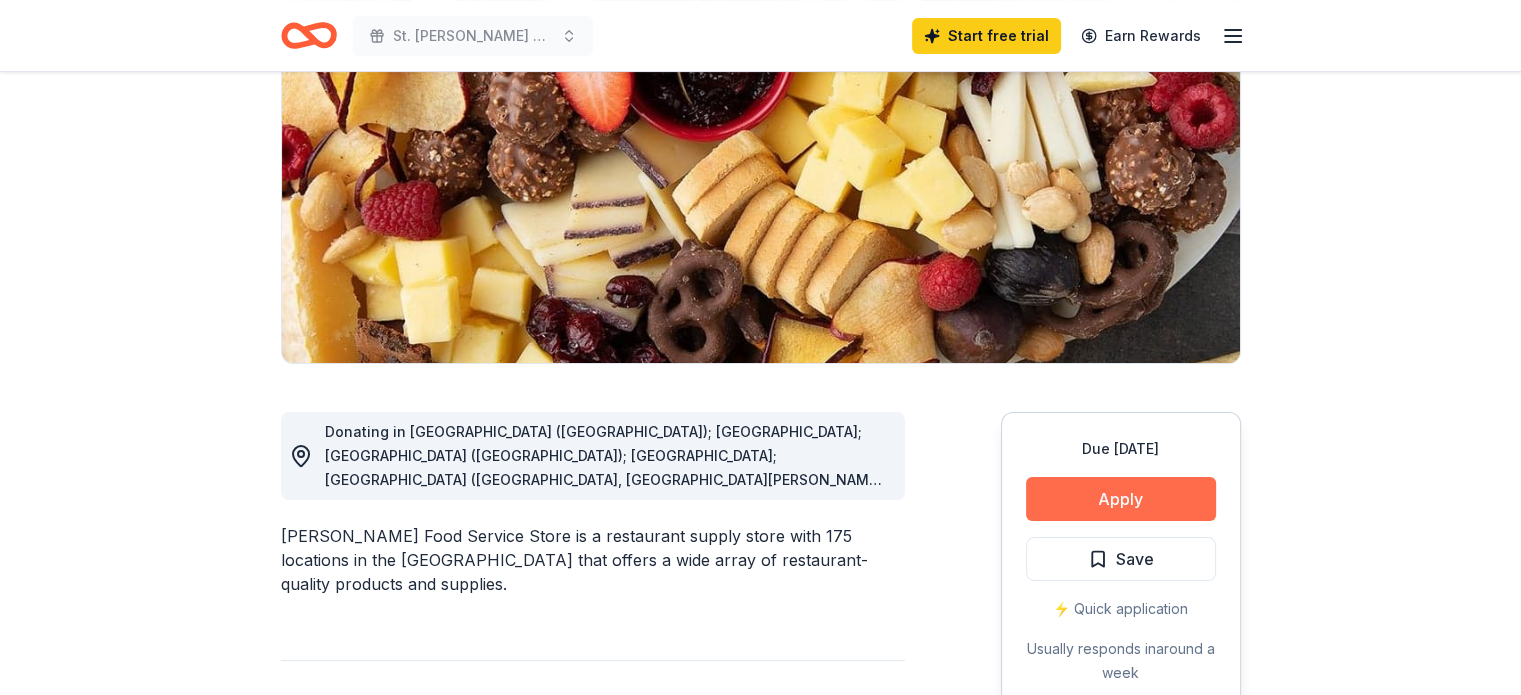 click on "Apply" at bounding box center [1121, 499] 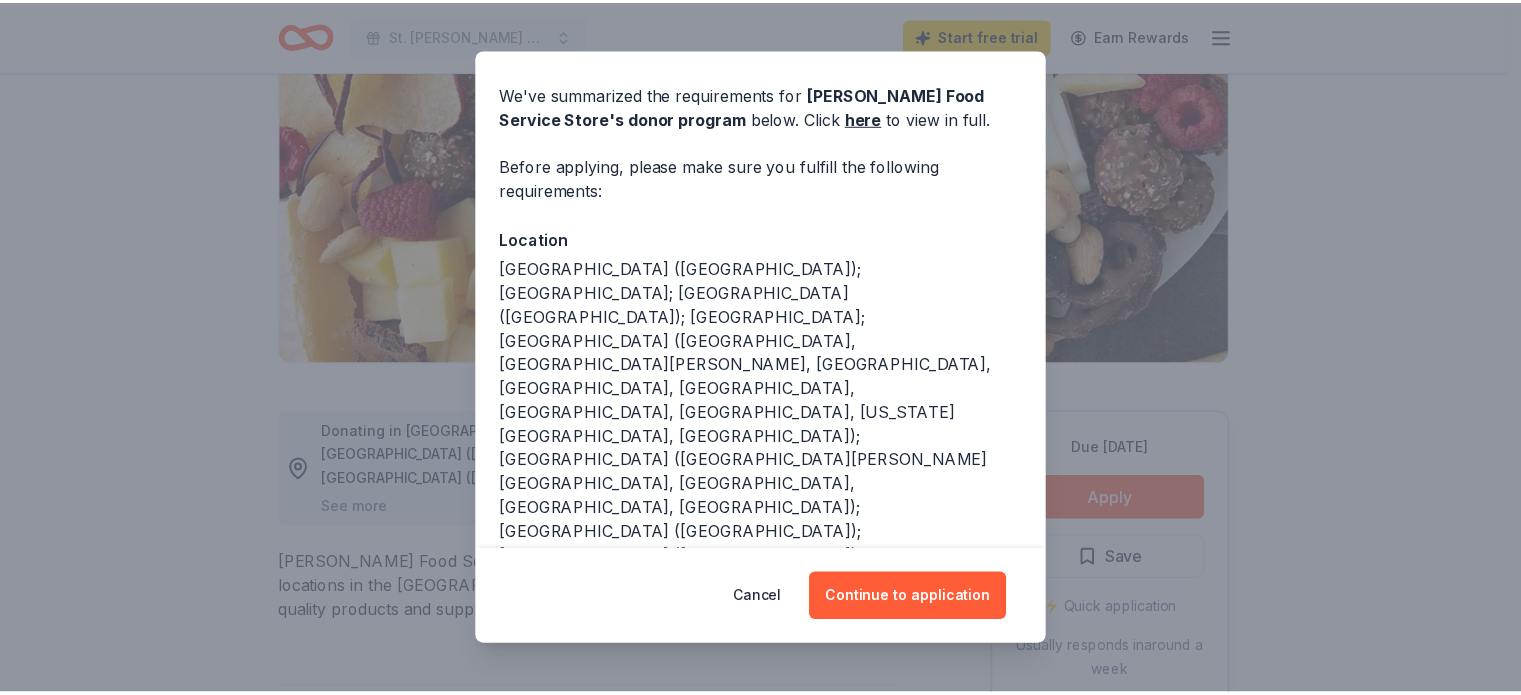 scroll, scrollTop: 66, scrollLeft: 0, axis: vertical 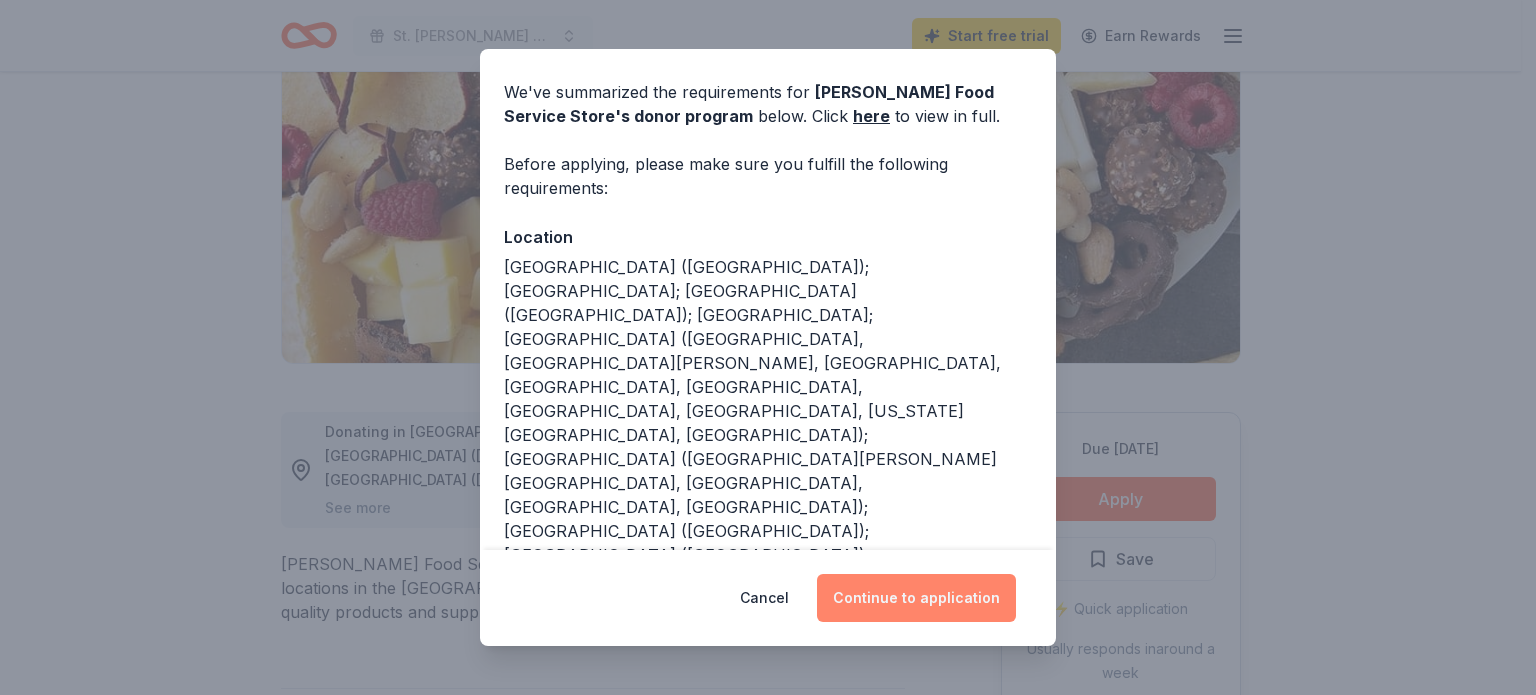 click on "Continue to application" at bounding box center (916, 598) 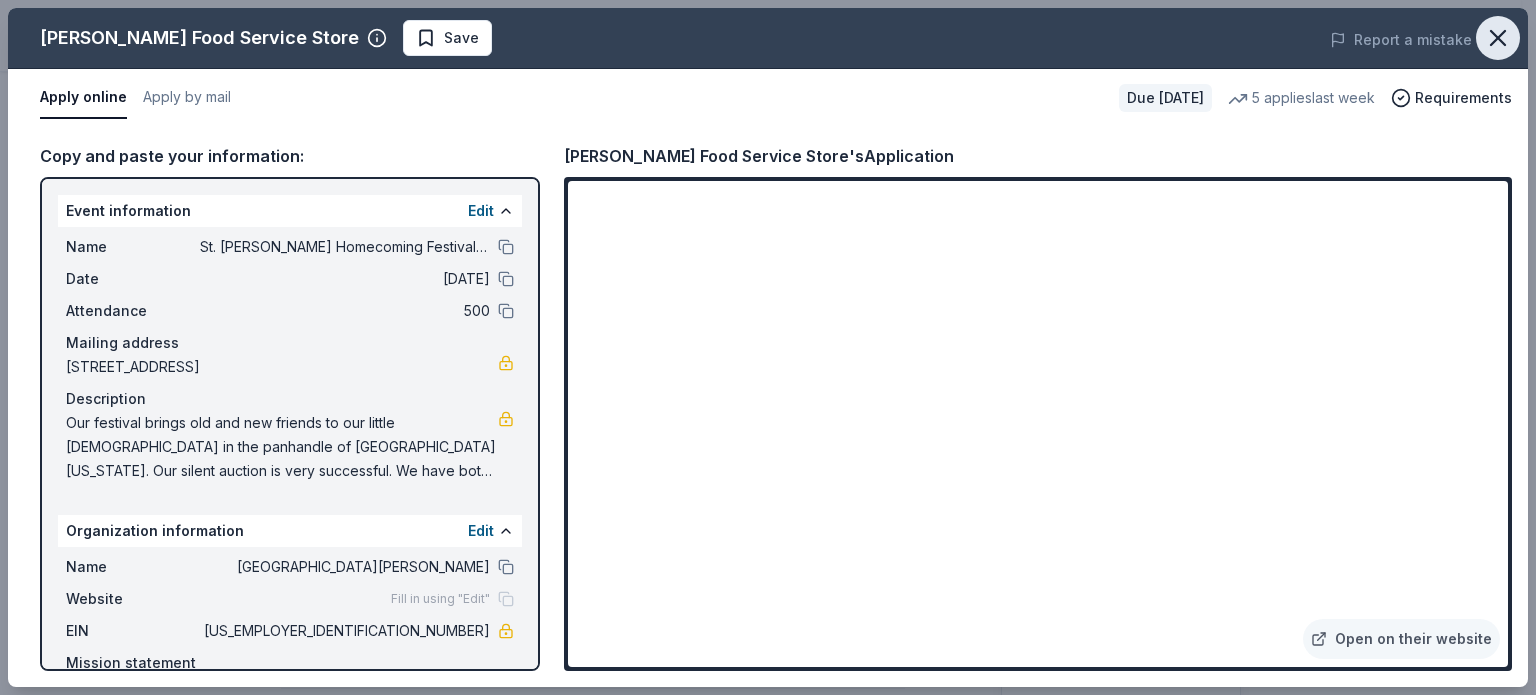 click 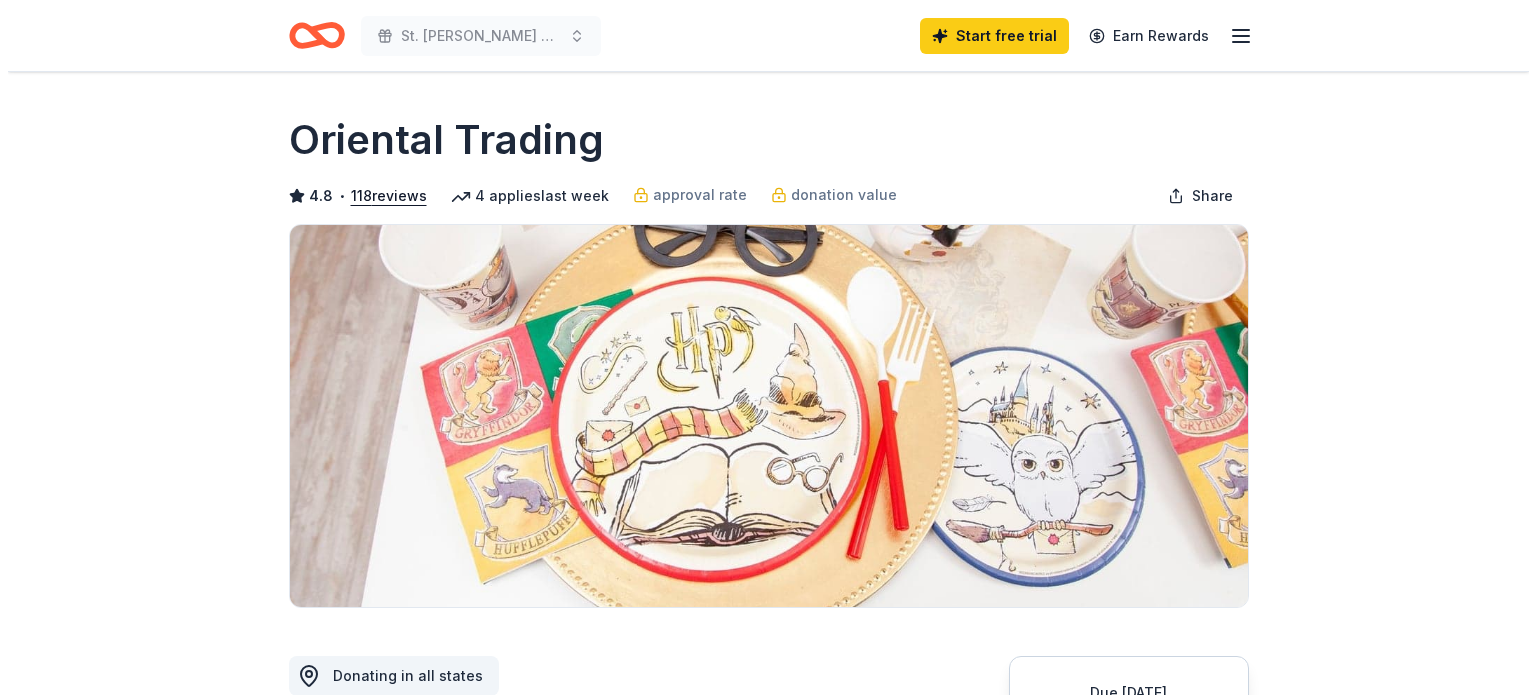 scroll, scrollTop: 324, scrollLeft: 0, axis: vertical 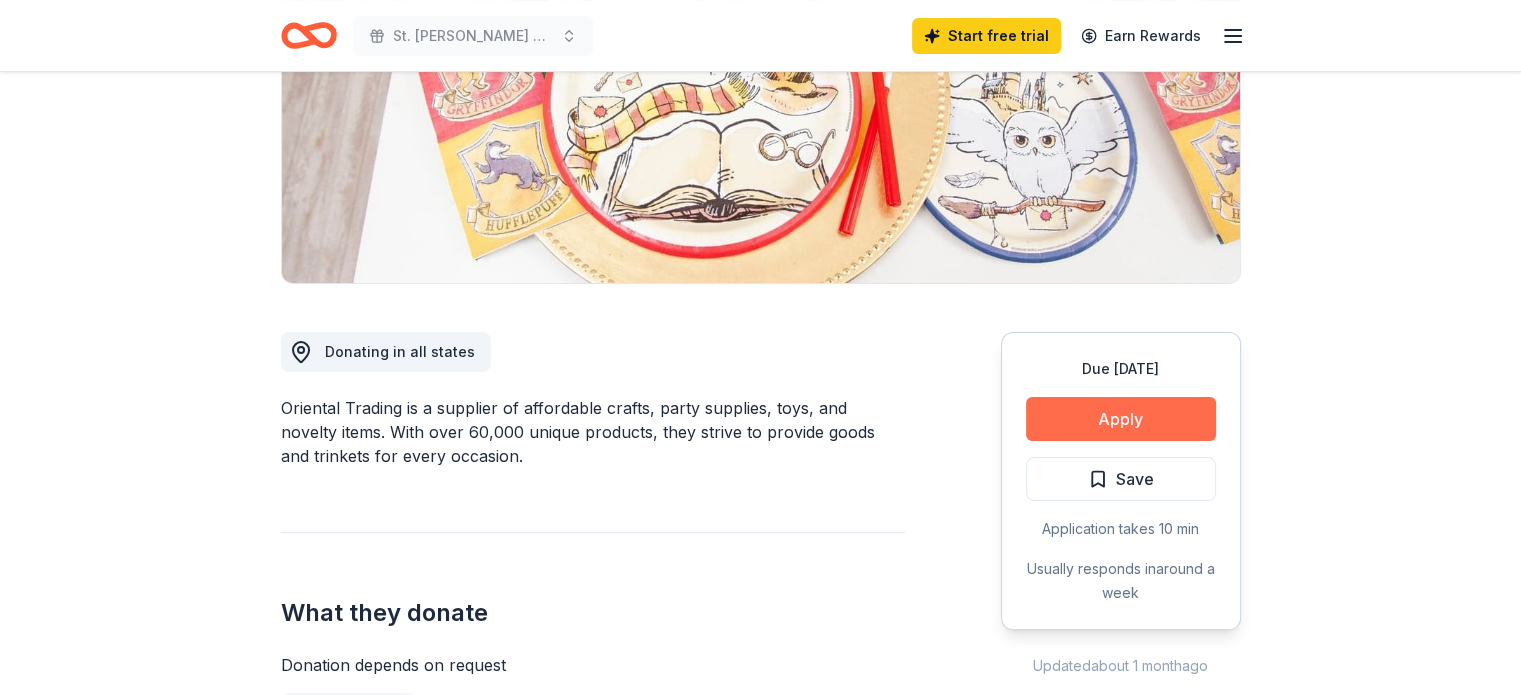 click on "Apply" at bounding box center [1121, 419] 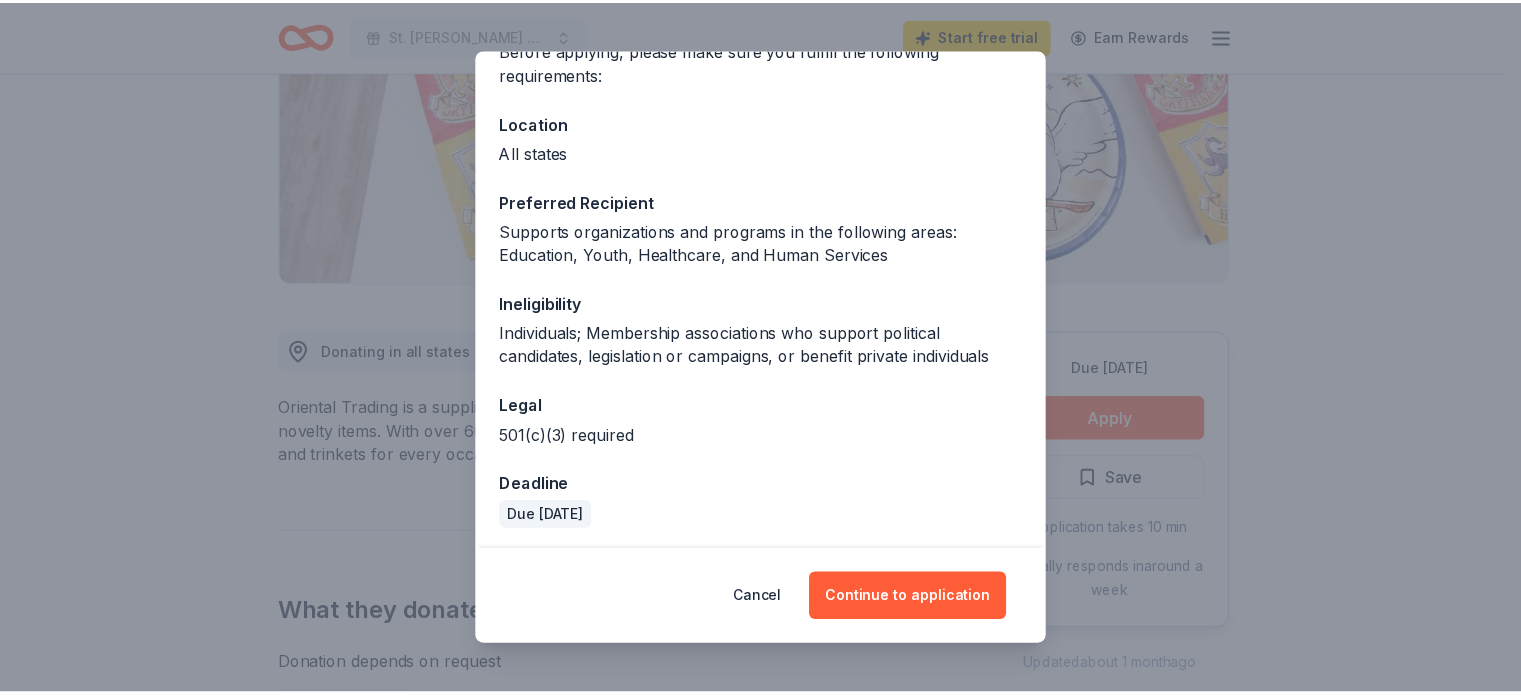 scroll, scrollTop: 183, scrollLeft: 0, axis: vertical 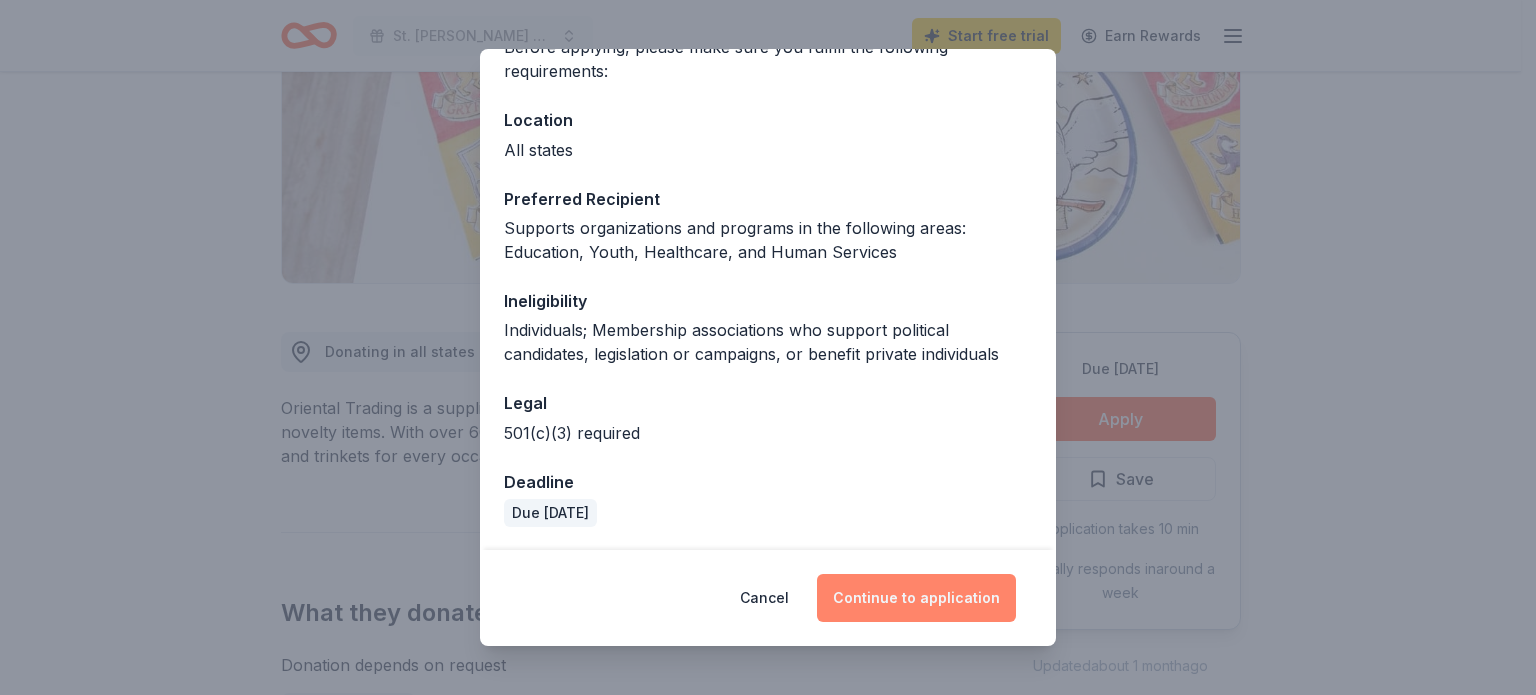click on "Continue to application" at bounding box center (916, 598) 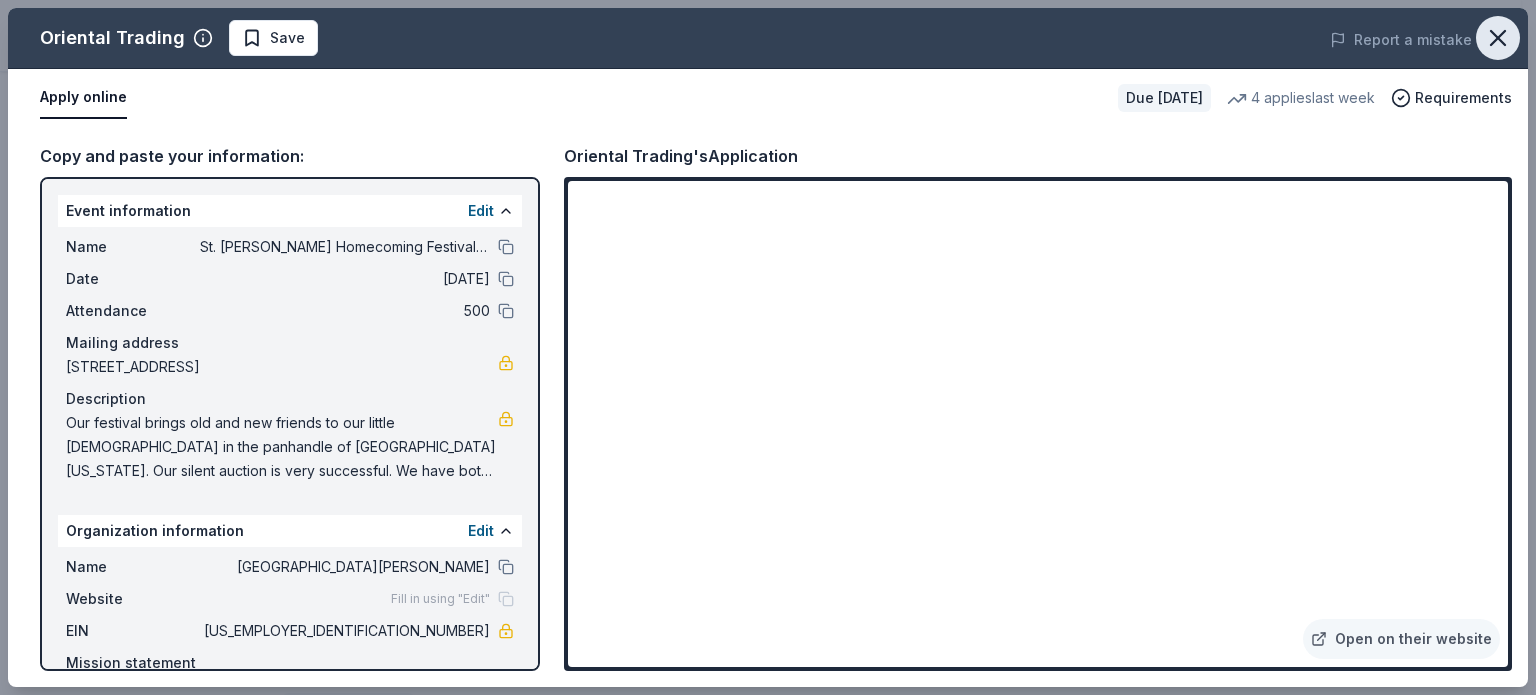 click 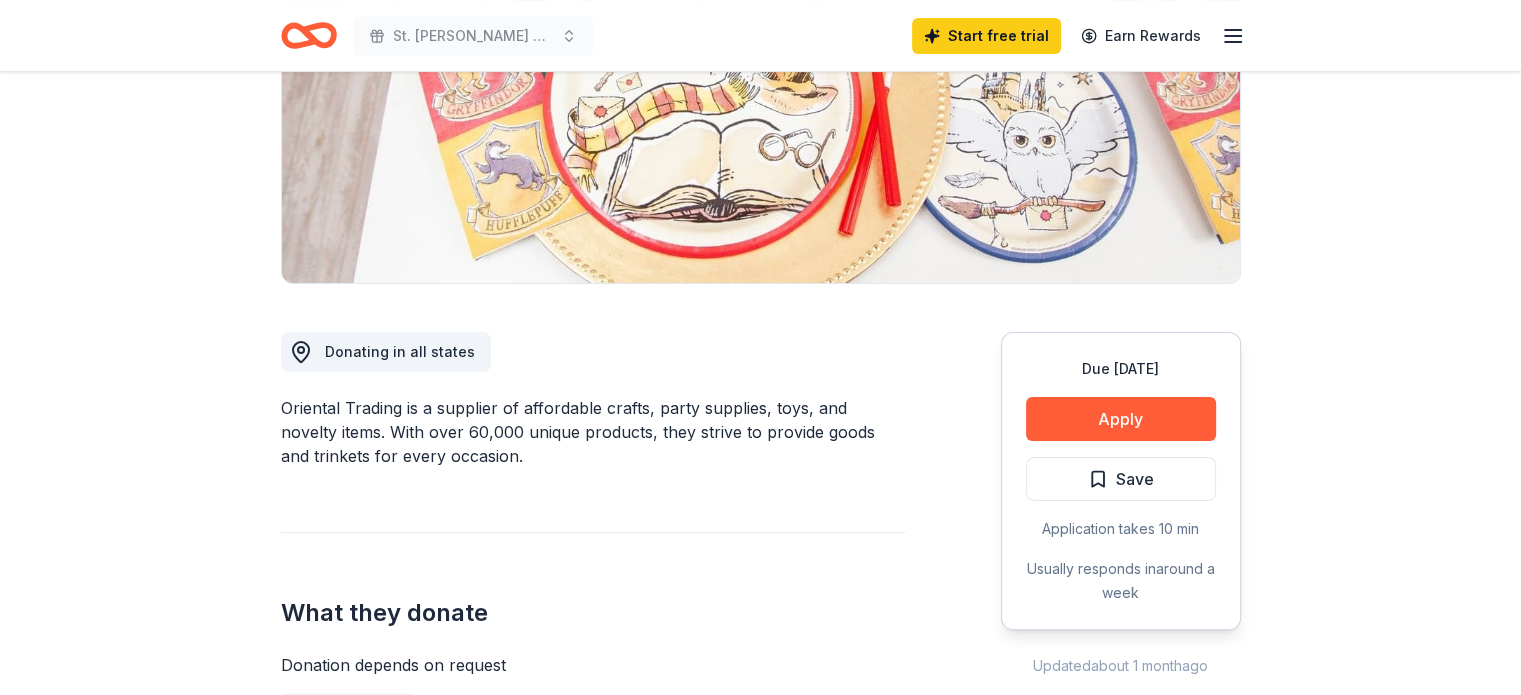 scroll, scrollTop: 0, scrollLeft: 0, axis: both 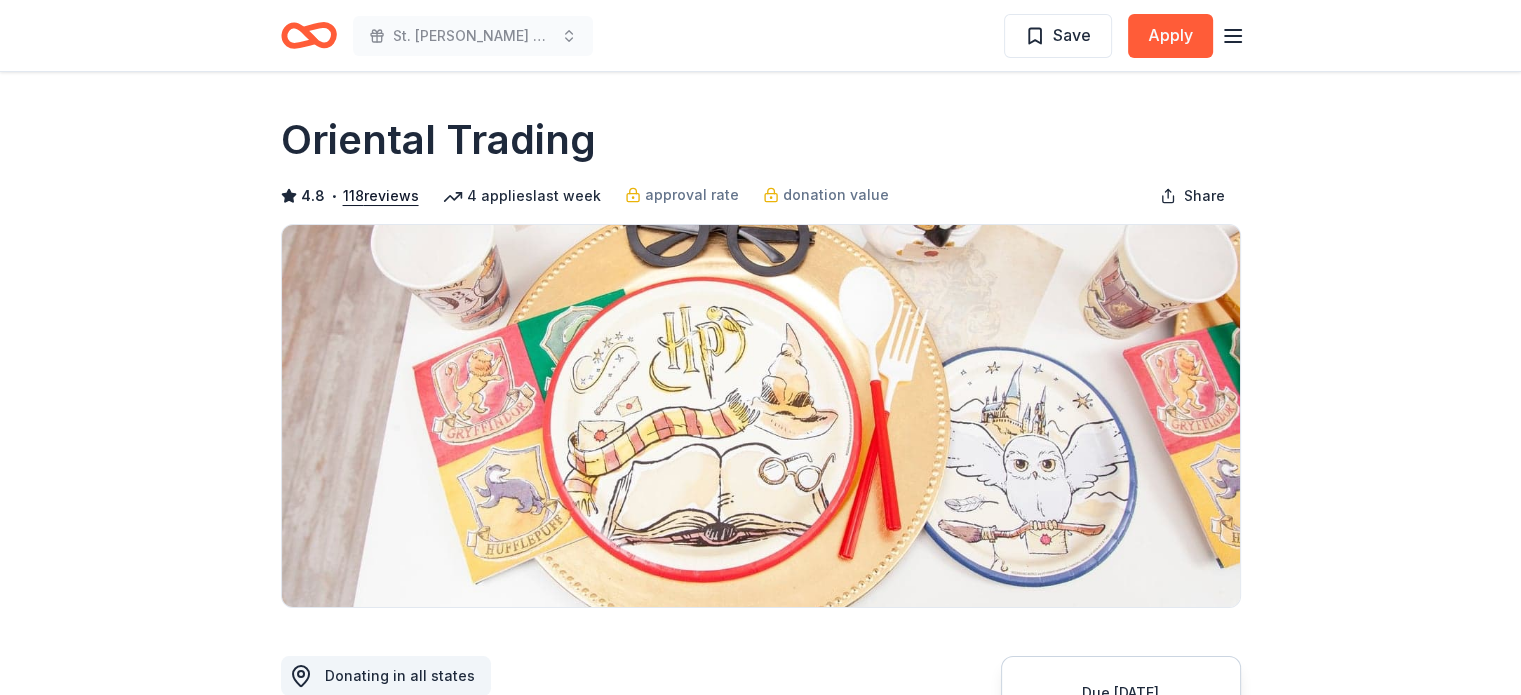 click 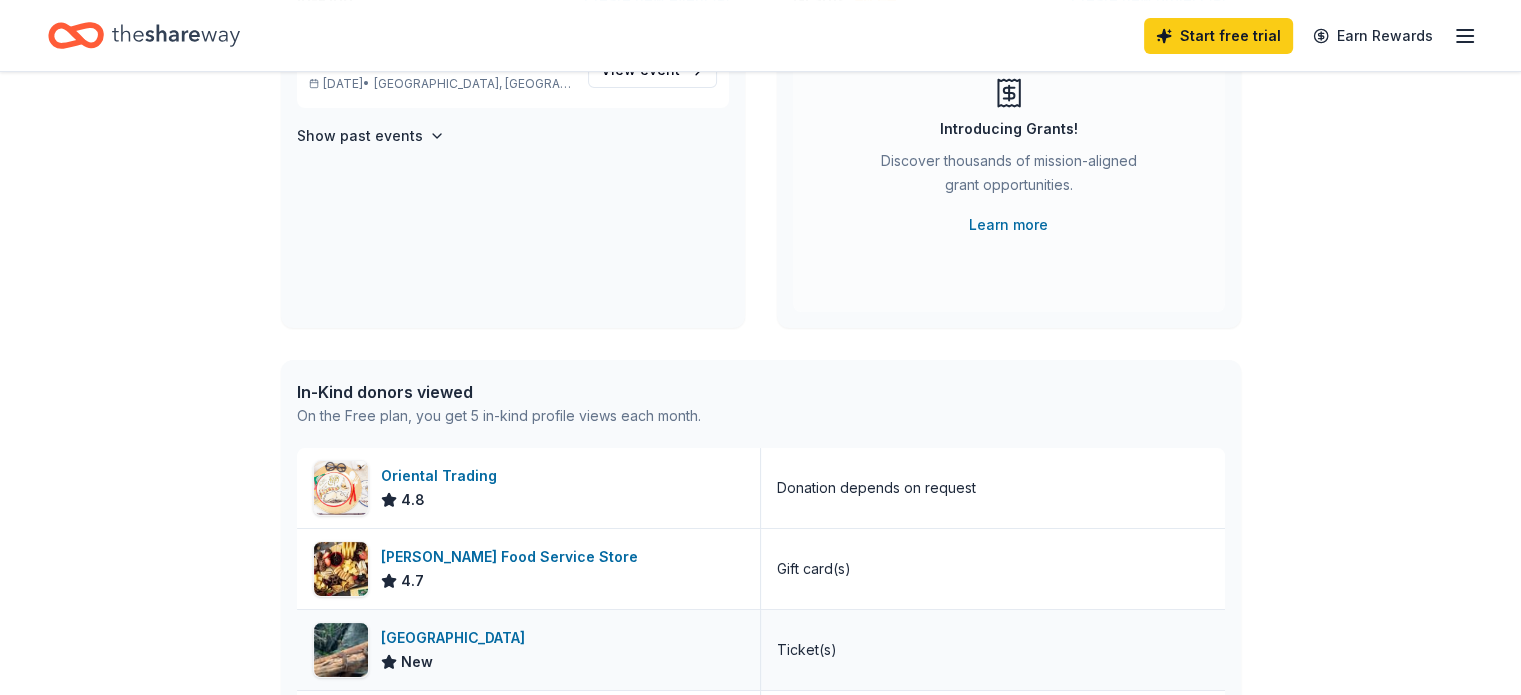 scroll, scrollTop: 0, scrollLeft: 0, axis: both 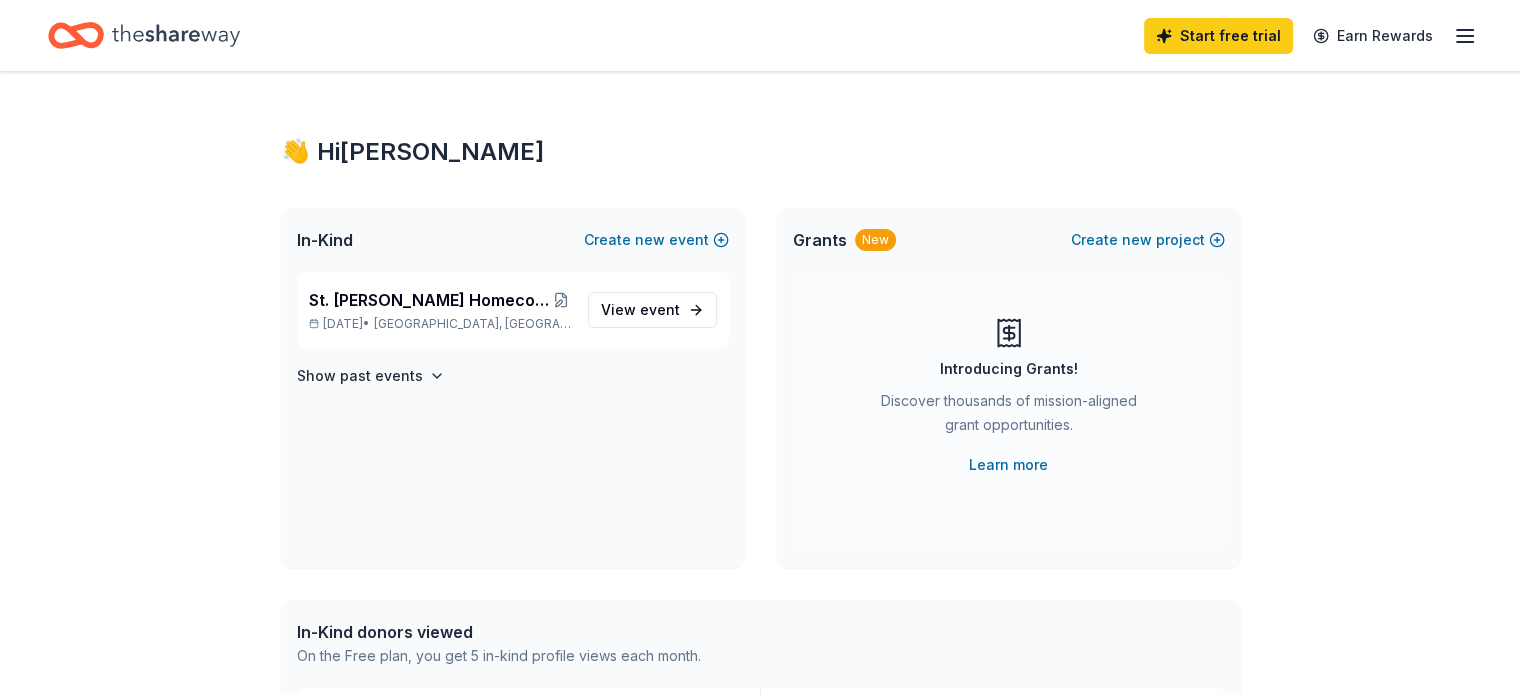 click 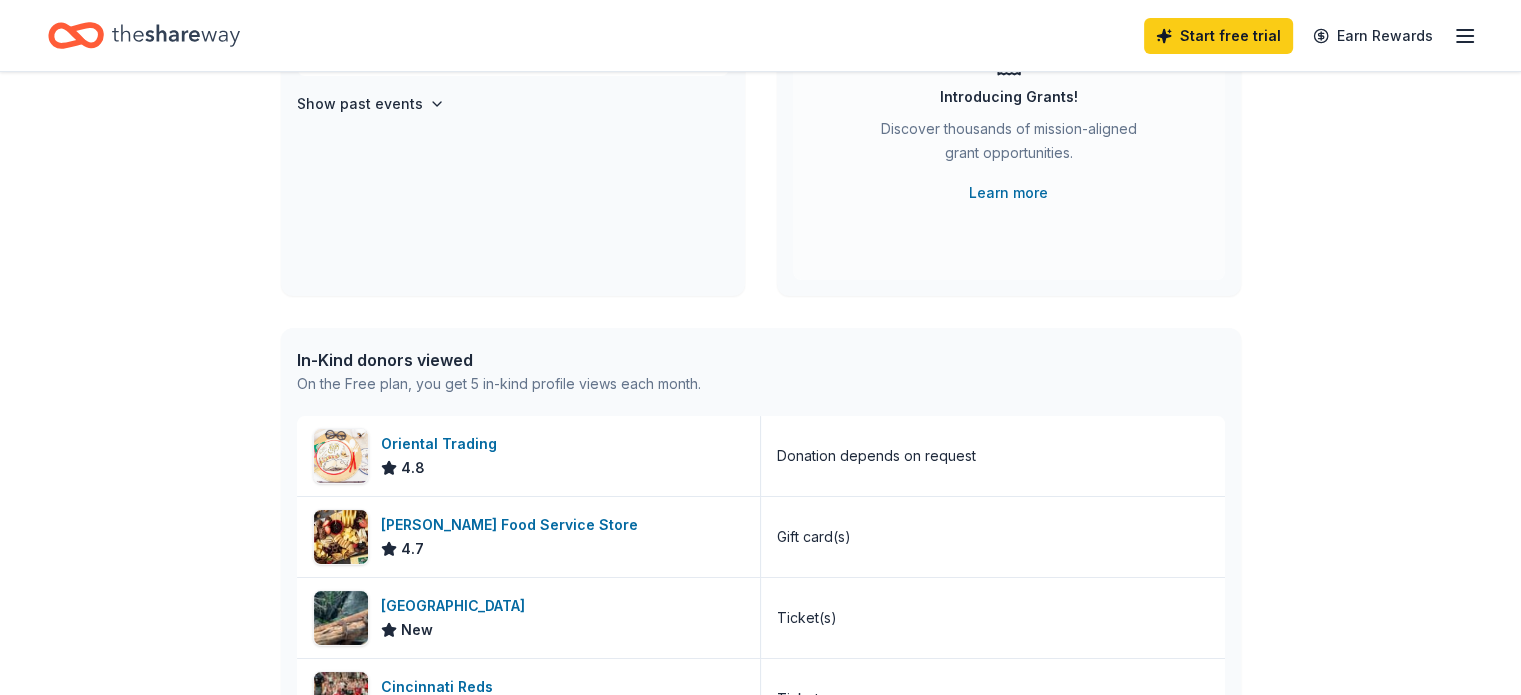 scroll, scrollTop: 274, scrollLeft: 0, axis: vertical 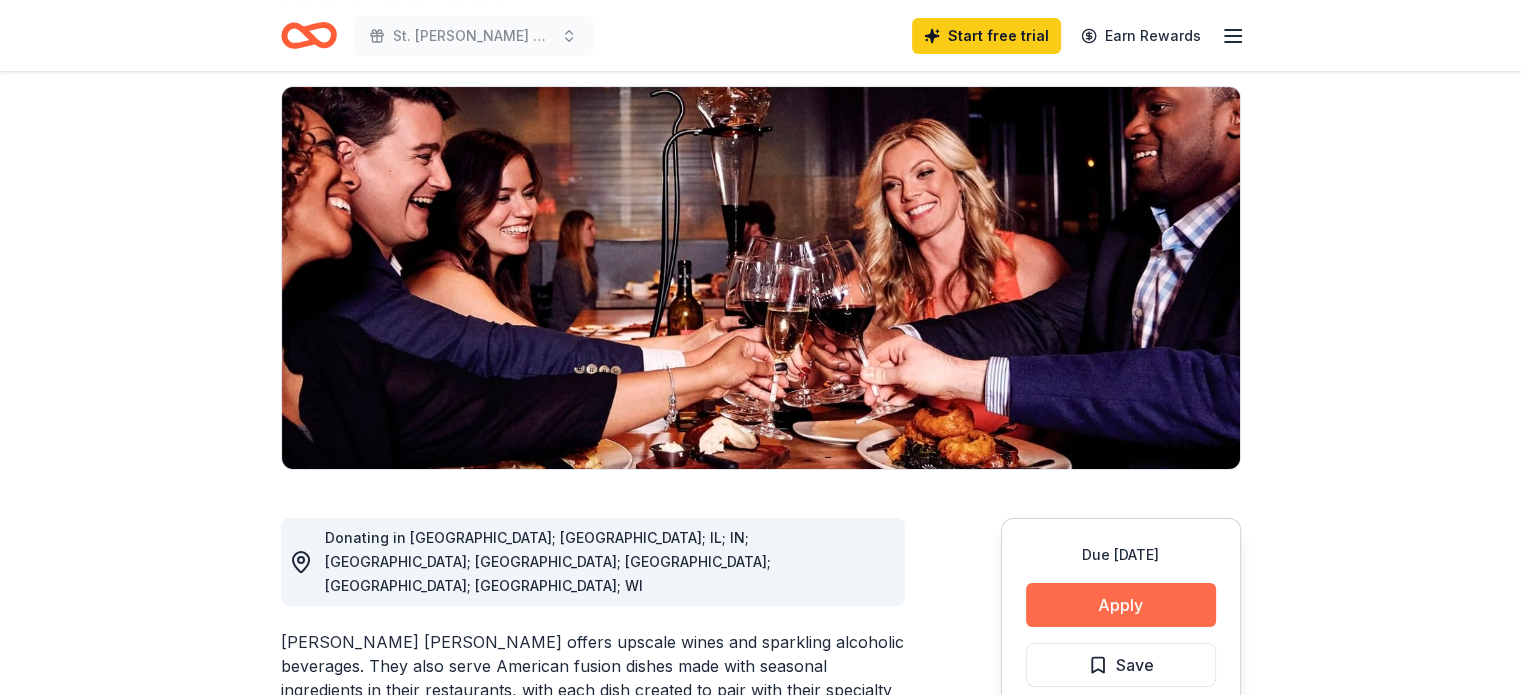click on "Apply" at bounding box center (1121, 605) 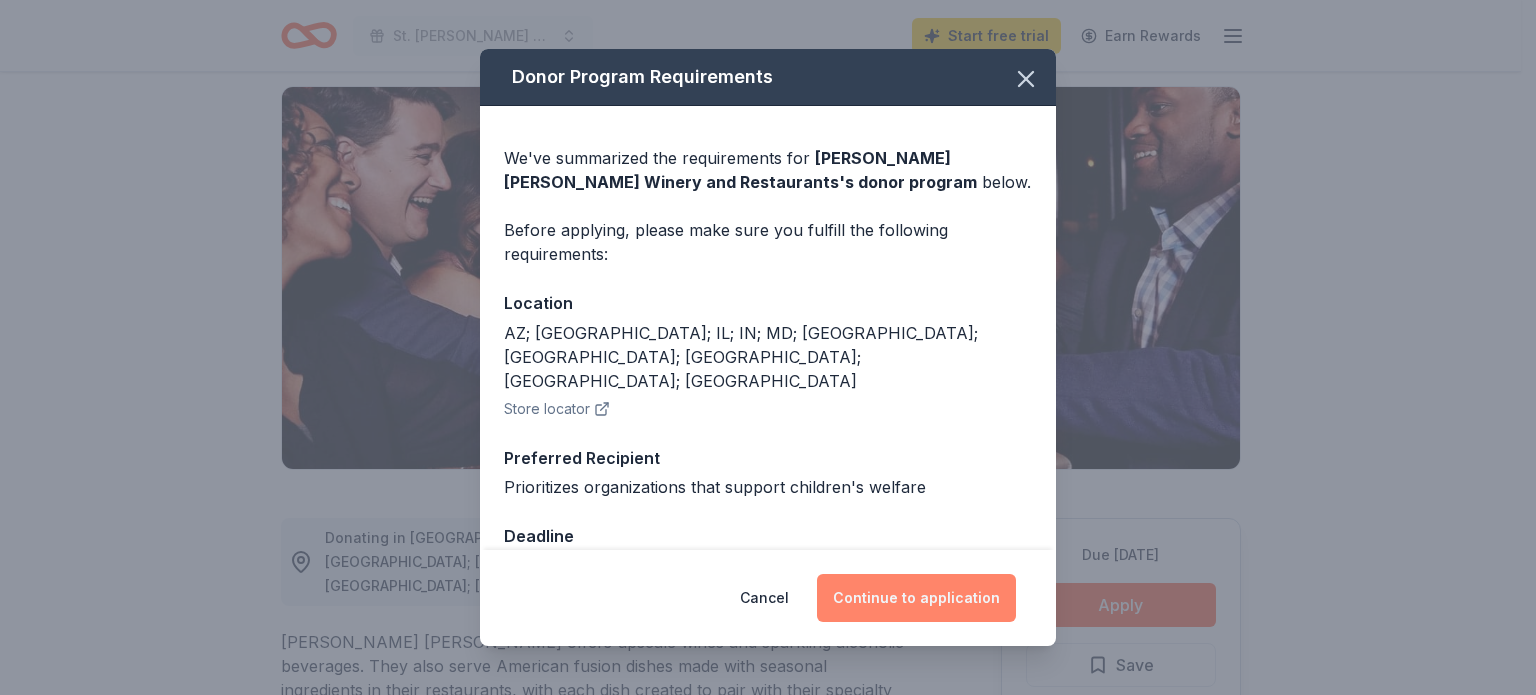 click on "Continue to application" at bounding box center [916, 598] 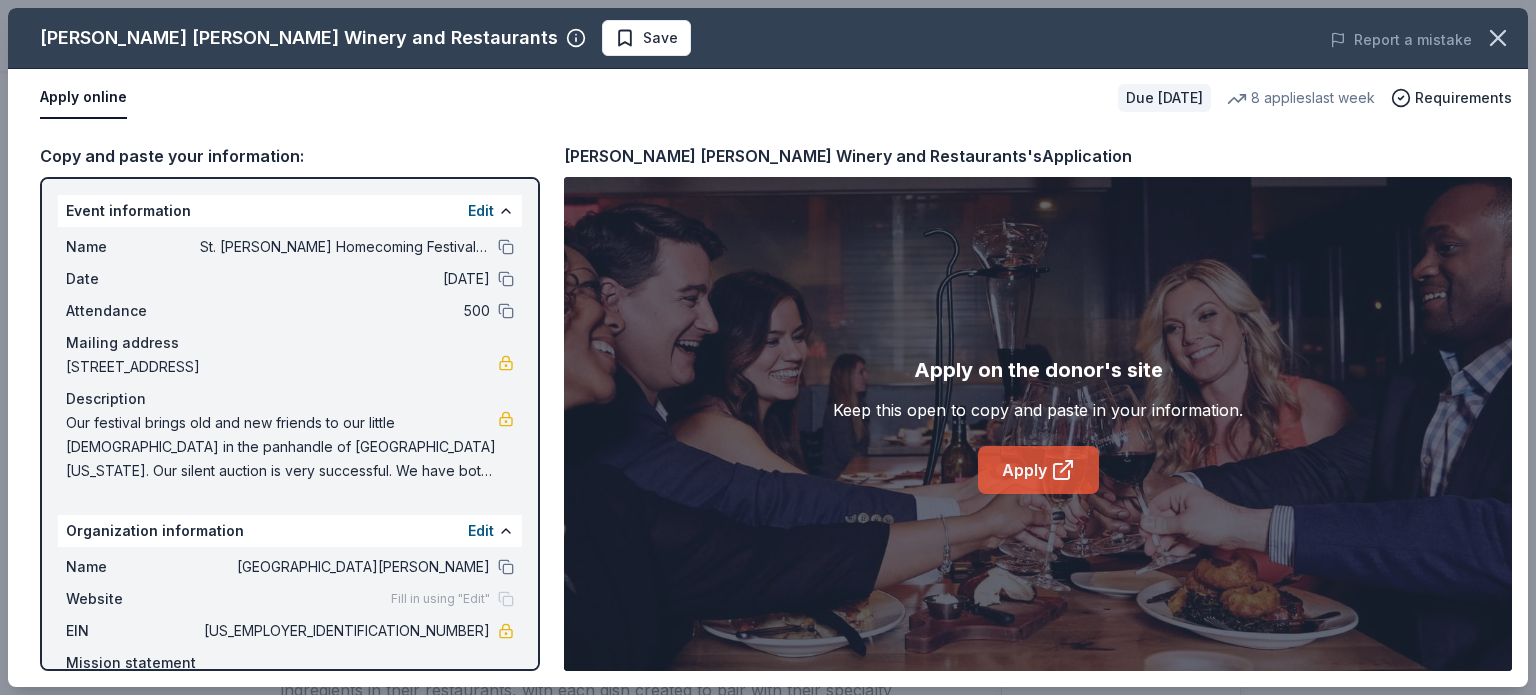 click on "Apply" at bounding box center [1038, 470] 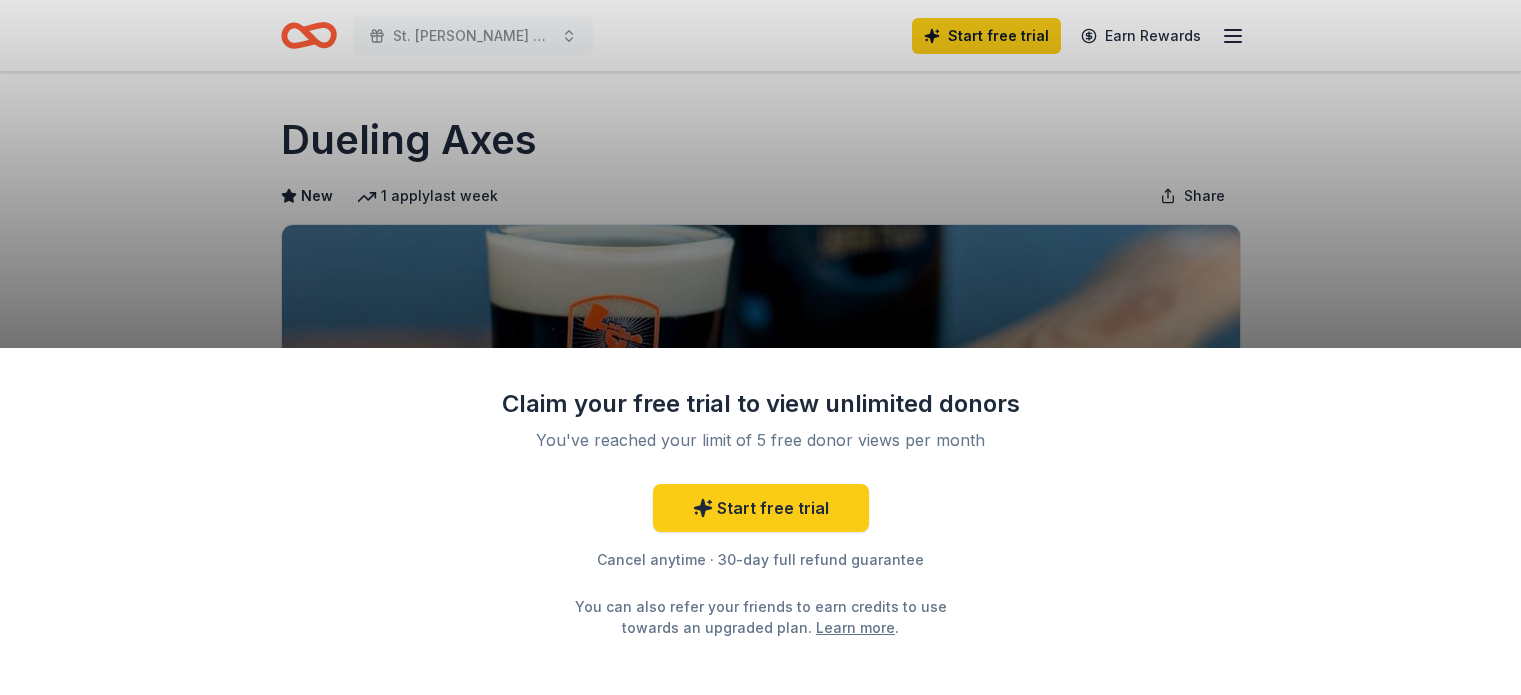 scroll, scrollTop: 0, scrollLeft: 0, axis: both 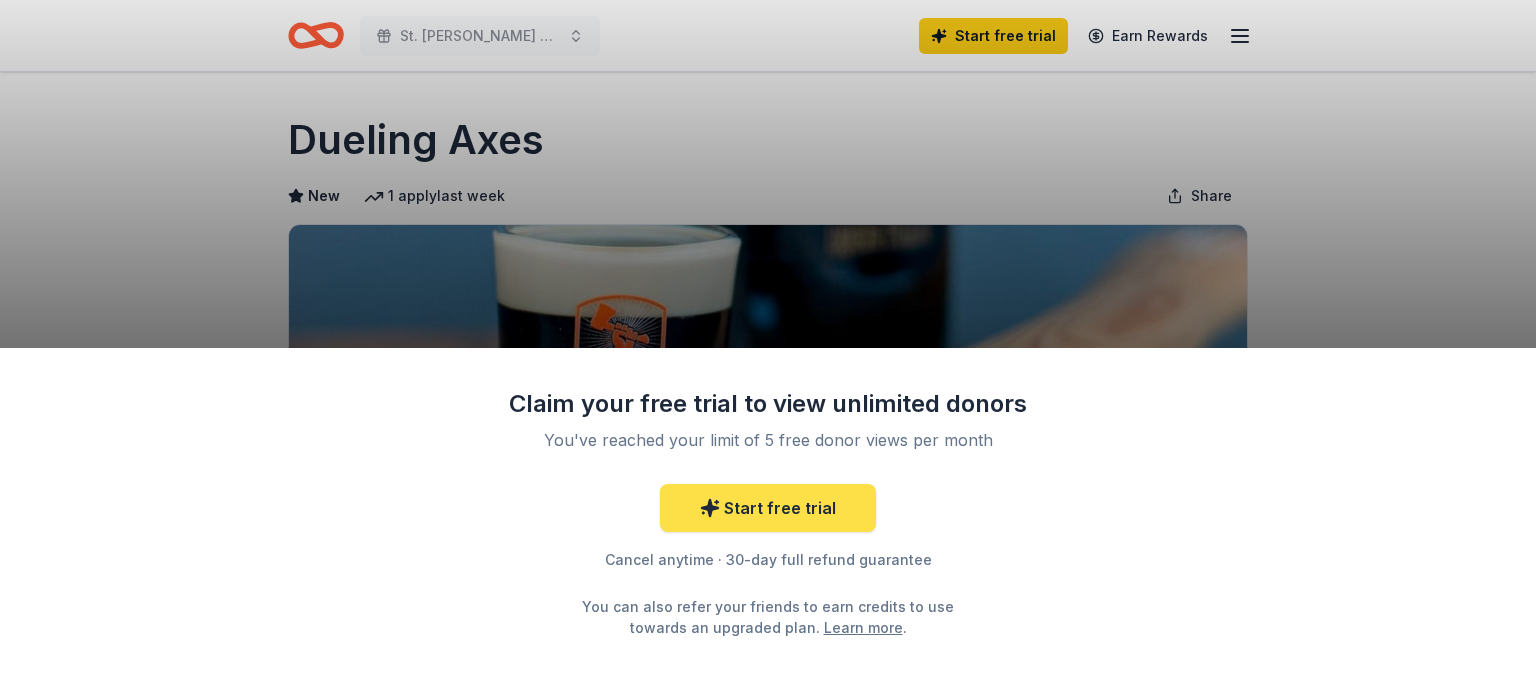 click on "Start free  trial" at bounding box center (768, 508) 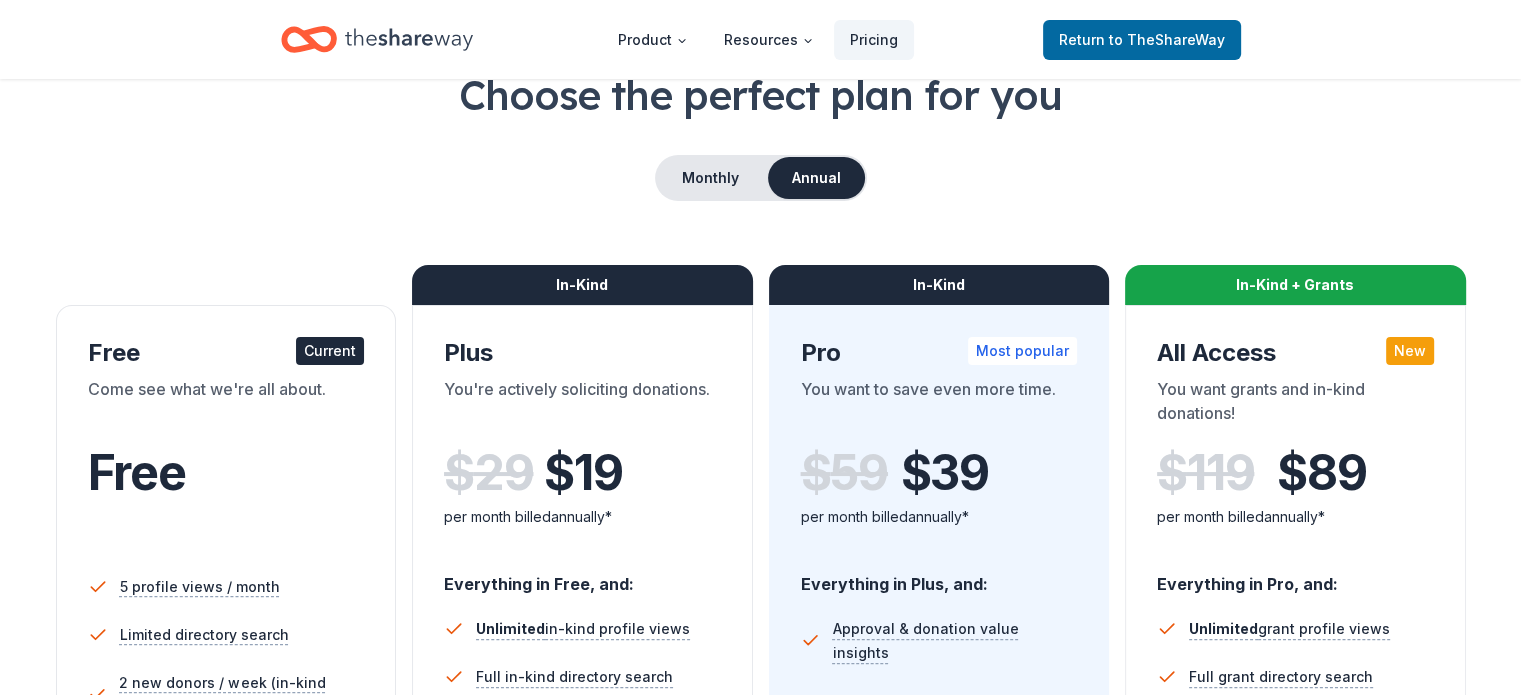 scroll, scrollTop: 0, scrollLeft: 0, axis: both 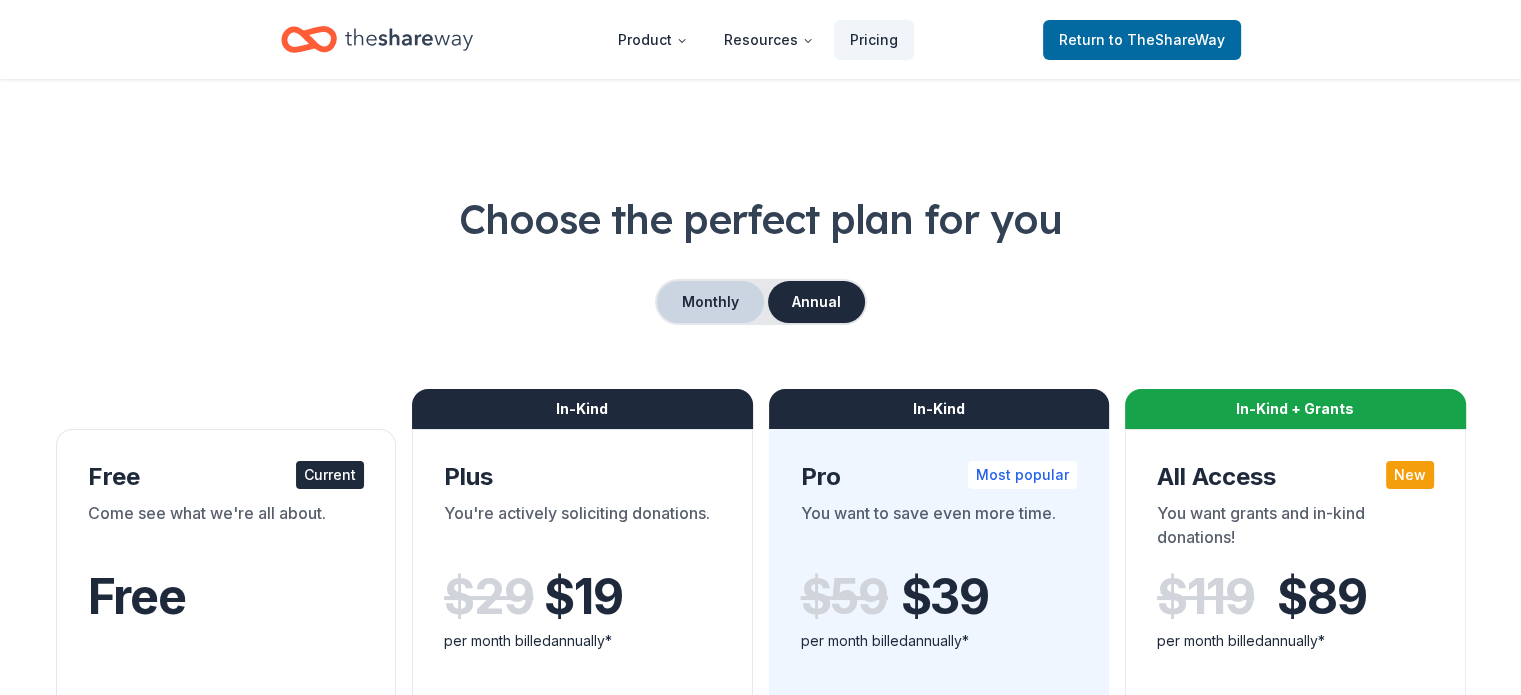 click on "Monthly" at bounding box center (710, 302) 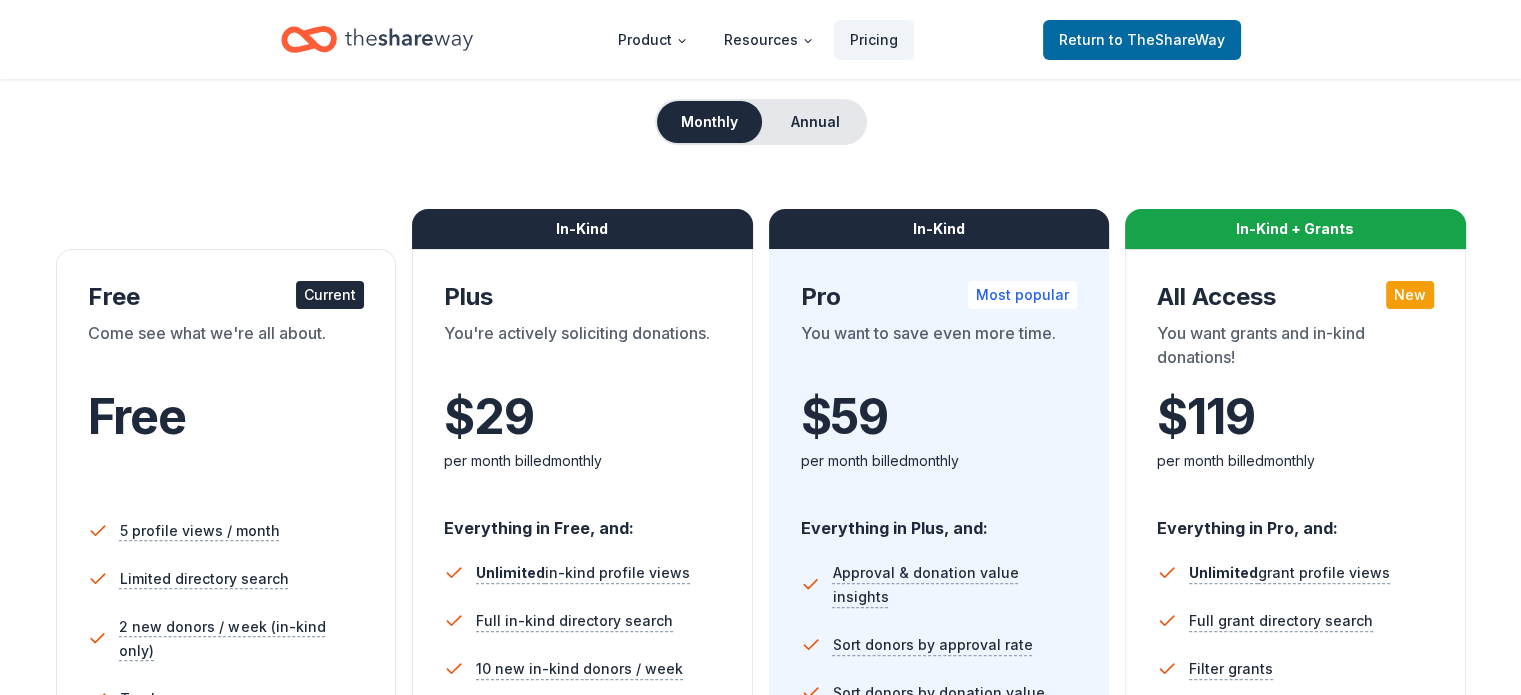 scroll, scrollTop: 0, scrollLeft: 0, axis: both 